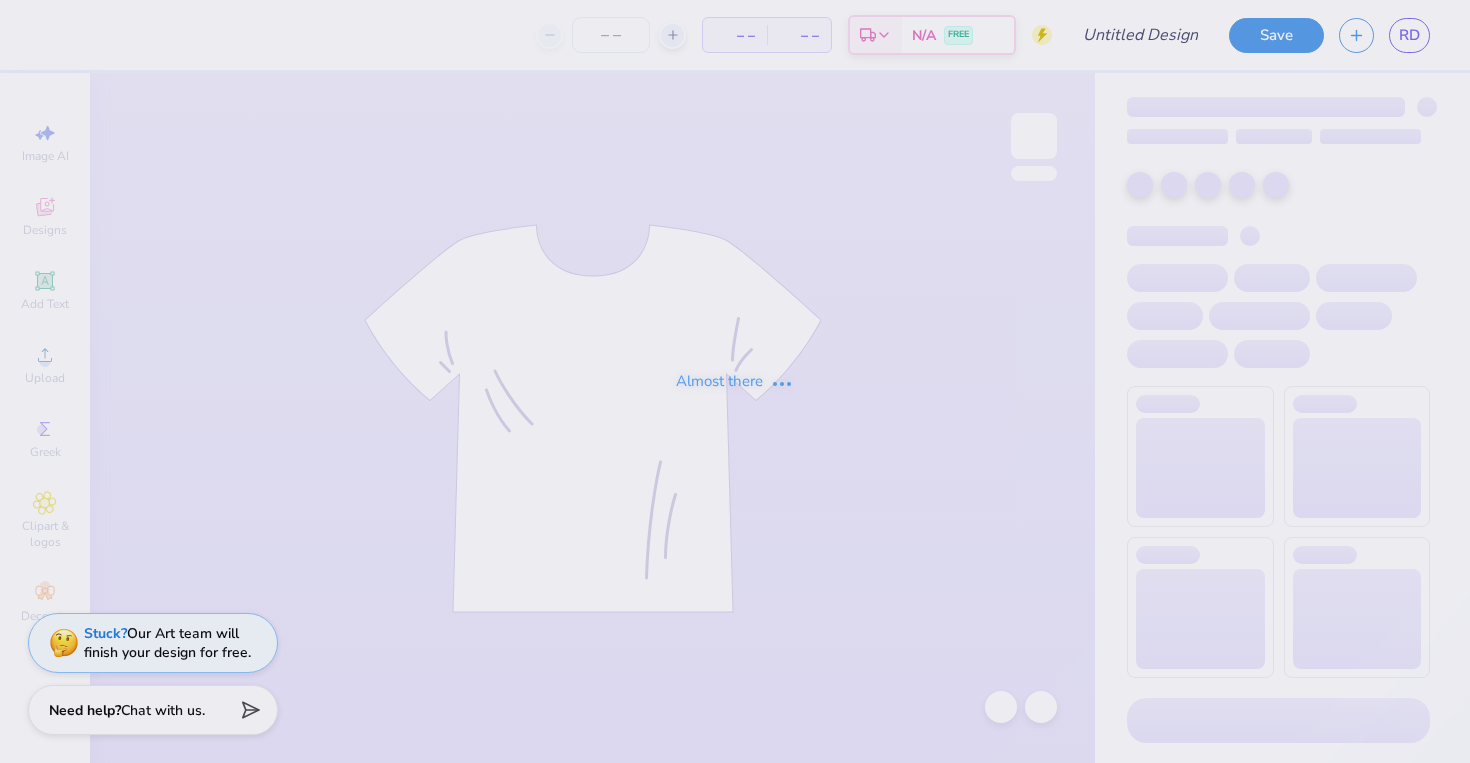 scroll, scrollTop: 0, scrollLeft: 0, axis: both 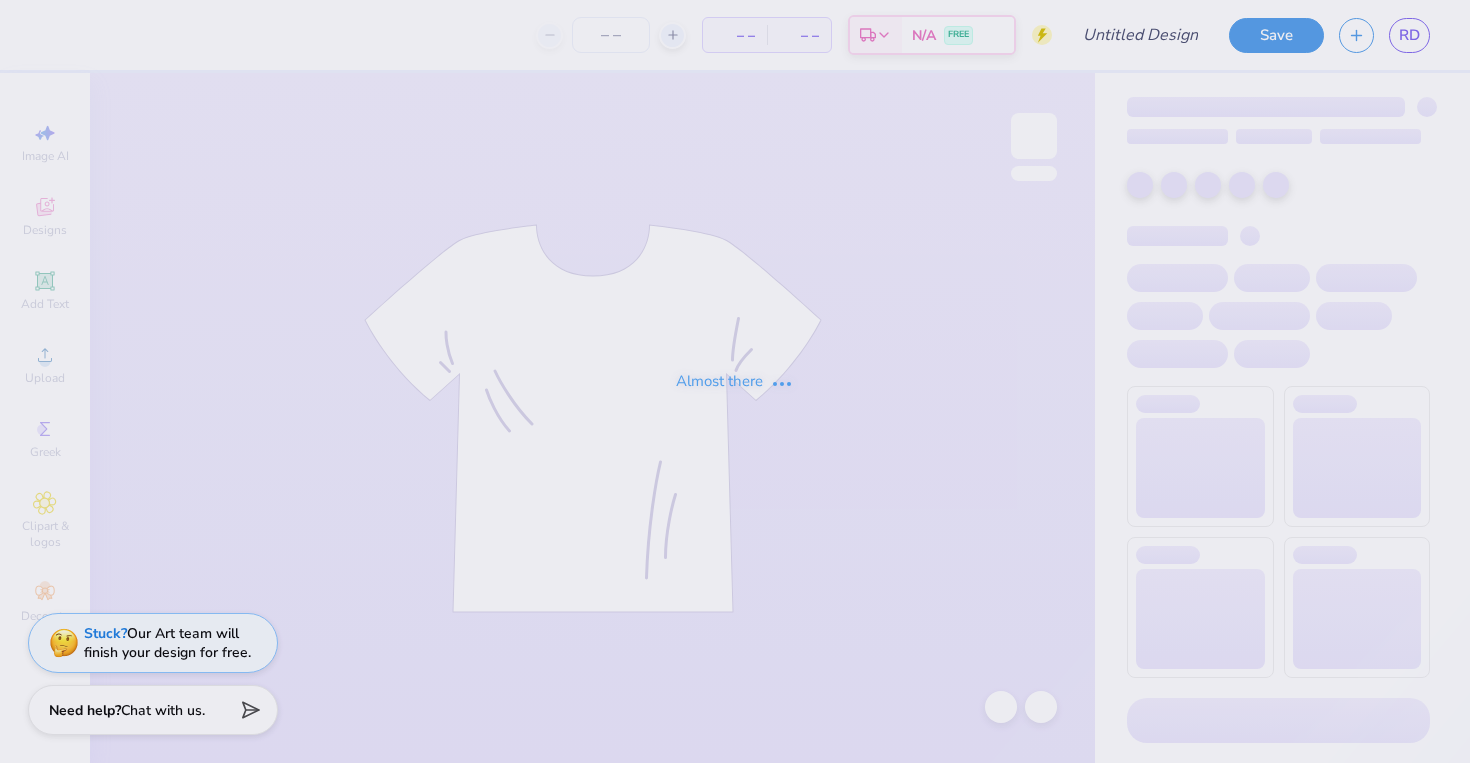 type on "PDK fall 2025" 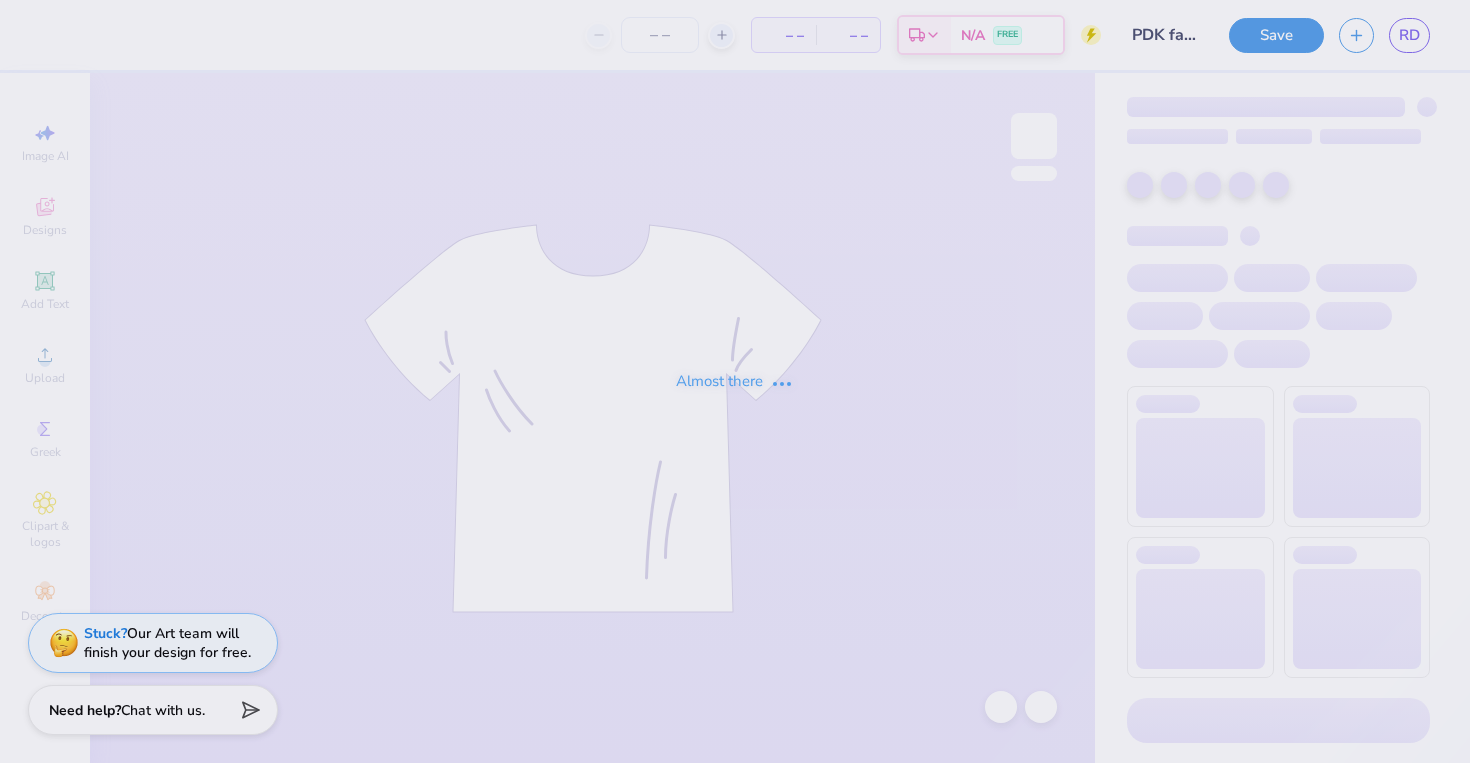 type on "28" 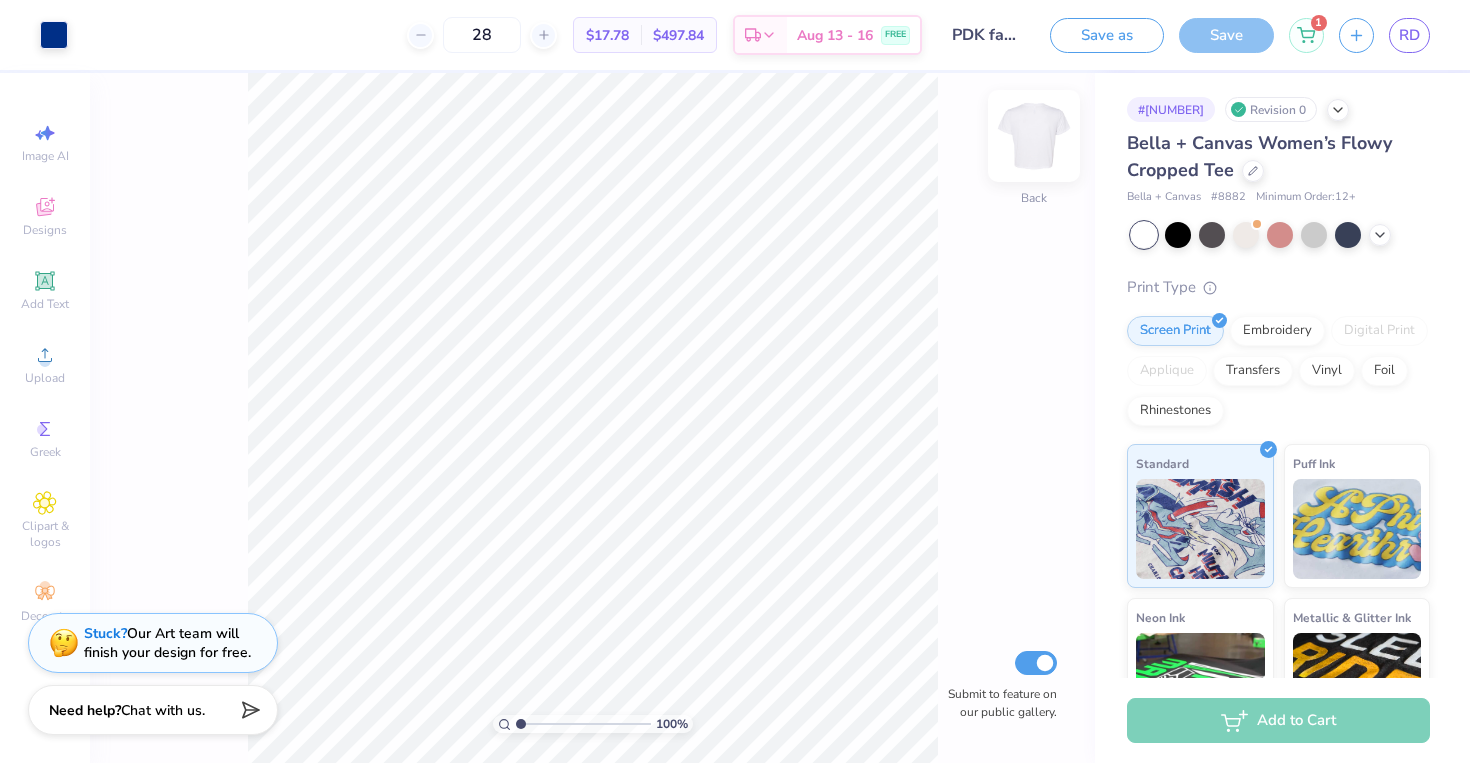 click at bounding box center (1034, 136) 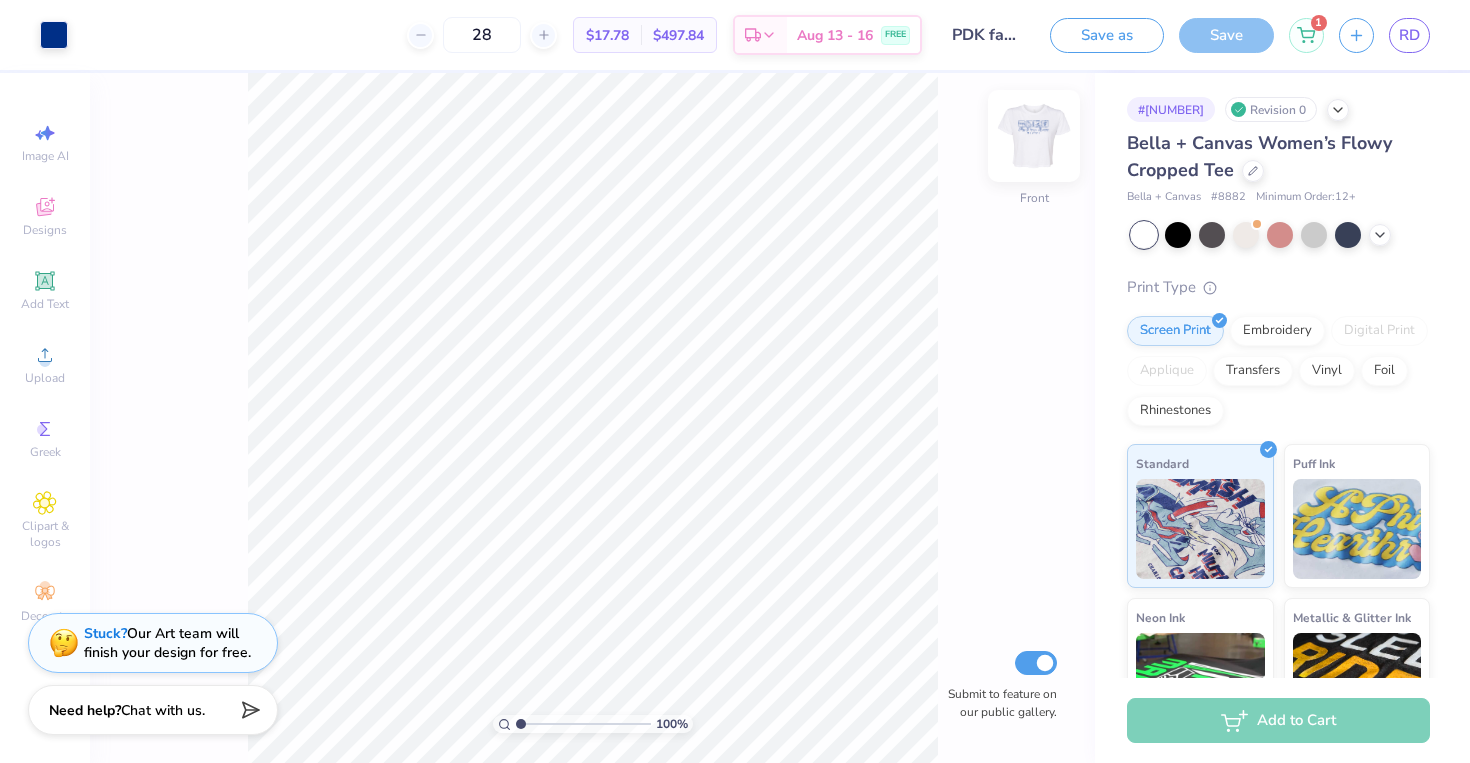 click at bounding box center [1034, 136] 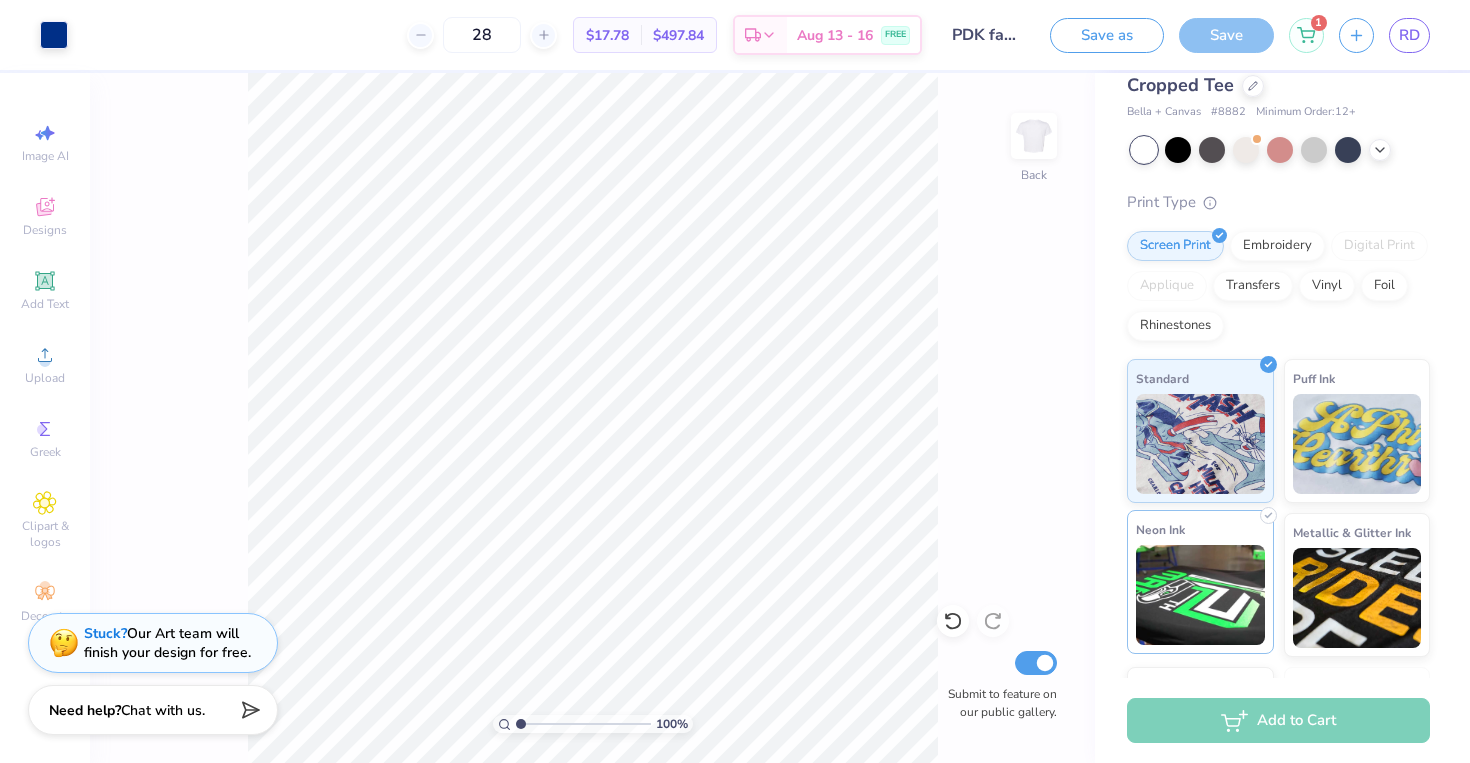 scroll, scrollTop: 0, scrollLeft: 0, axis: both 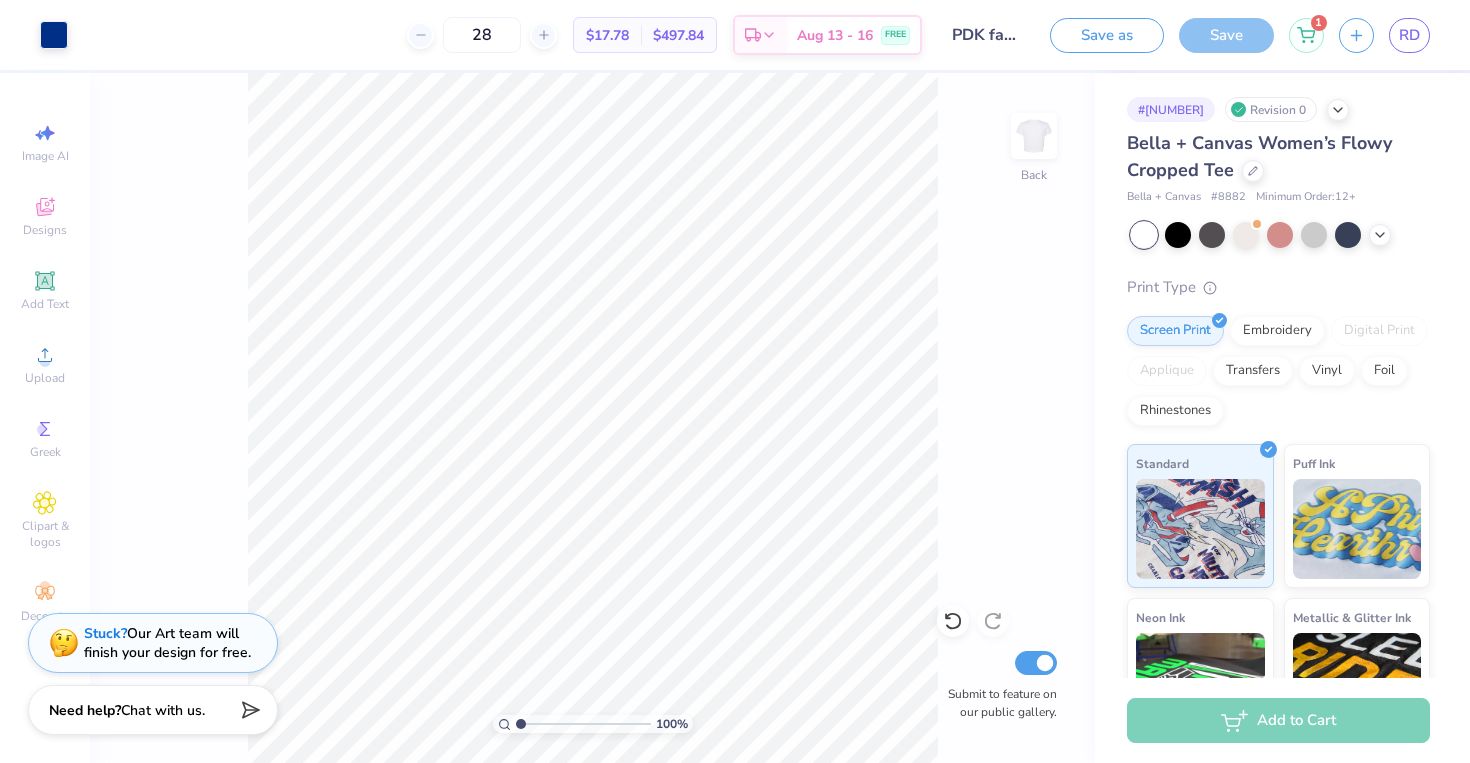 click on "100  % Back Submit to feature on our public gallery." at bounding box center [592, 418] 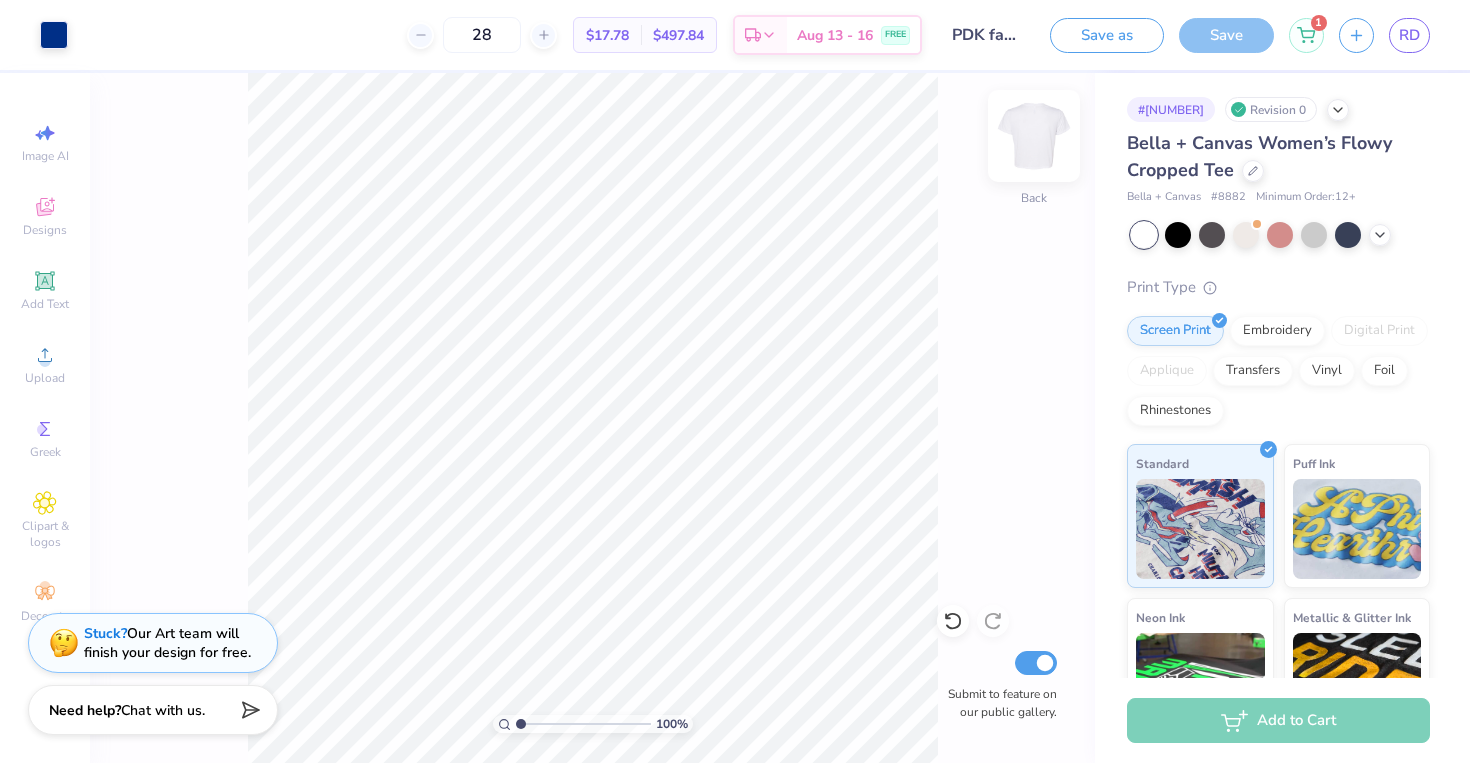 click at bounding box center (1034, 136) 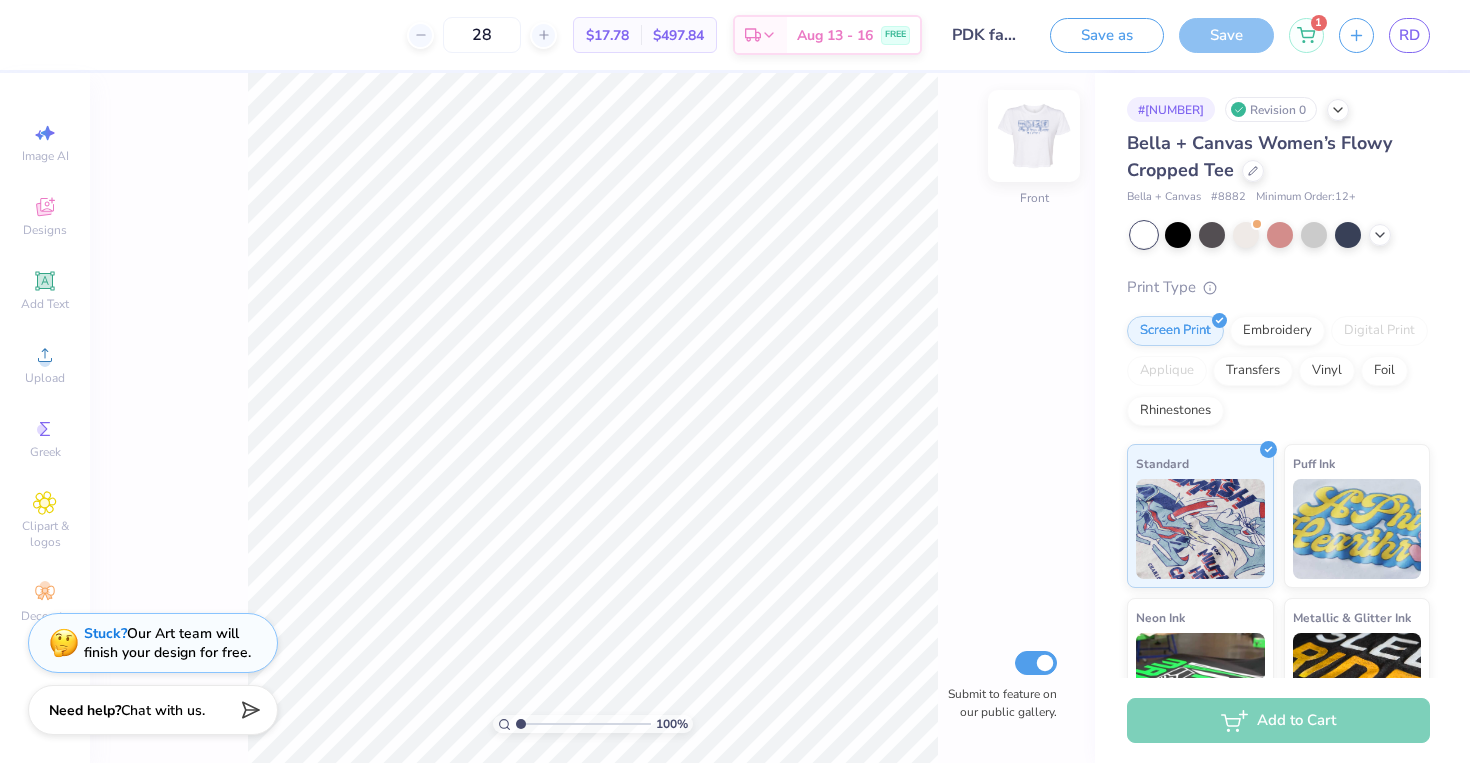 click at bounding box center (1034, 136) 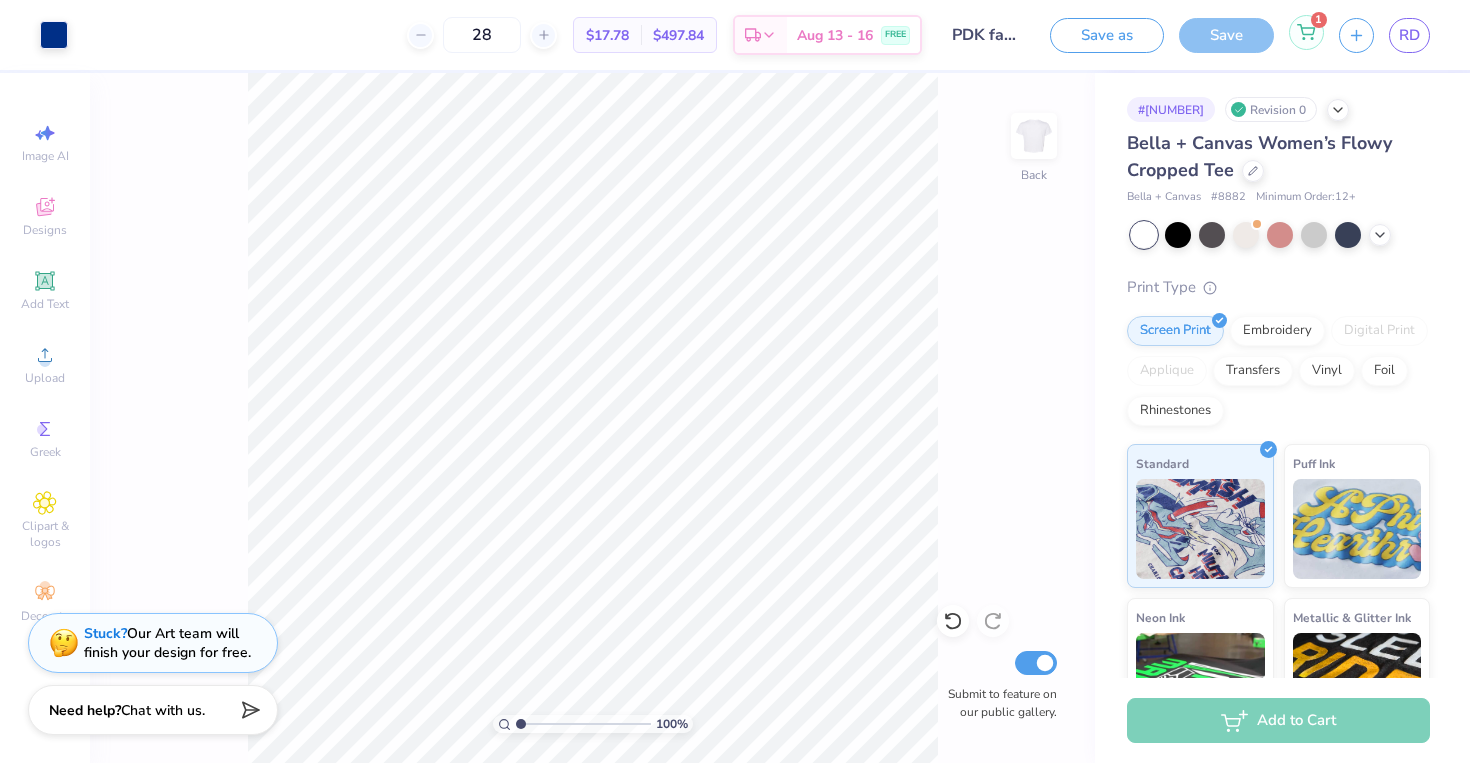 click on "1" at bounding box center [1306, 32] 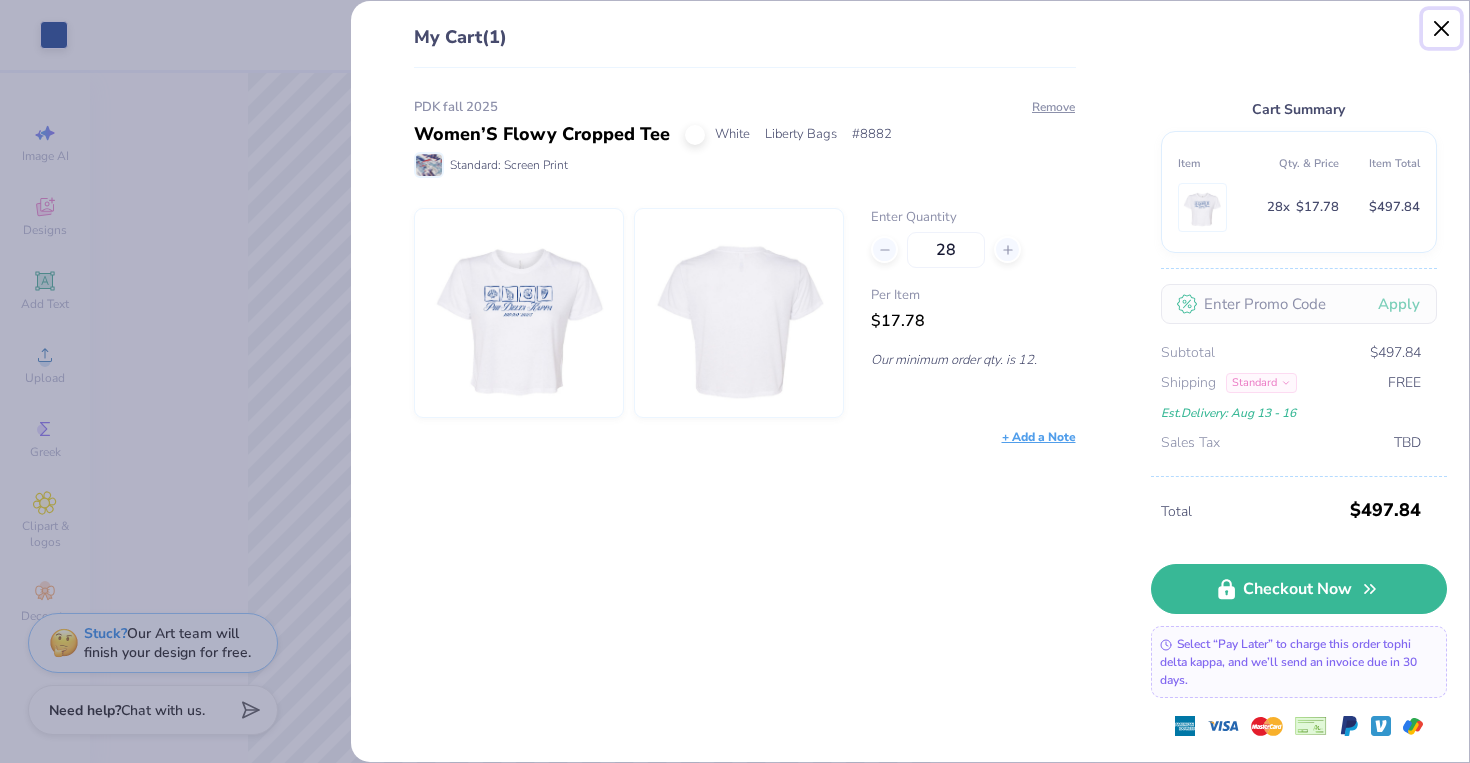 click at bounding box center (1442, 29) 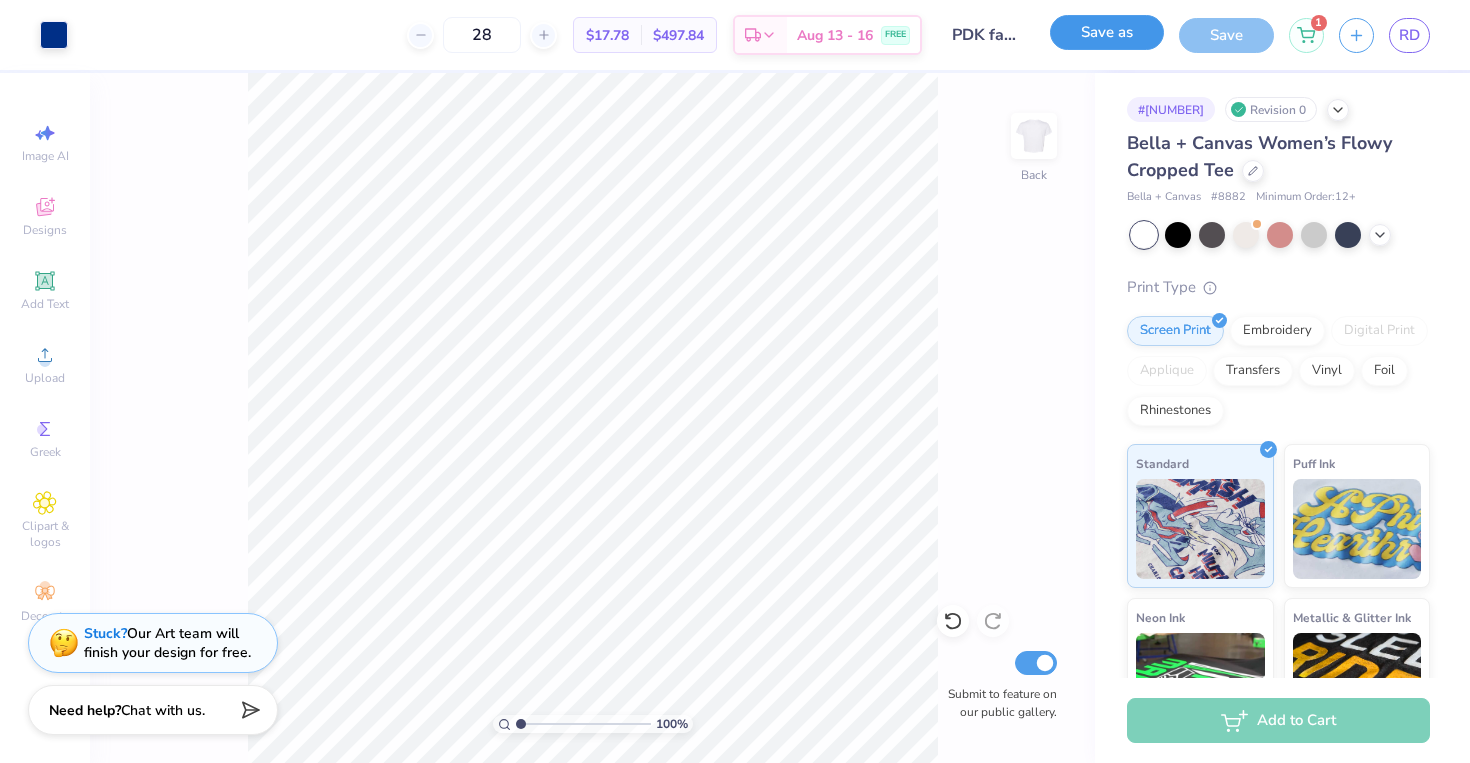 click on "Save as" at bounding box center [1107, 32] 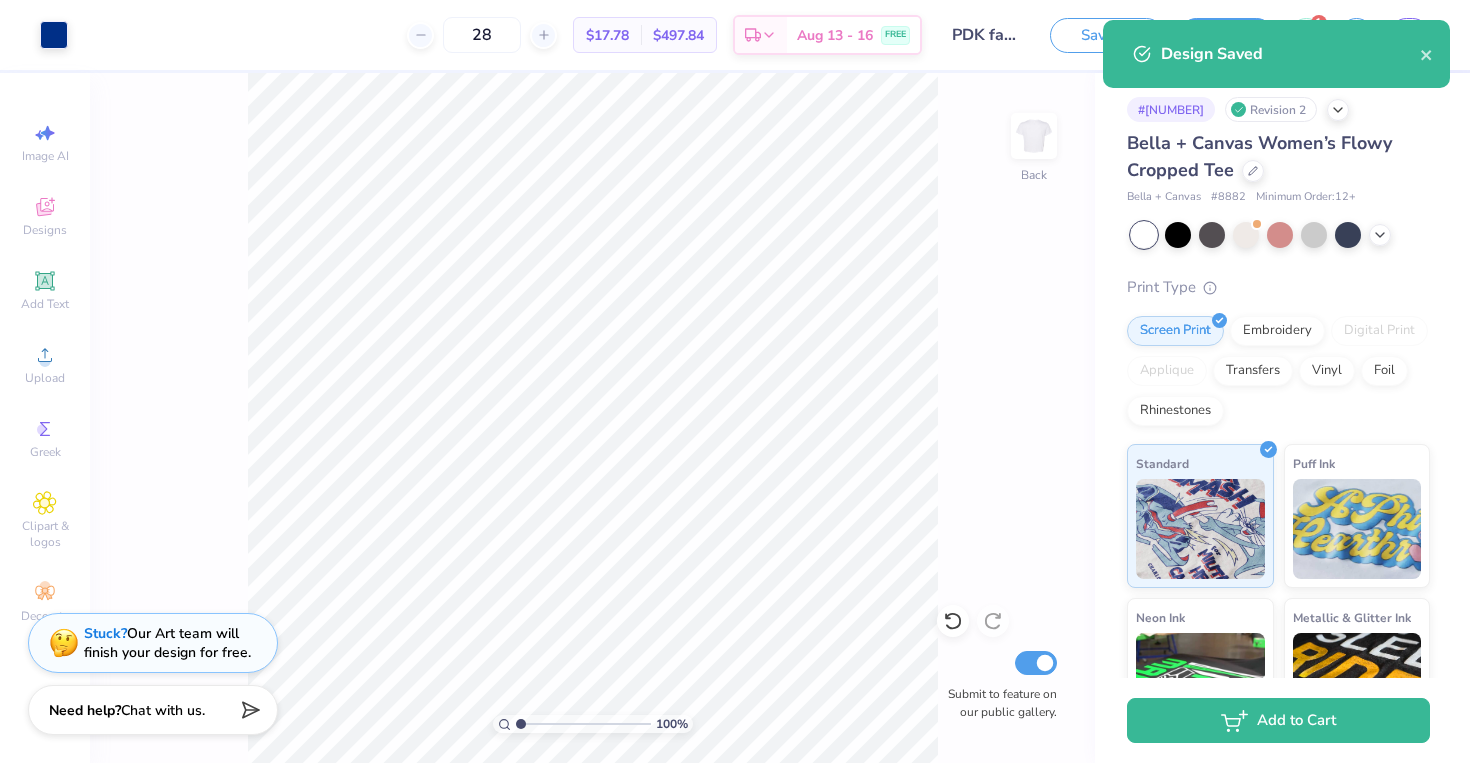 click on "Design Saved" at bounding box center (1276, 54) 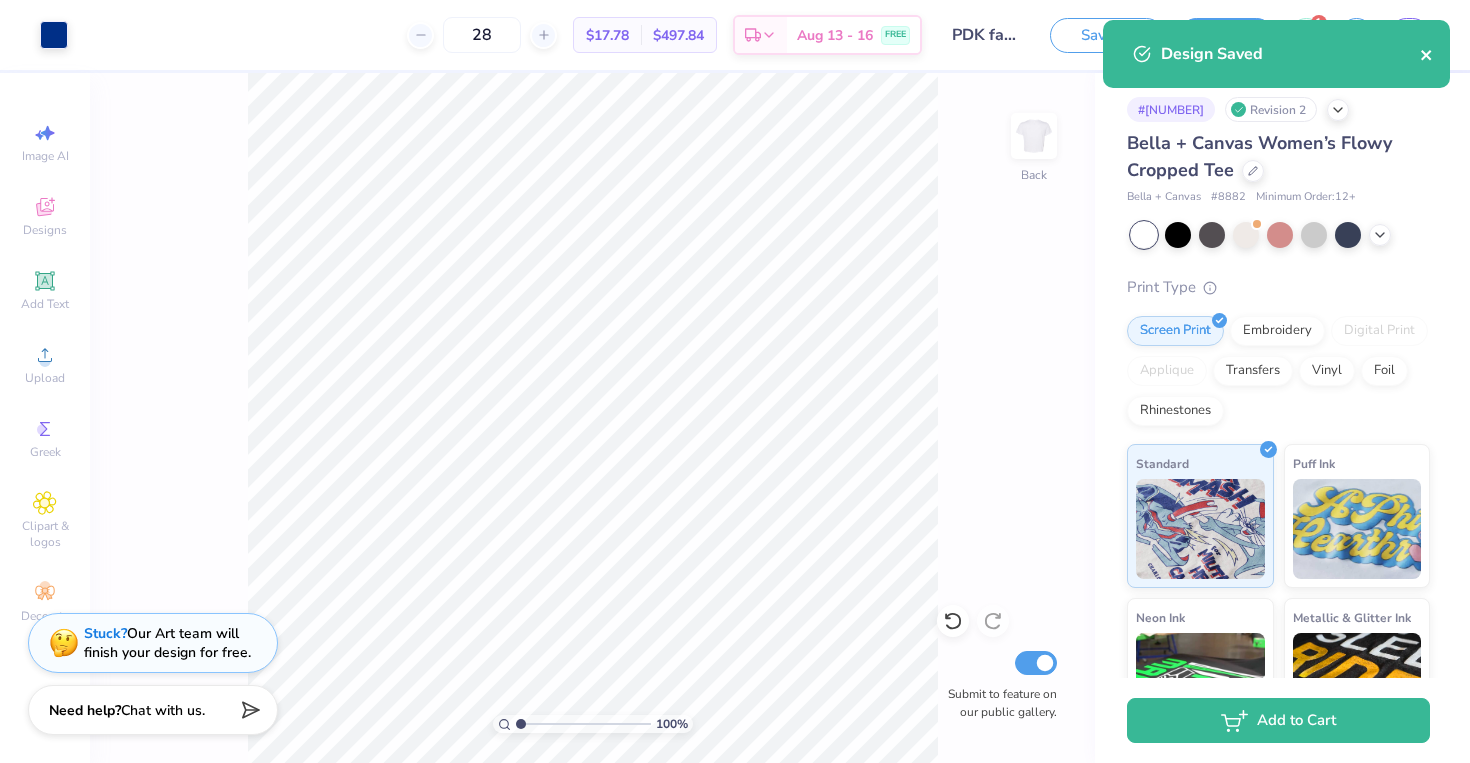 click at bounding box center [1427, 54] 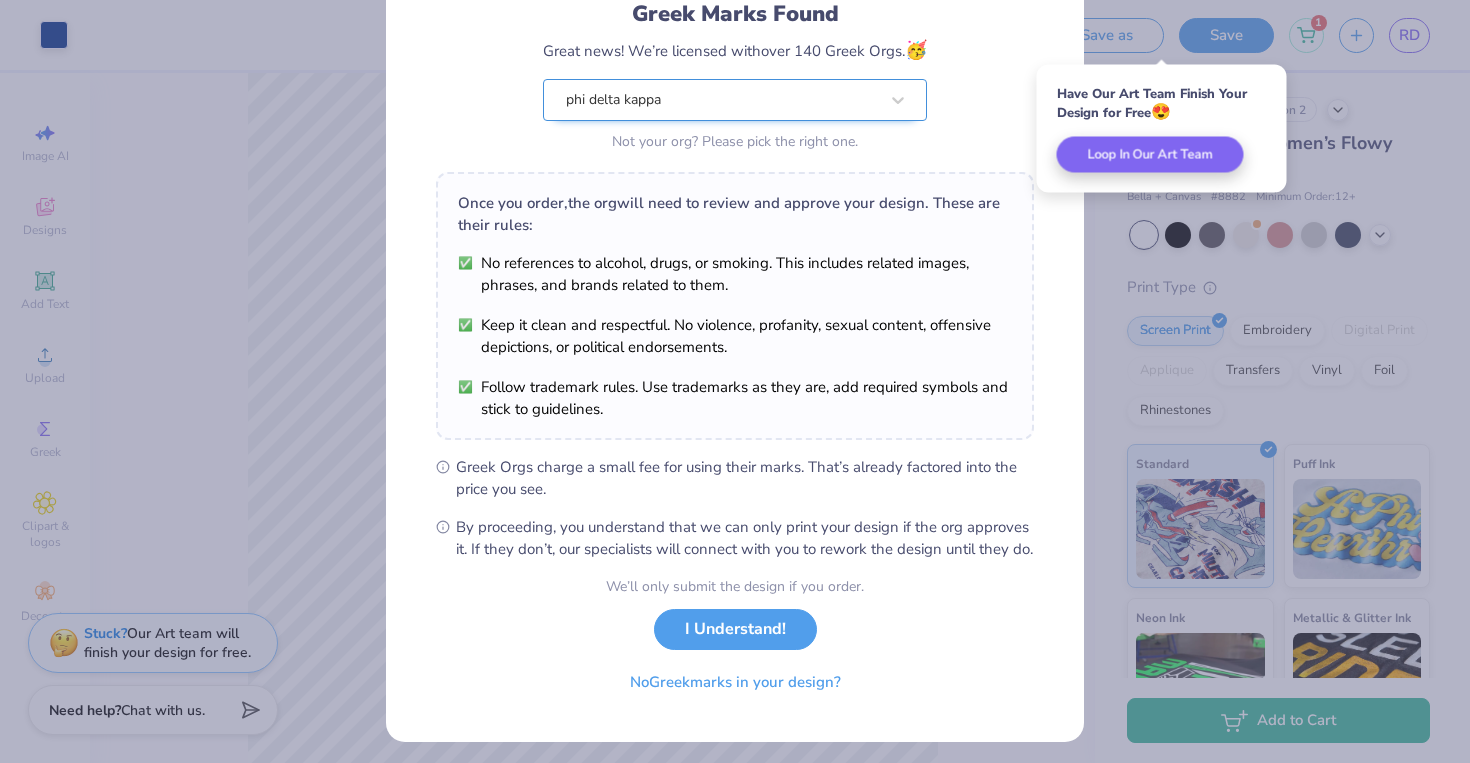 scroll, scrollTop: 173, scrollLeft: 0, axis: vertical 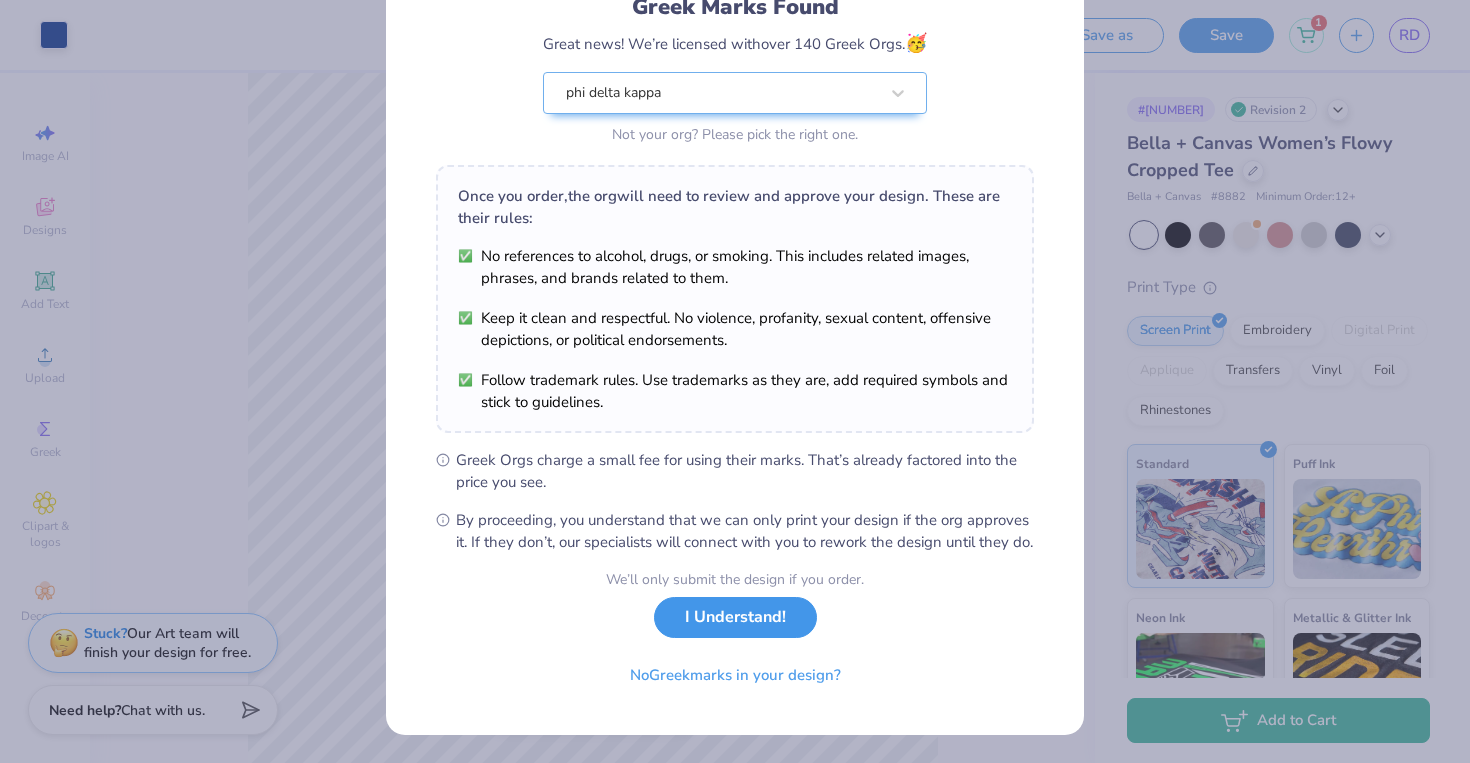 click on "I Understand!" at bounding box center (735, 617) 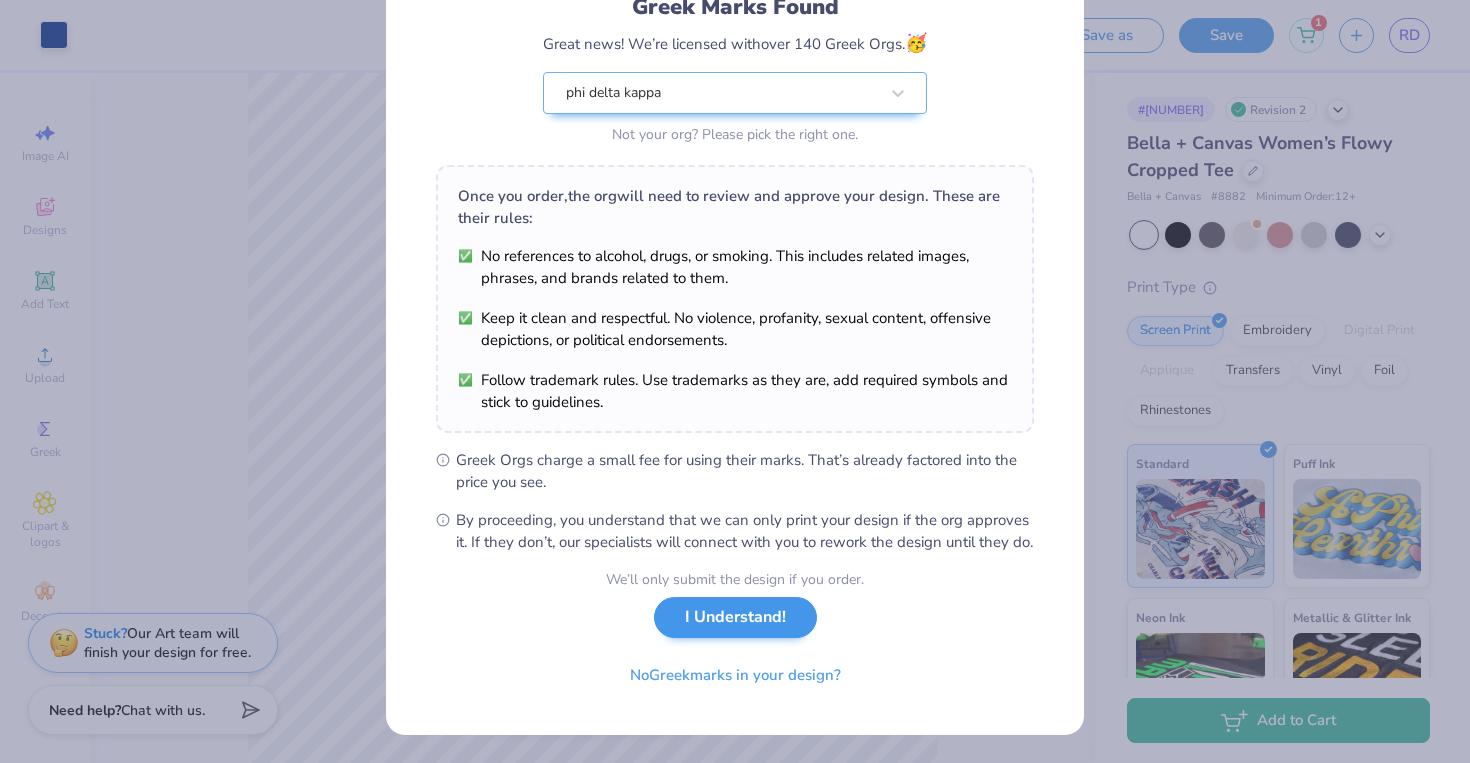 scroll, scrollTop: 0, scrollLeft: 0, axis: both 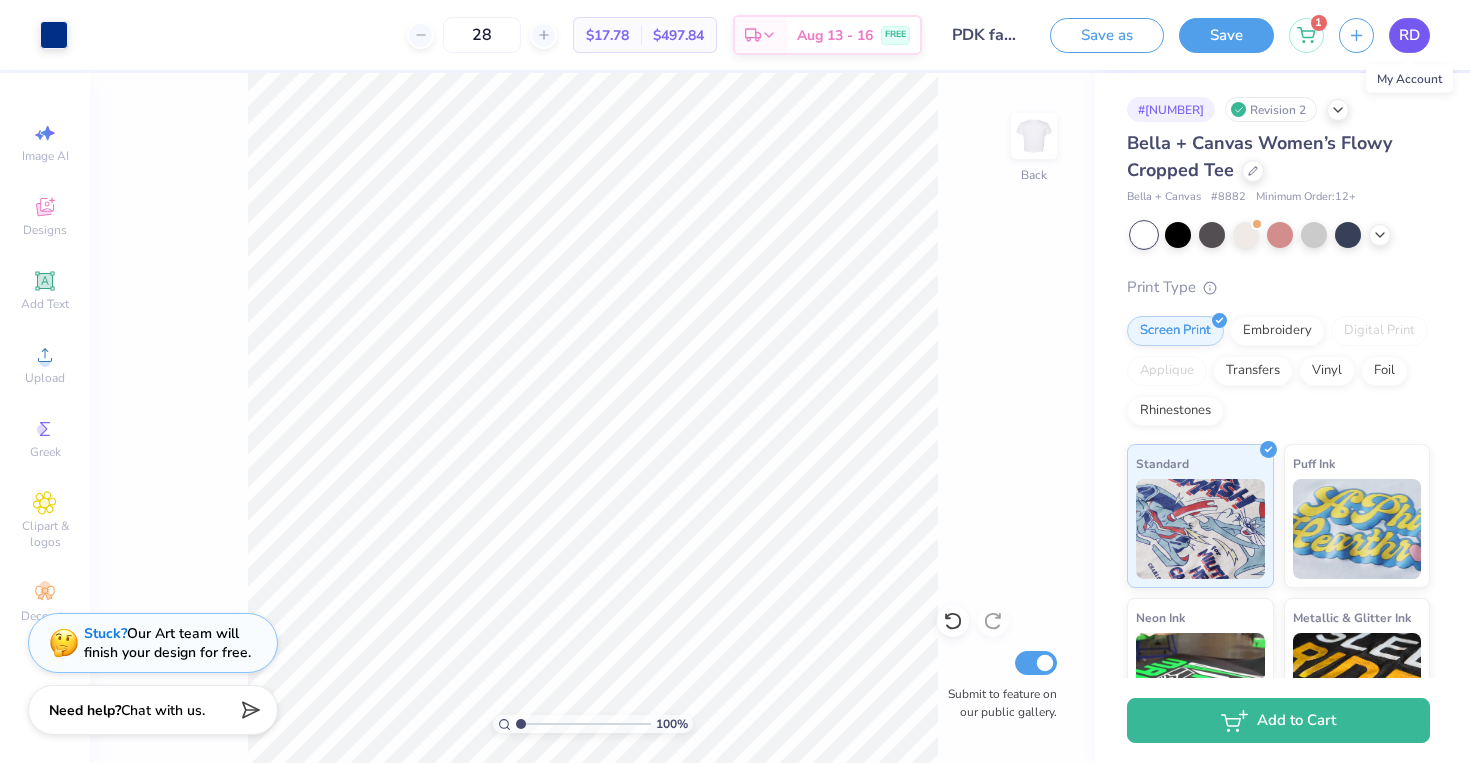 click on "RD" at bounding box center (1409, 35) 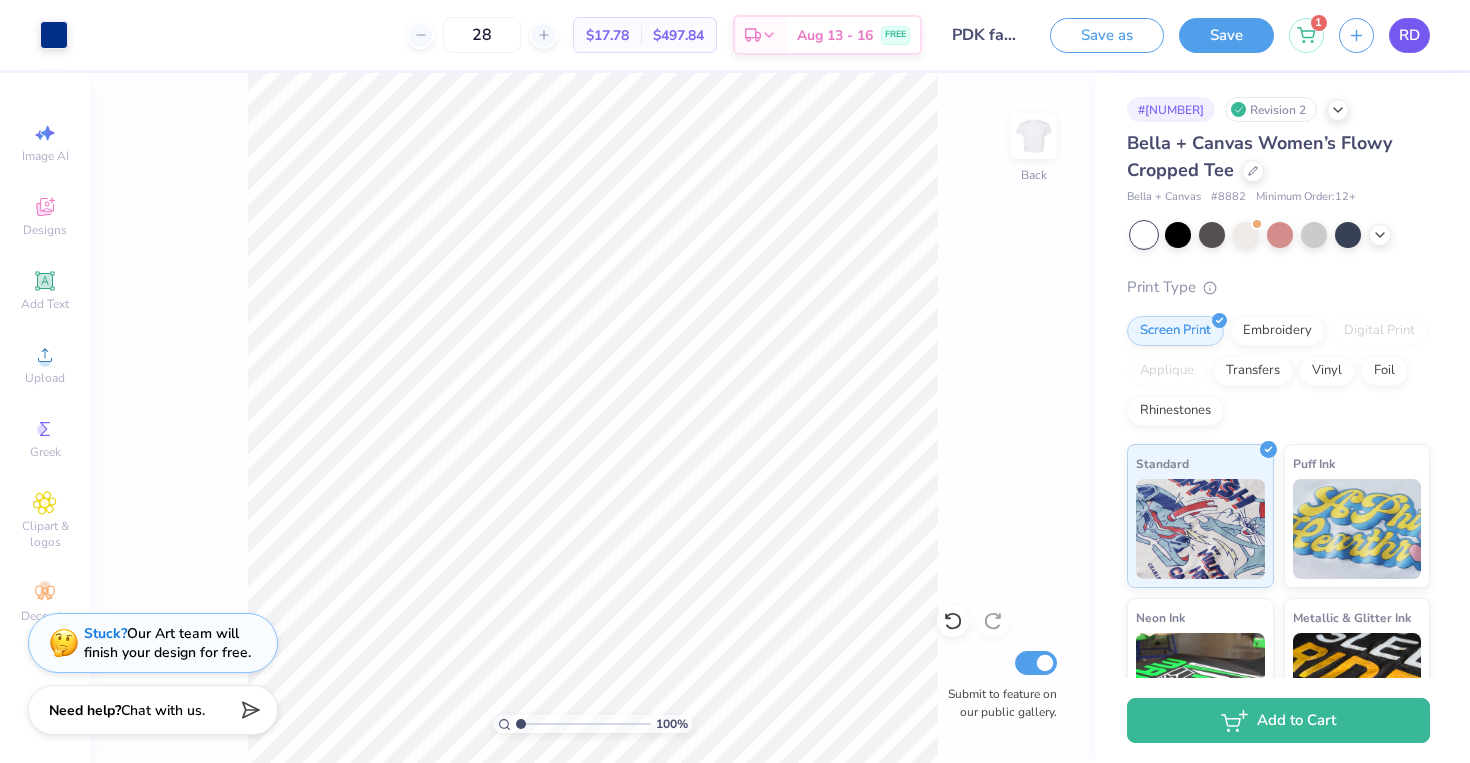 click on "RD" at bounding box center [1409, 35] 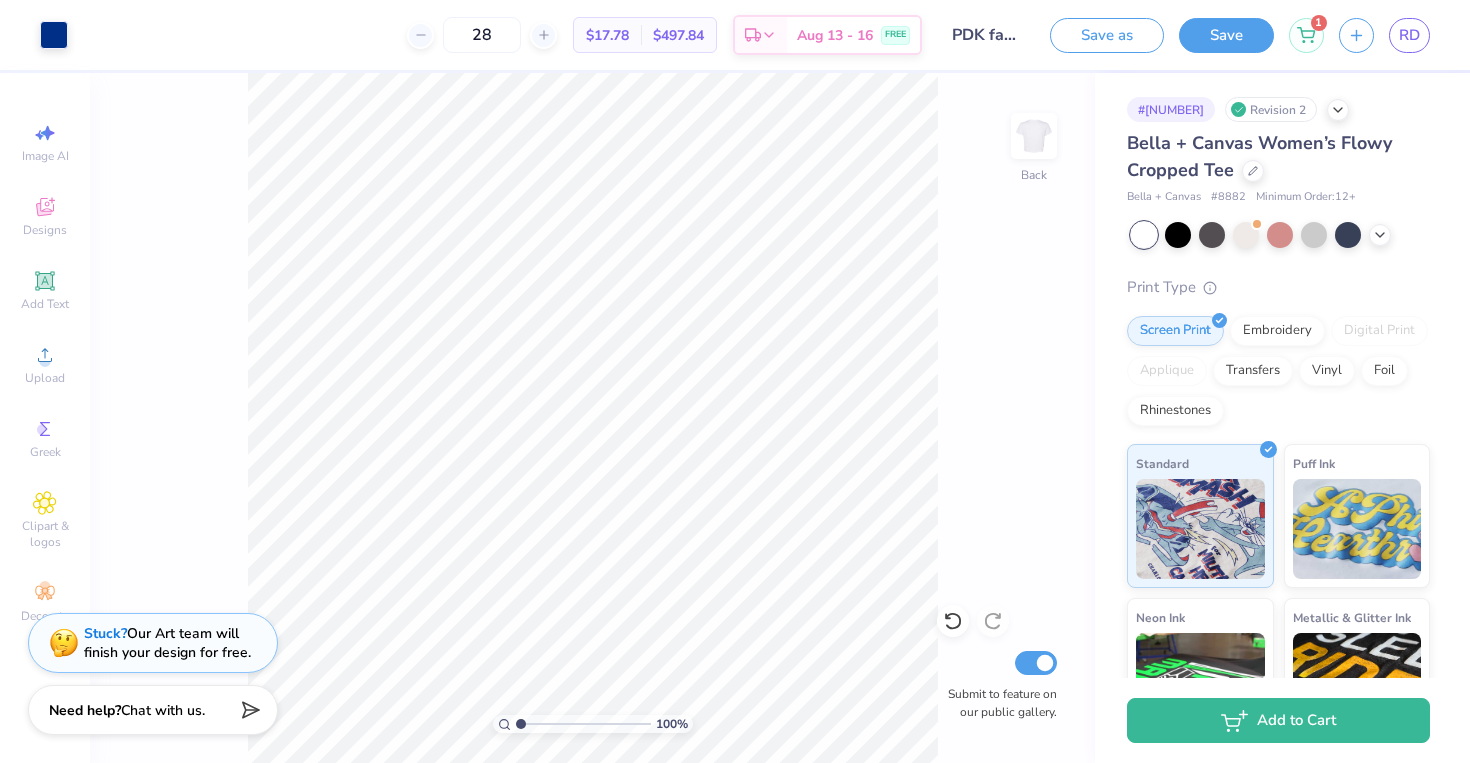 click on "Bella + Canvas Women’s Flowy Cropped Tee" at bounding box center (1278, 157) 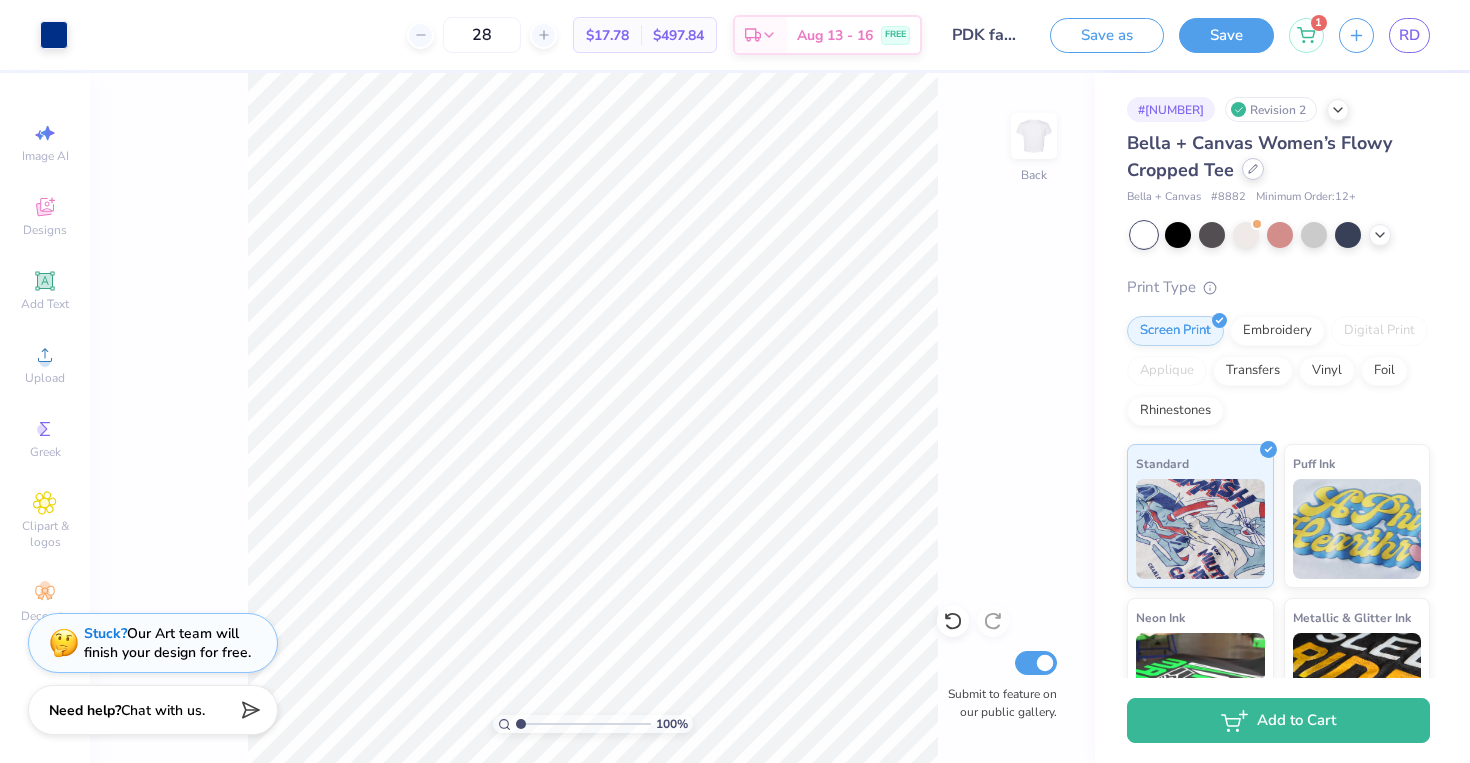 click 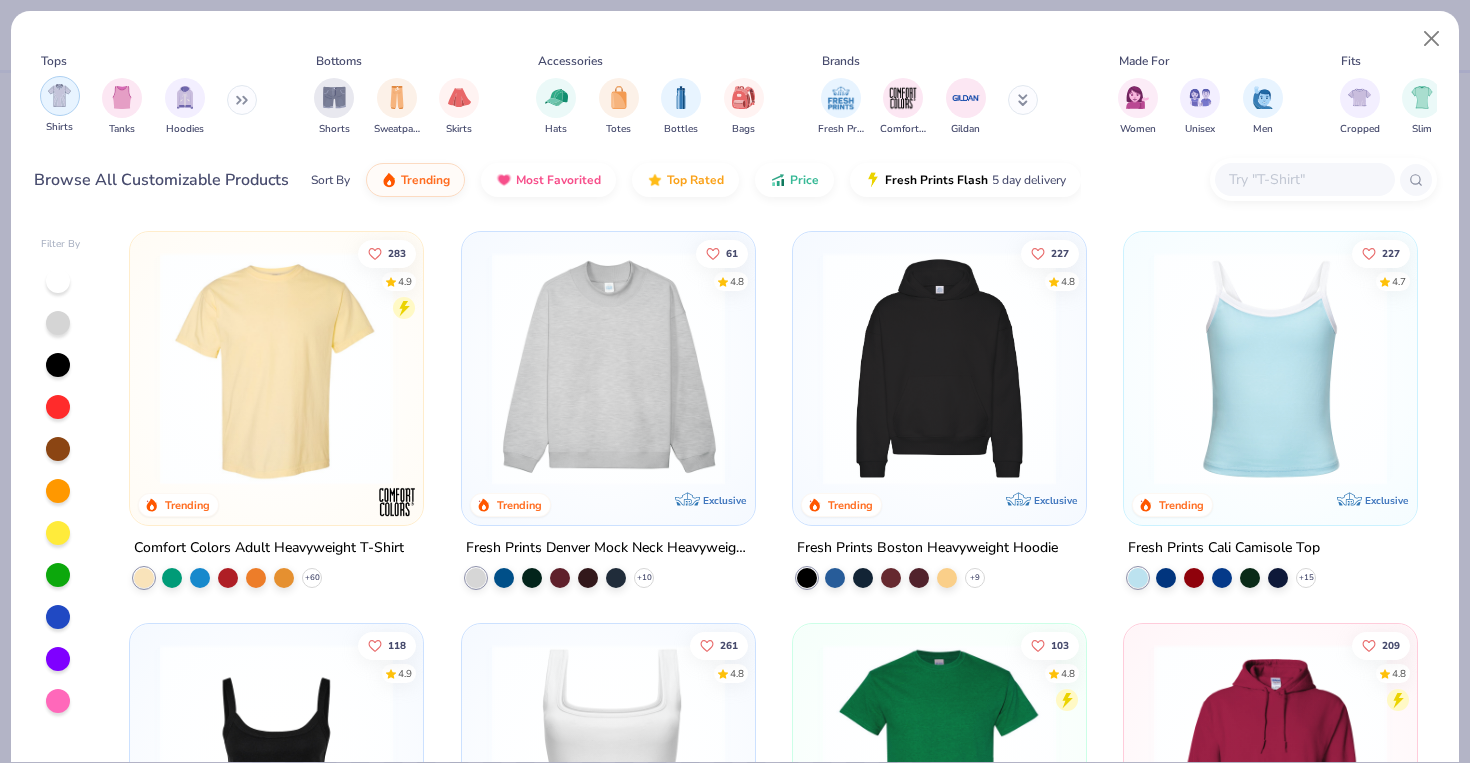 click at bounding box center (59, 95) 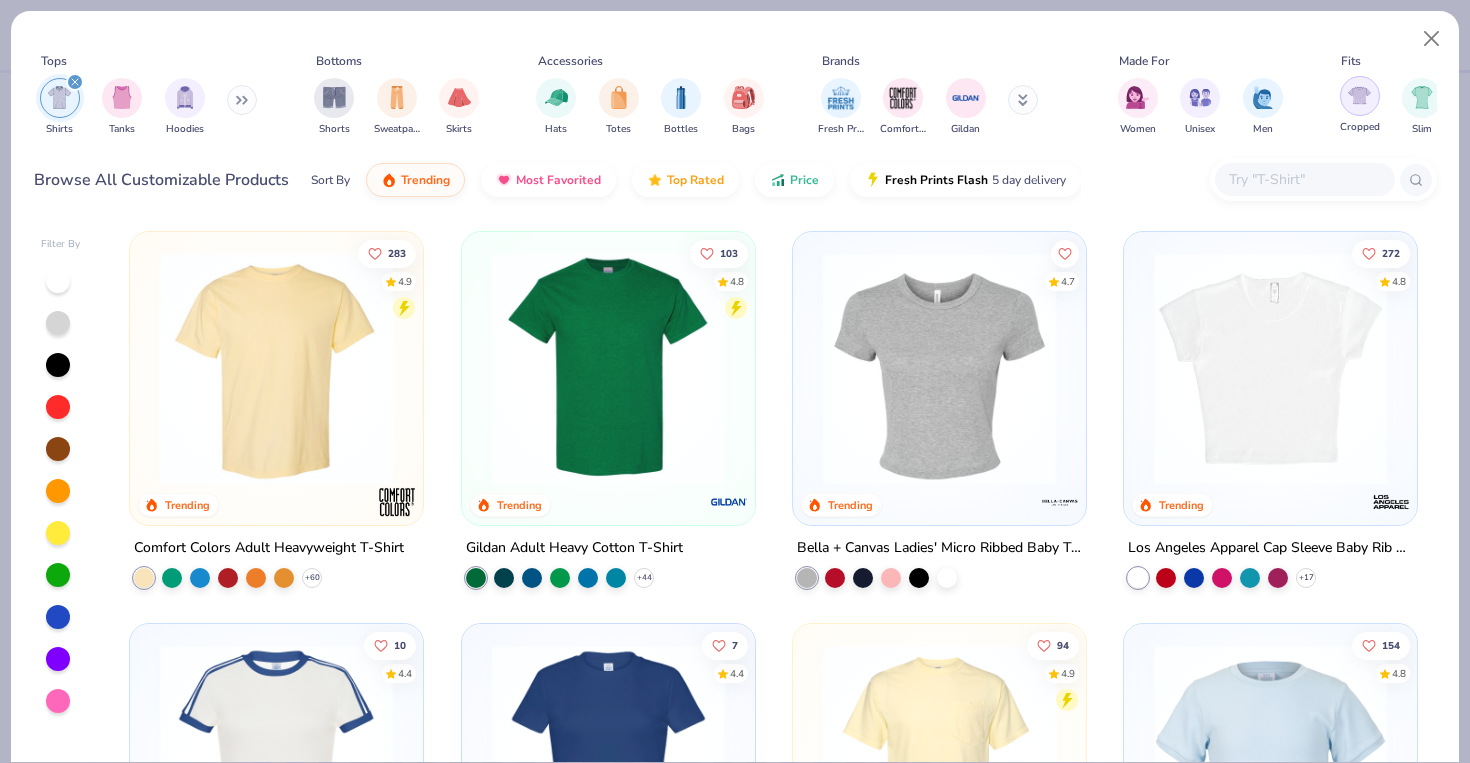 click at bounding box center [1359, 95] 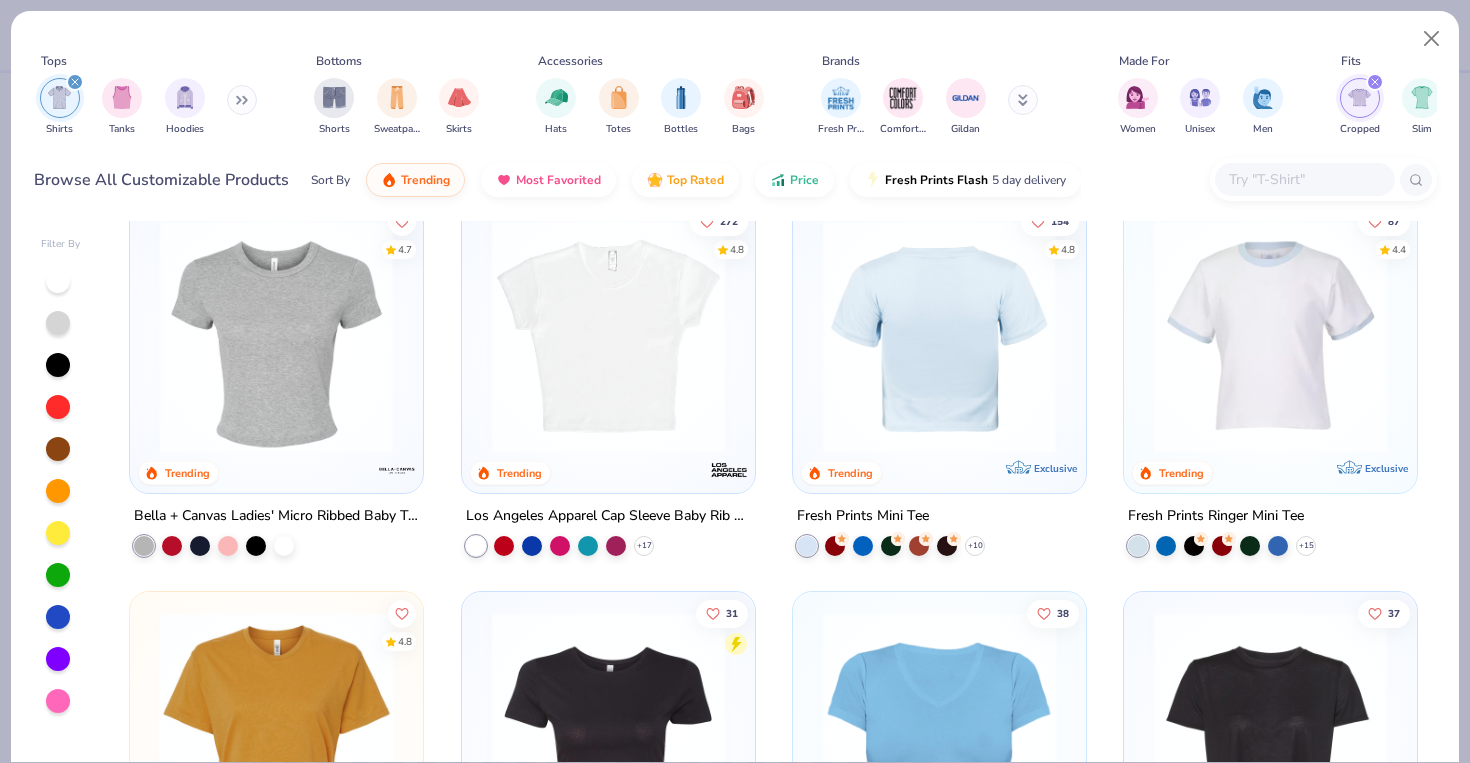 scroll, scrollTop: 36, scrollLeft: 0, axis: vertical 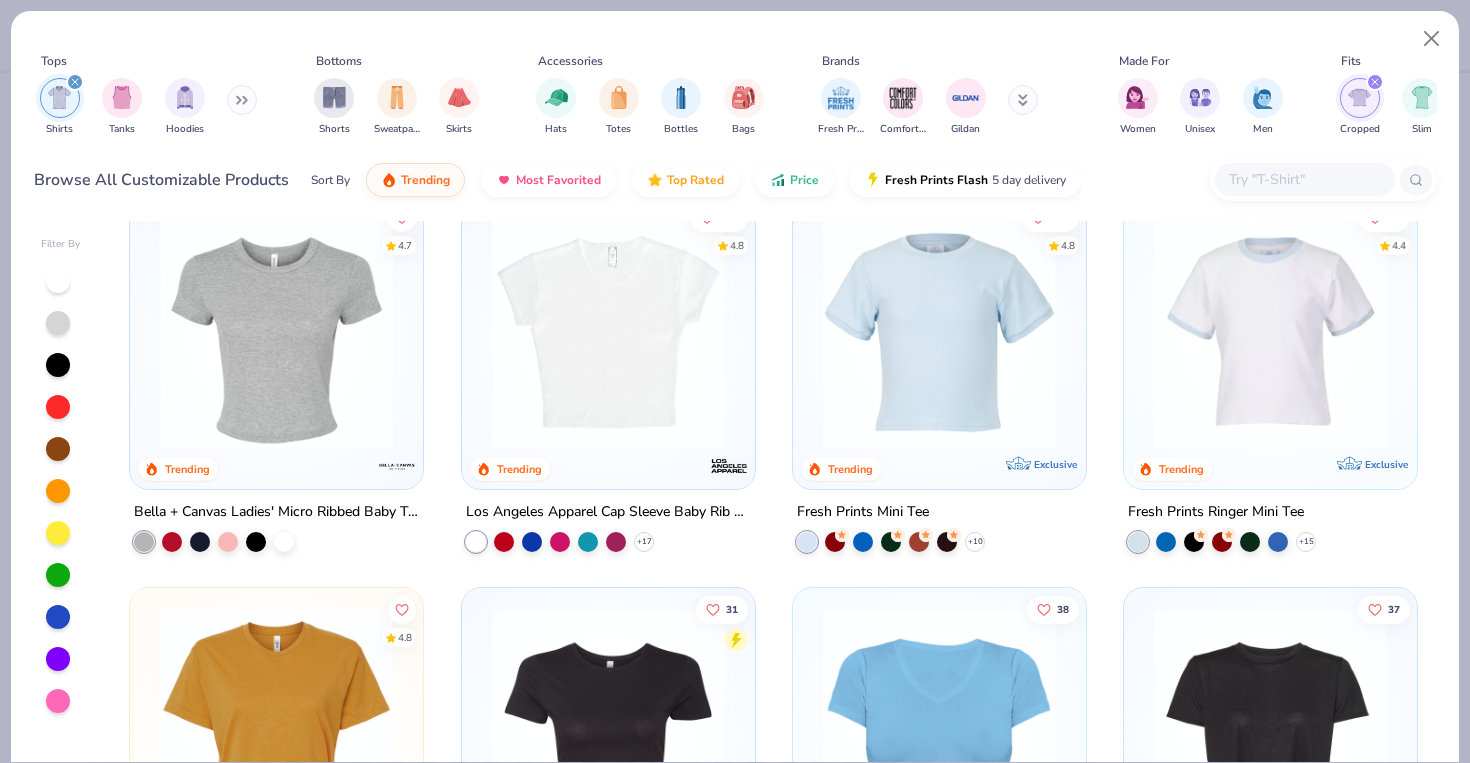 click on "Sort By Trending Most Favorited Top Rated Price Fresh Prints Flash 5 day delivery" at bounding box center [696, 180] 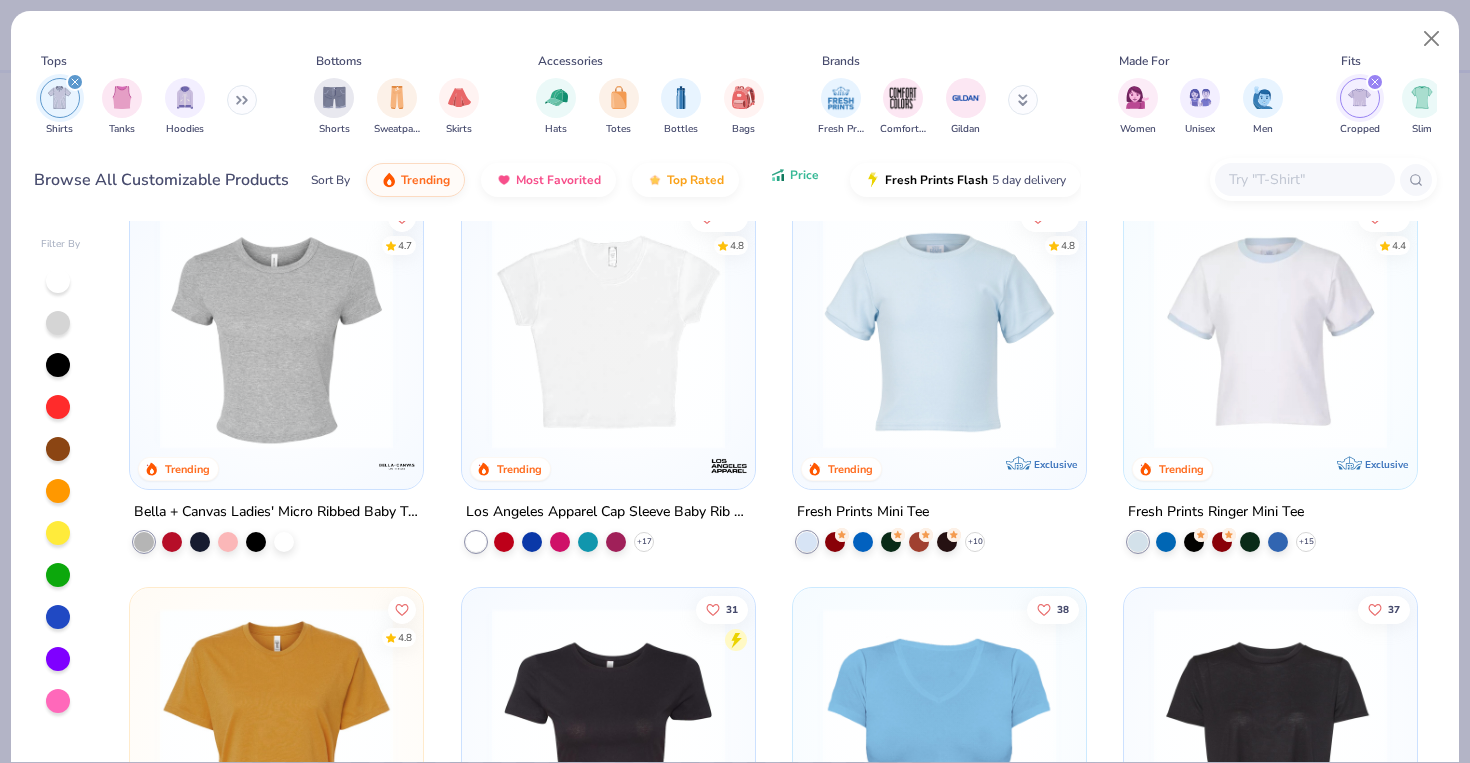 click on "Price" at bounding box center [794, 175] 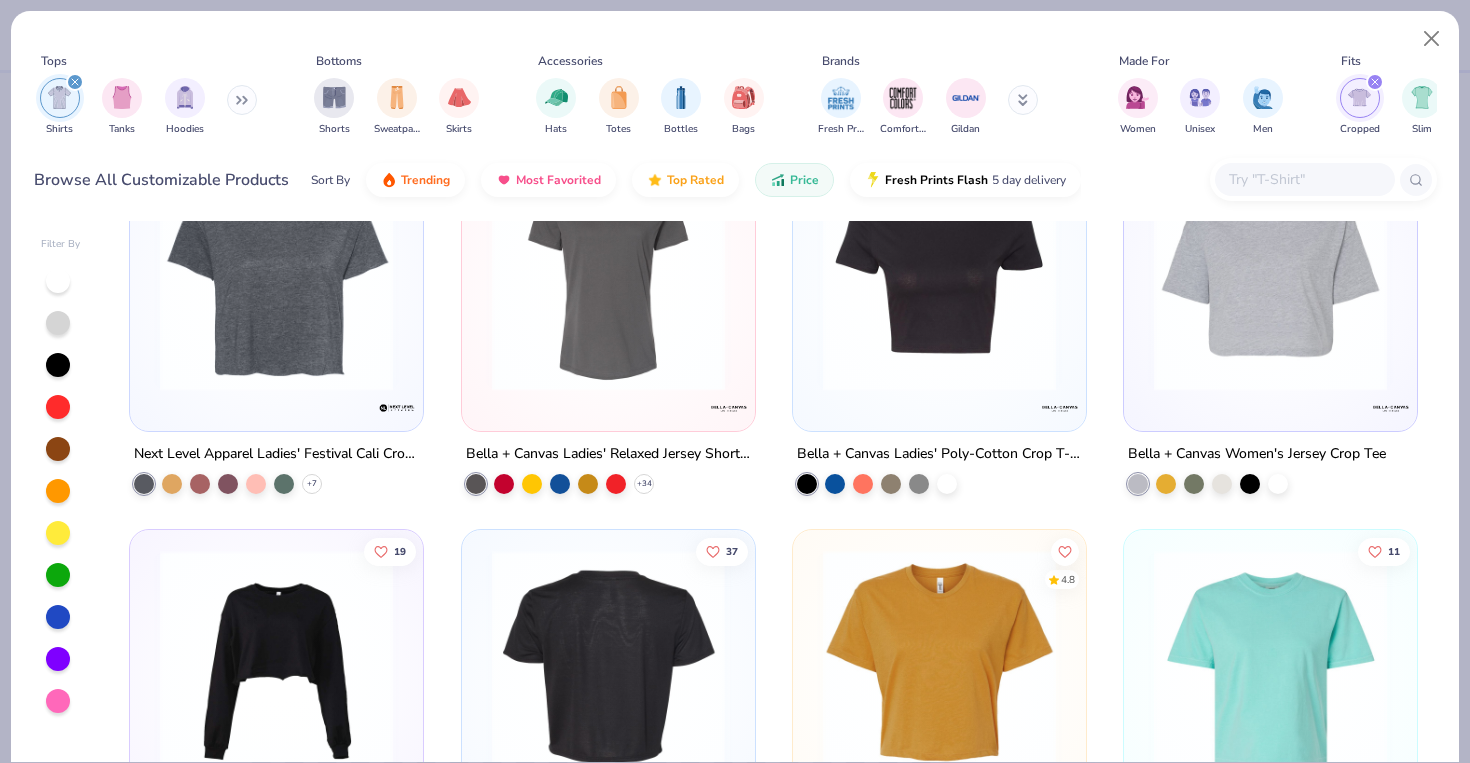 scroll, scrollTop: 0, scrollLeft: 0, axis: both 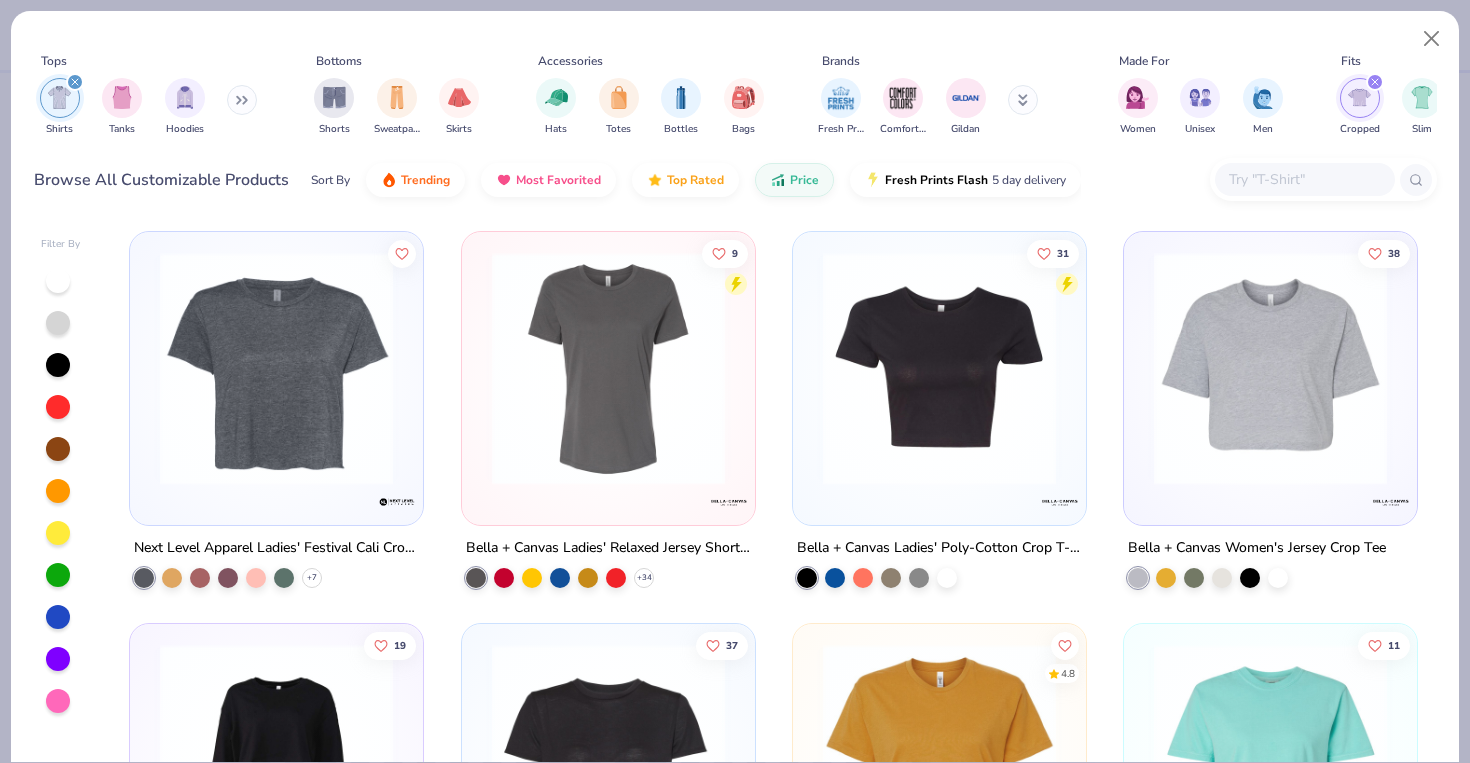 click at bounding box center [1270, 368] 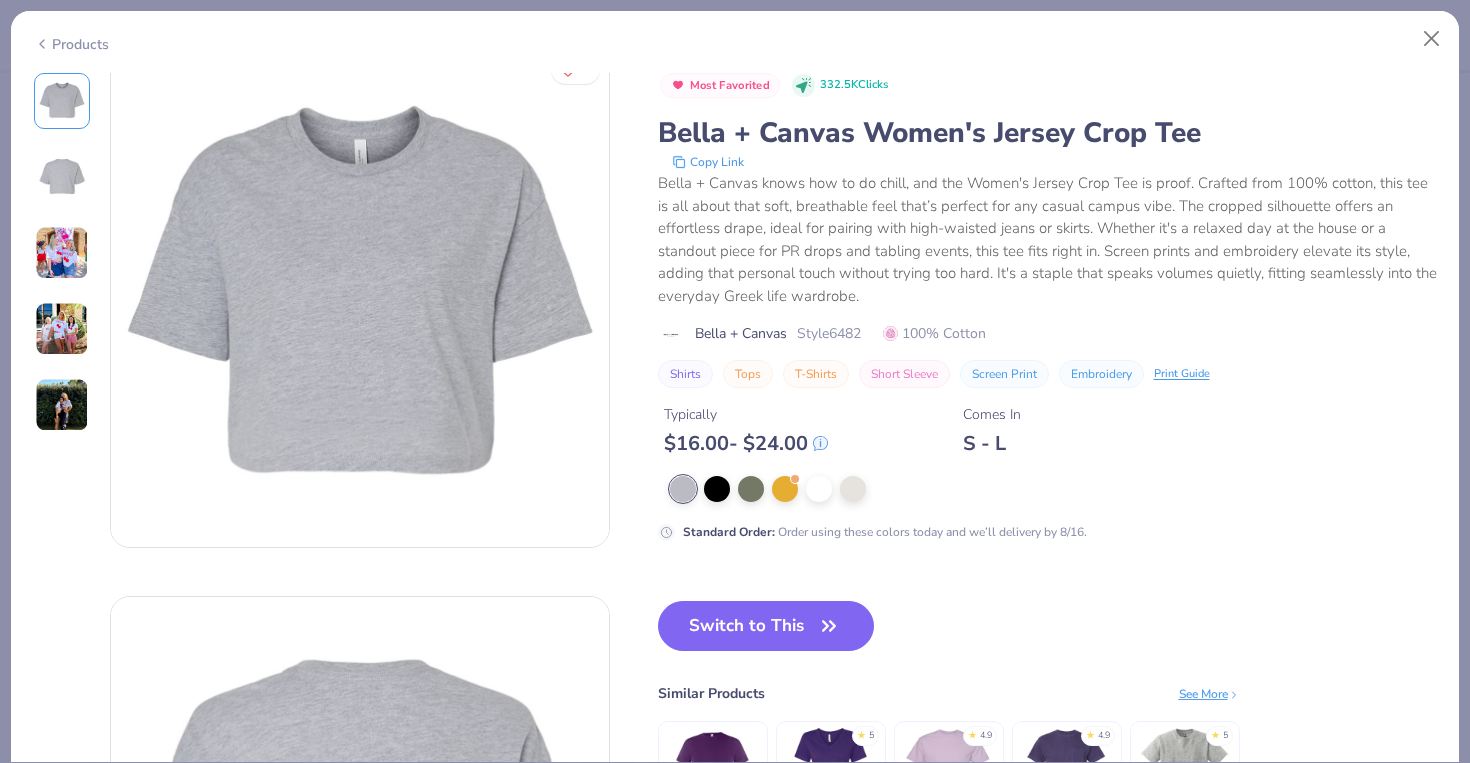 scroll, scrollTop: 26, scrollLeft: 0, axis: vertical 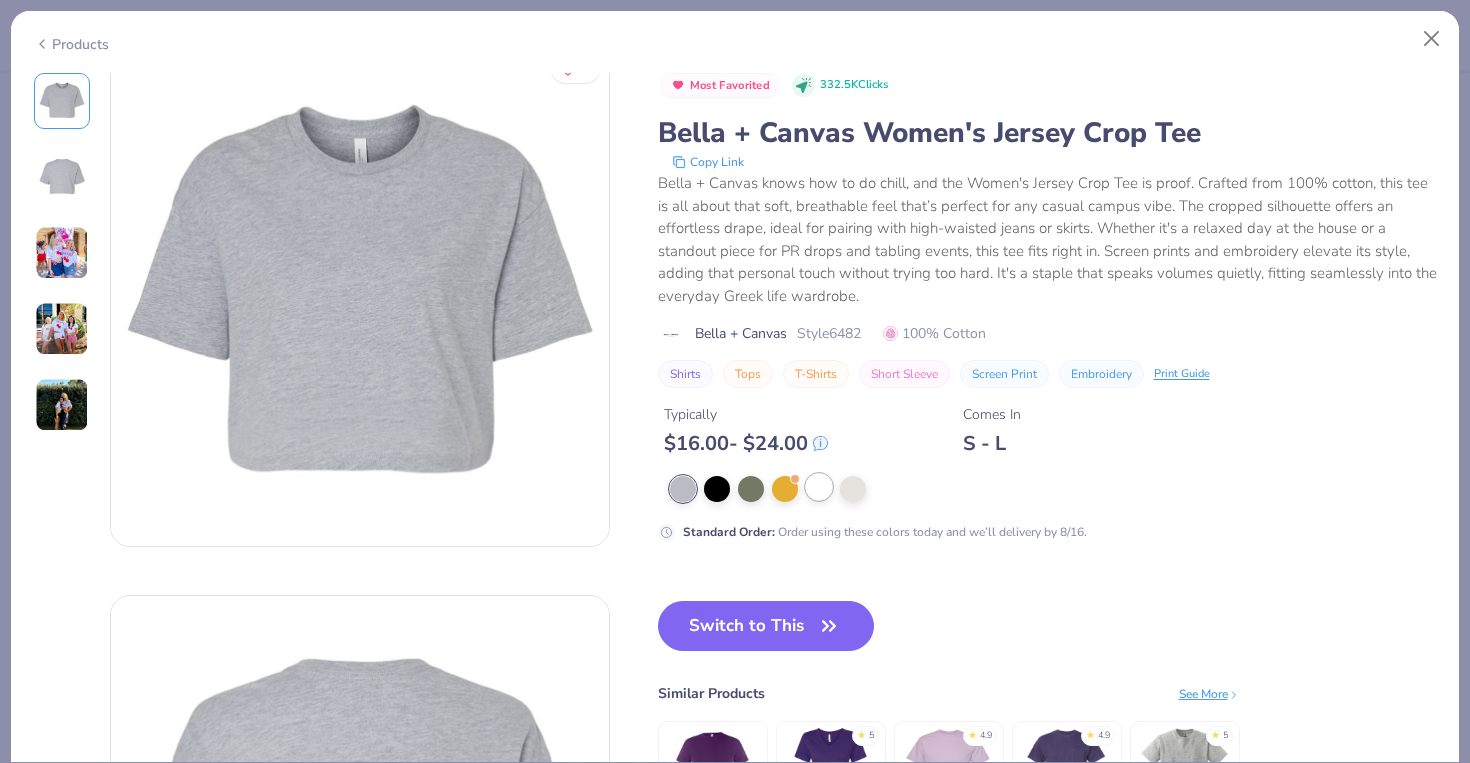 click at bounding box center [819, 487] 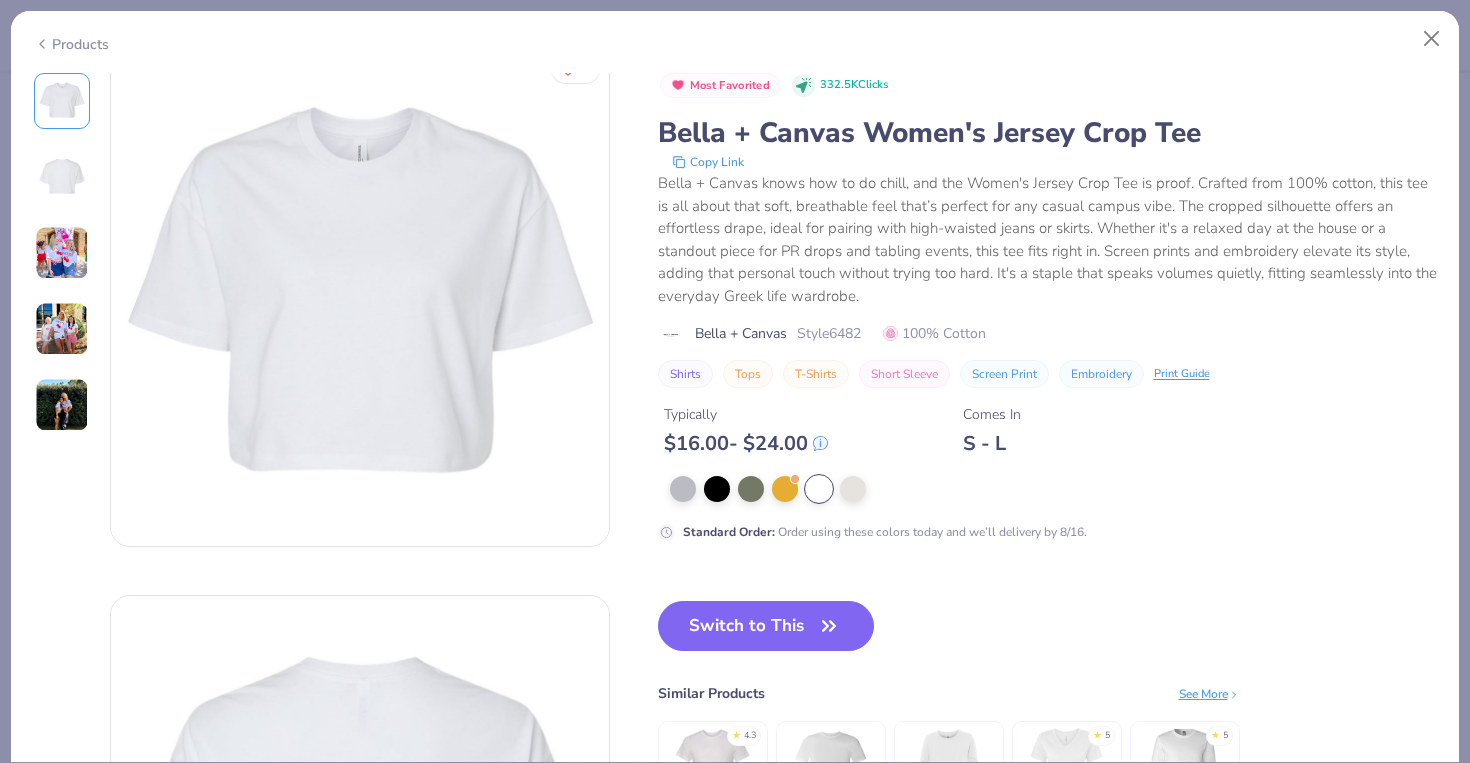 click at bounding box center [62, 253] 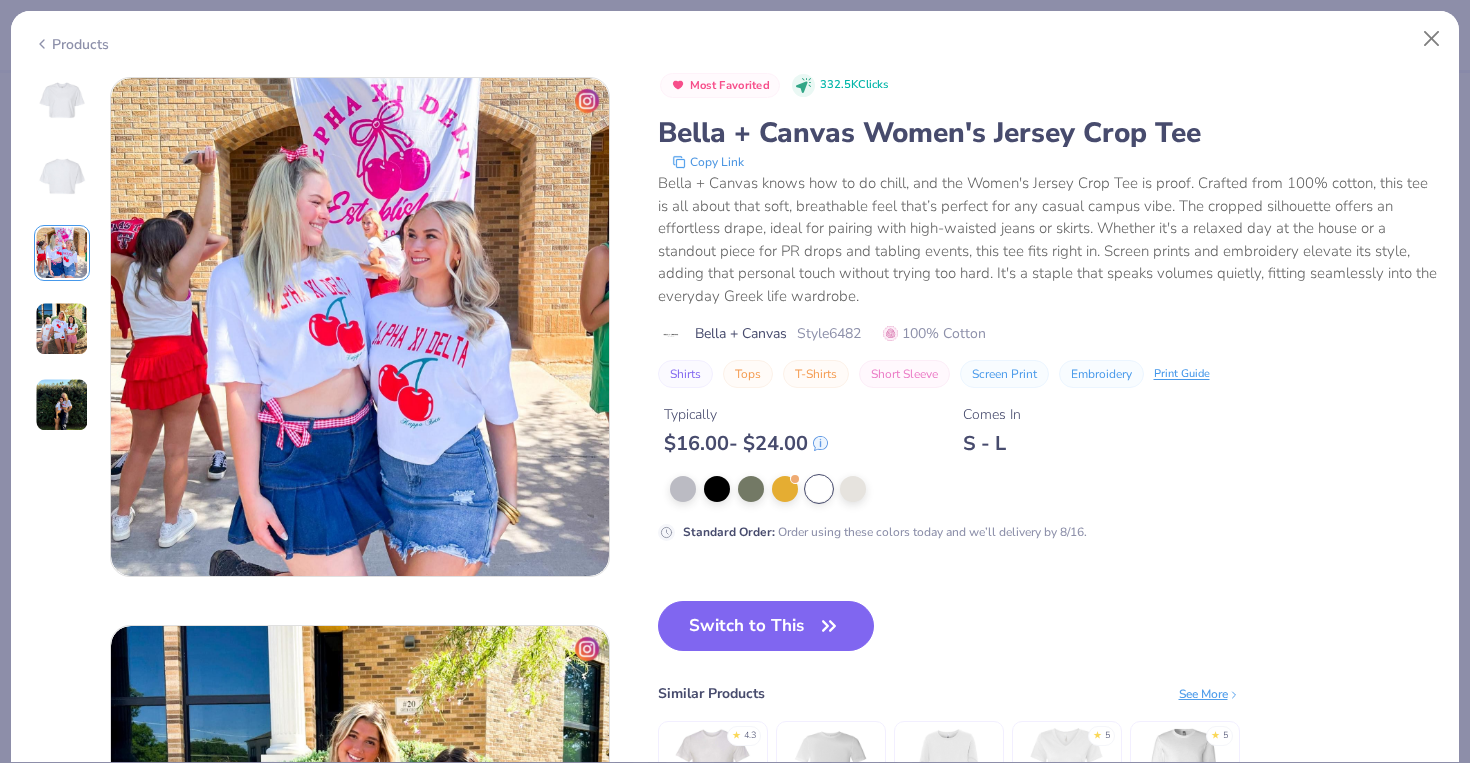 scroll, scrollTop: 1096, scrollLeft: 0, axis: vertical 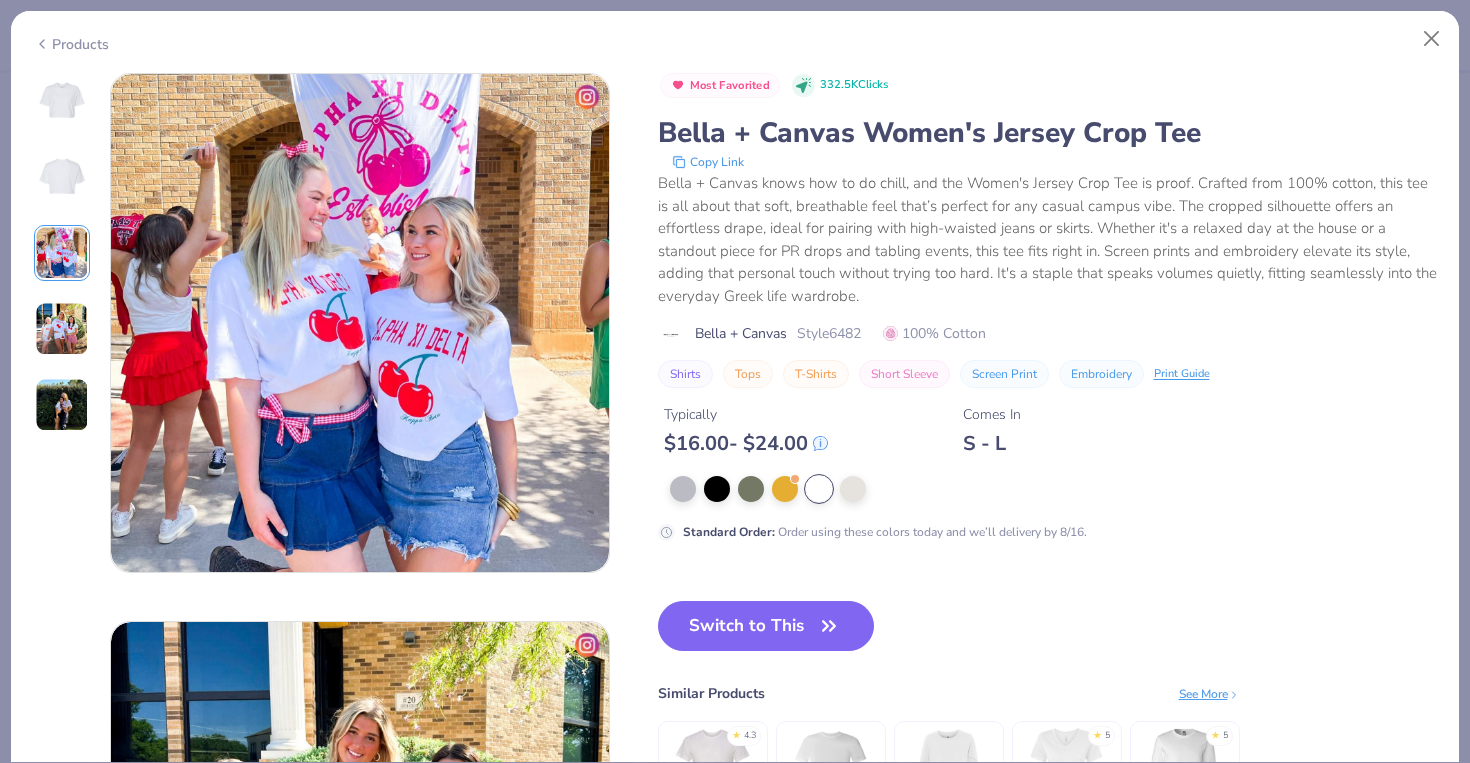 click at bounding box center (62, 177) 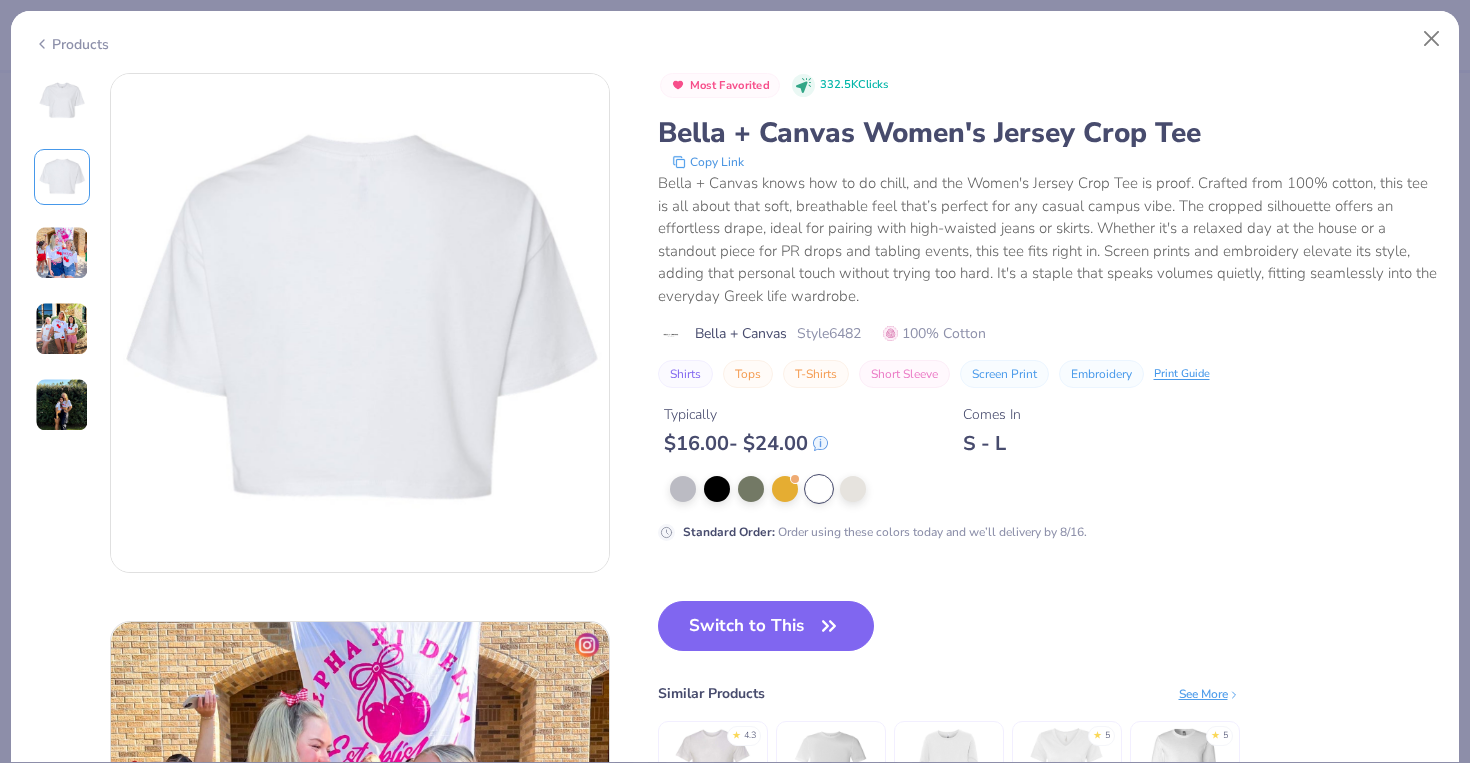 click at bounding box center (62, 405) 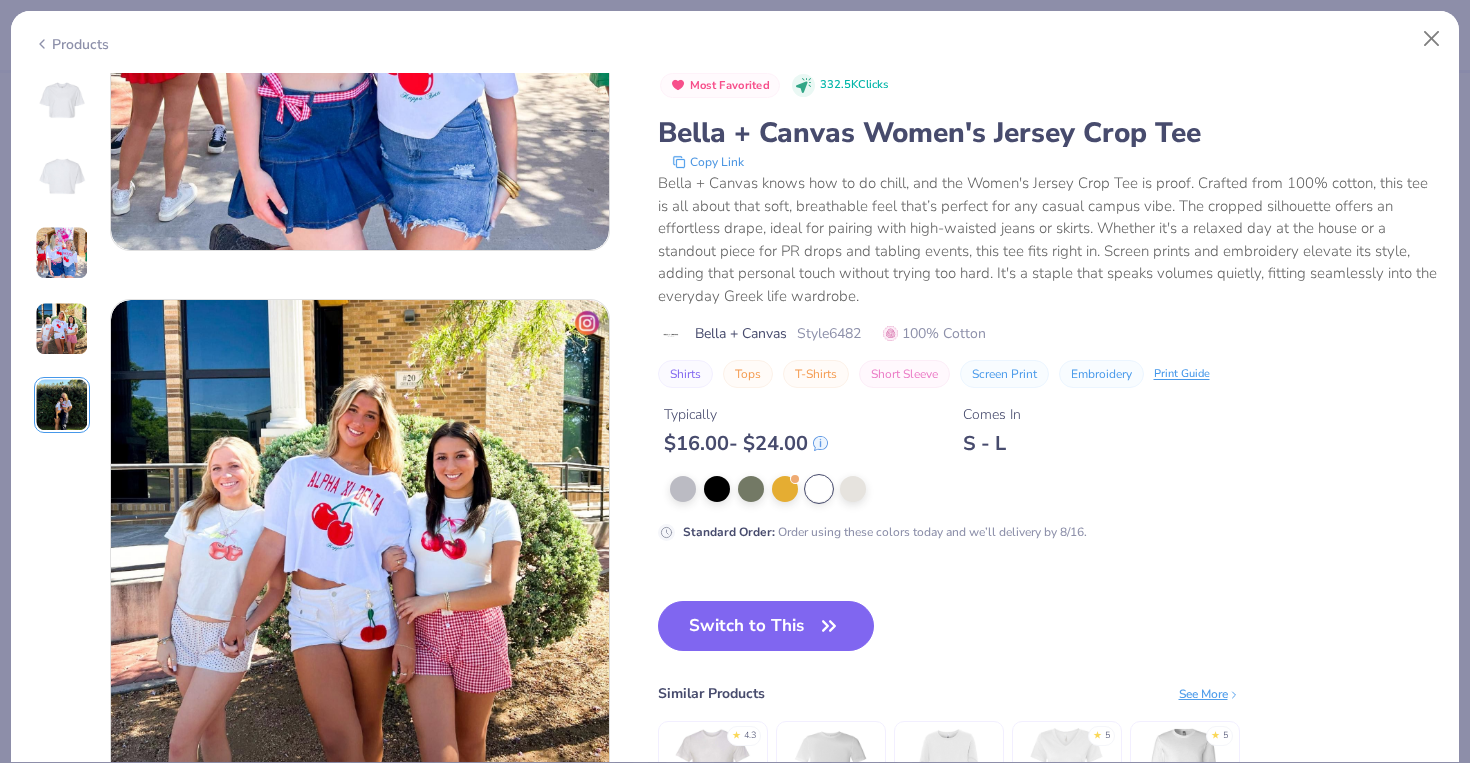 scroll, scrollTop: 1063, scrollLeft: 0, axis: vertical 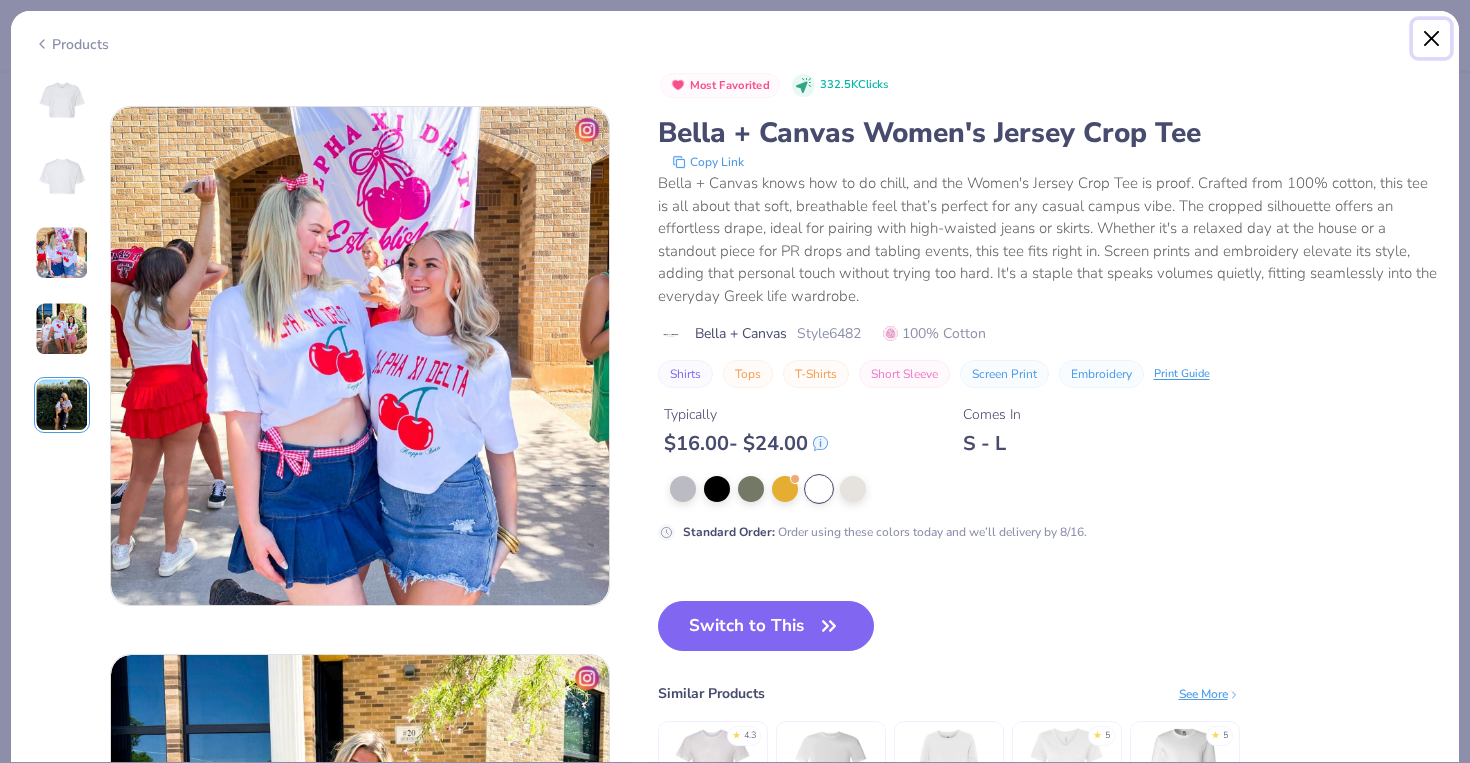click at bounding box center [1432, 39] 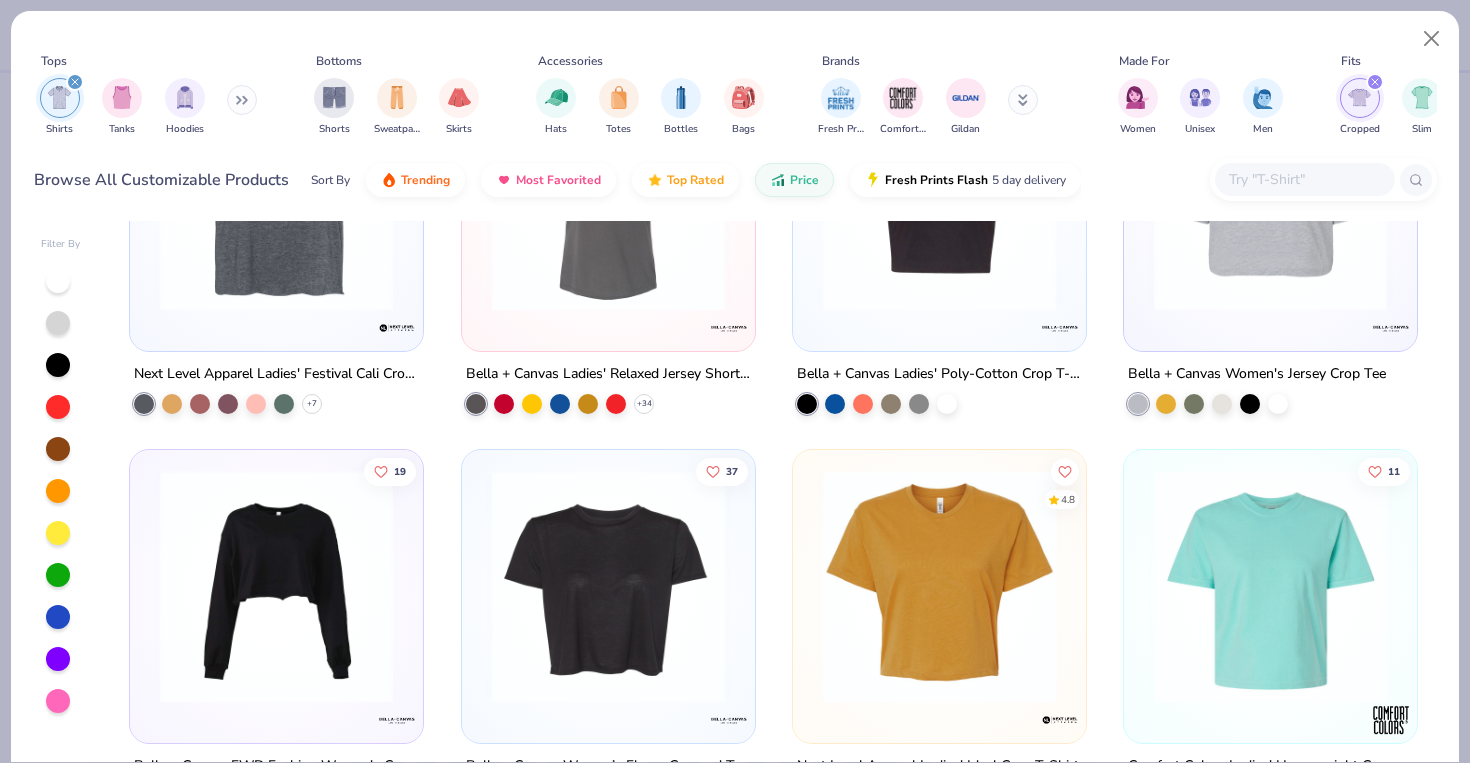 scroll, scrollTop: 180, scrollLeft: 0, axis: vertical 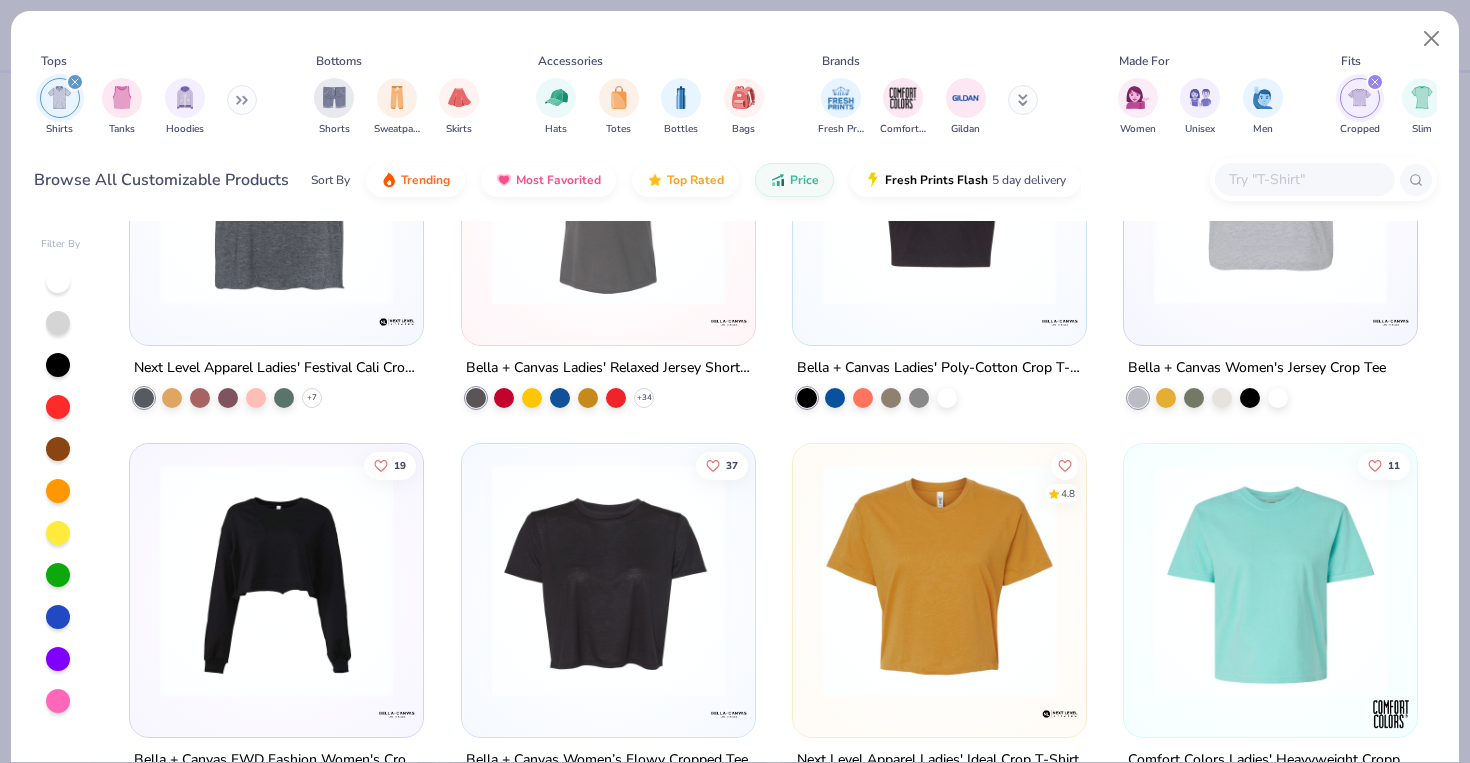 click at bounding box center [608, 580] 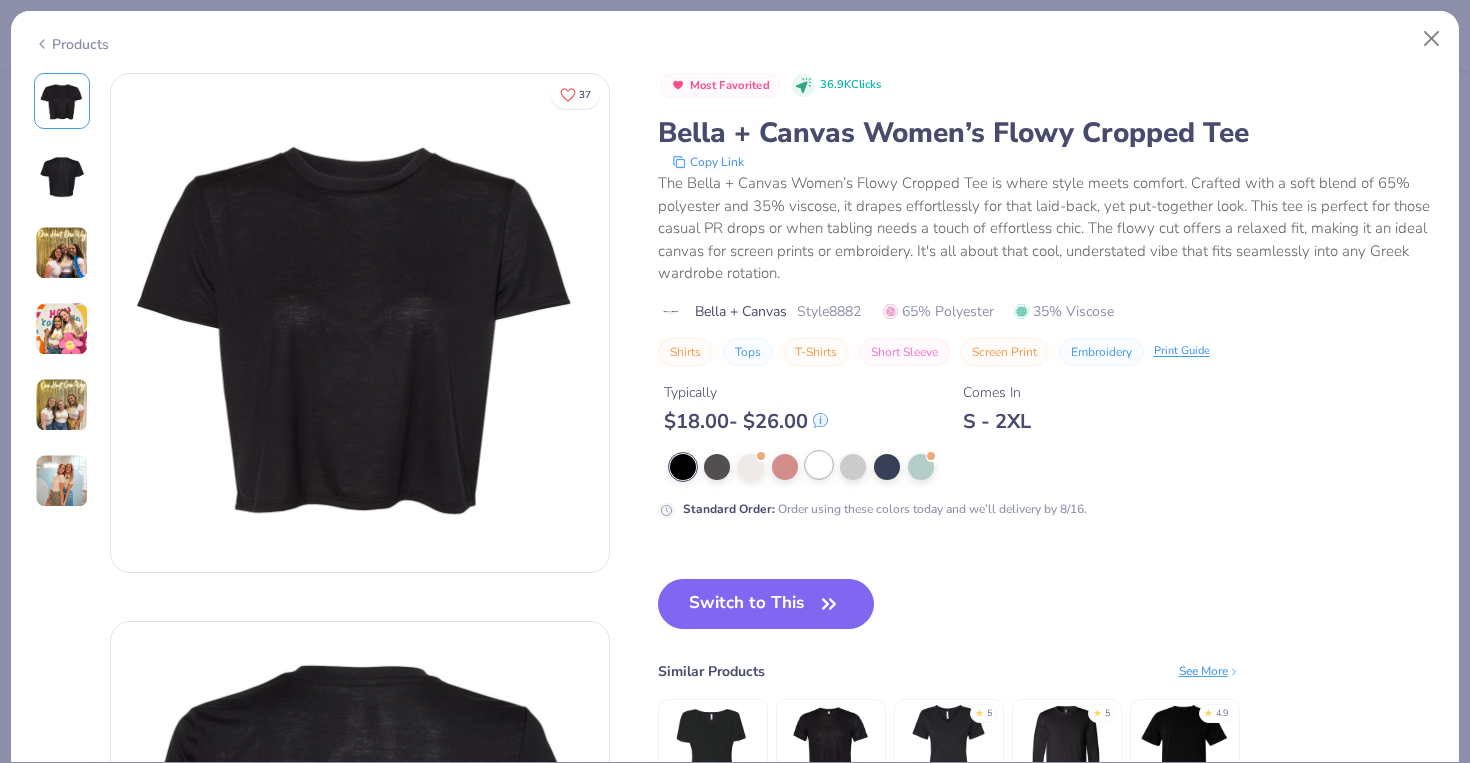 click at bounding box center [819, 465] 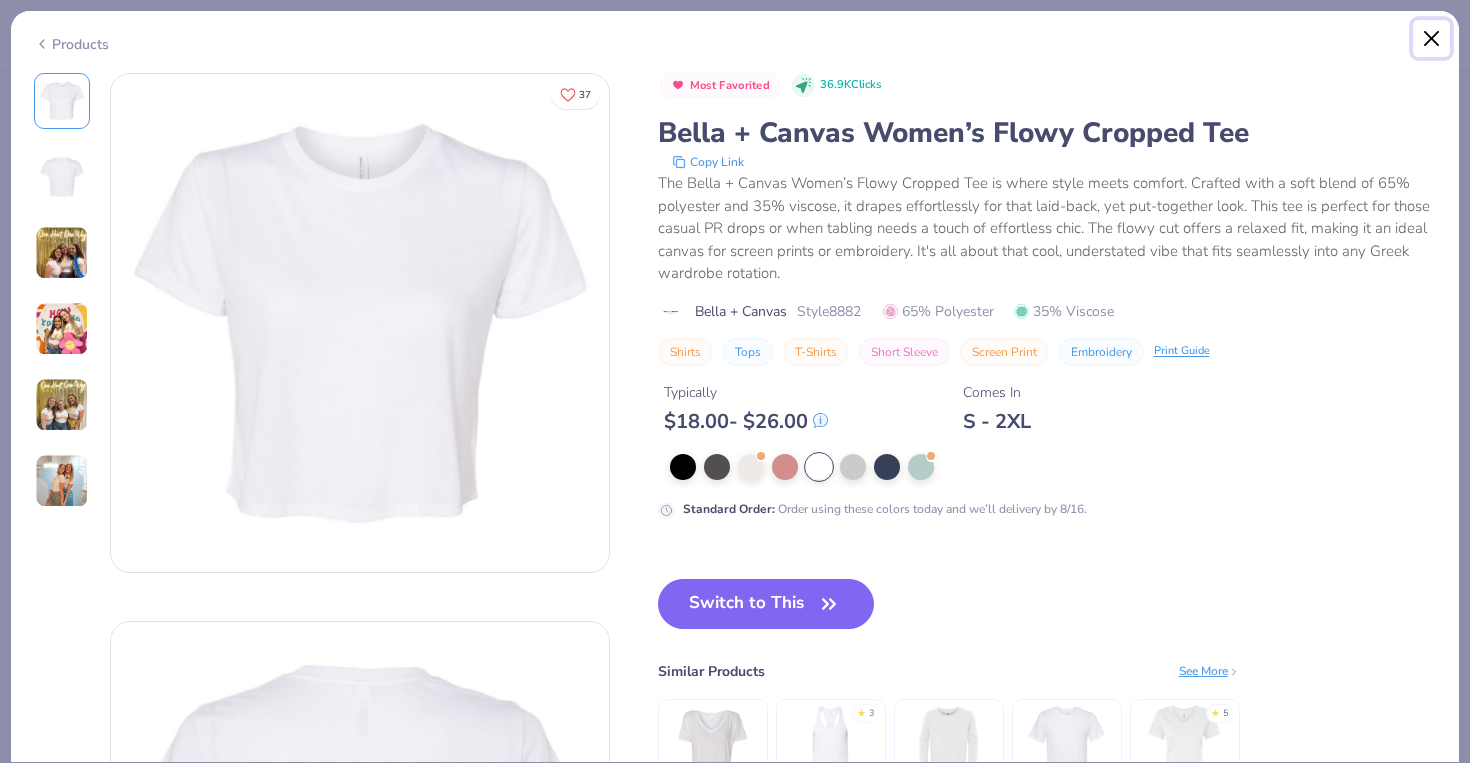 click at bounding box center (1432, 39) 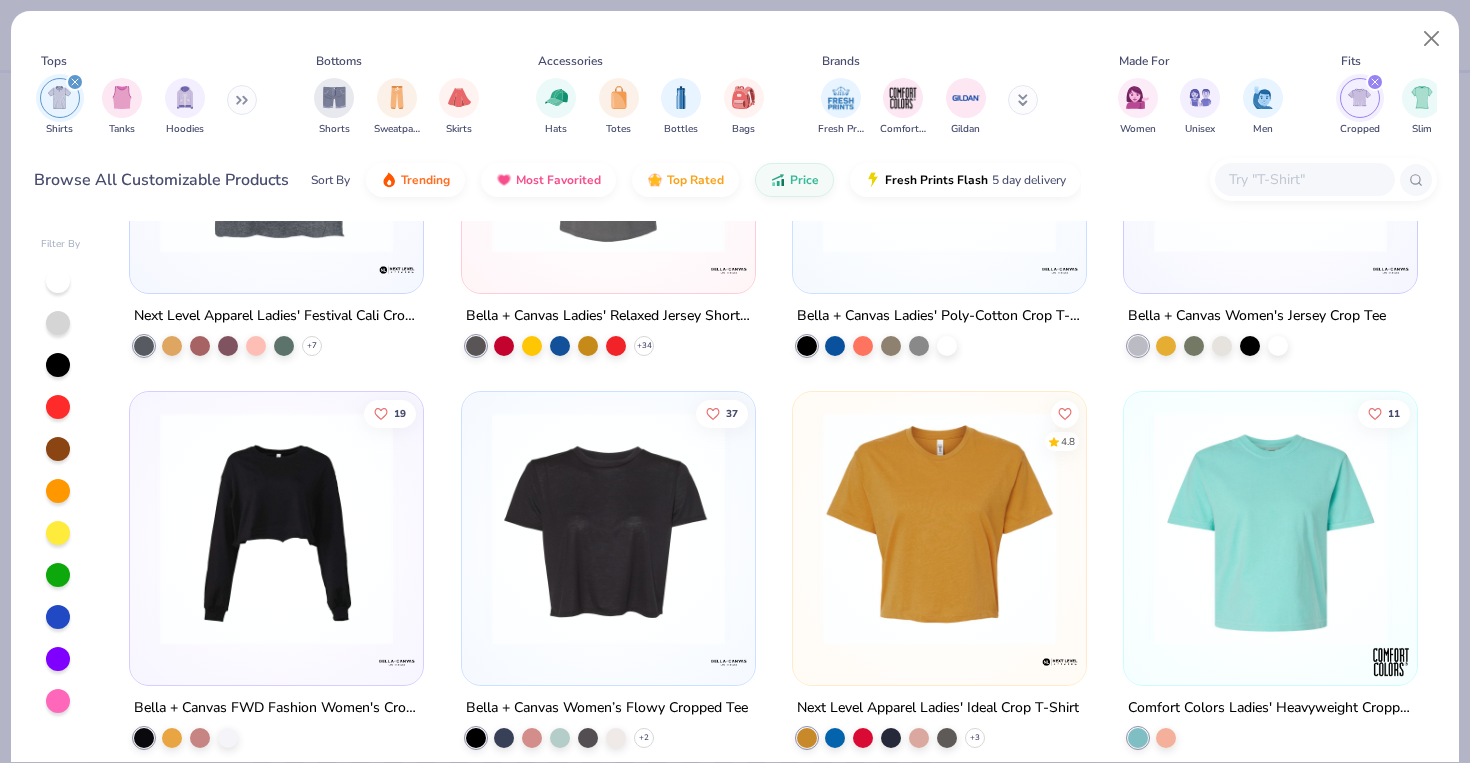 scroll, scrollTop: 0, scrollLeft: 0, axis: both 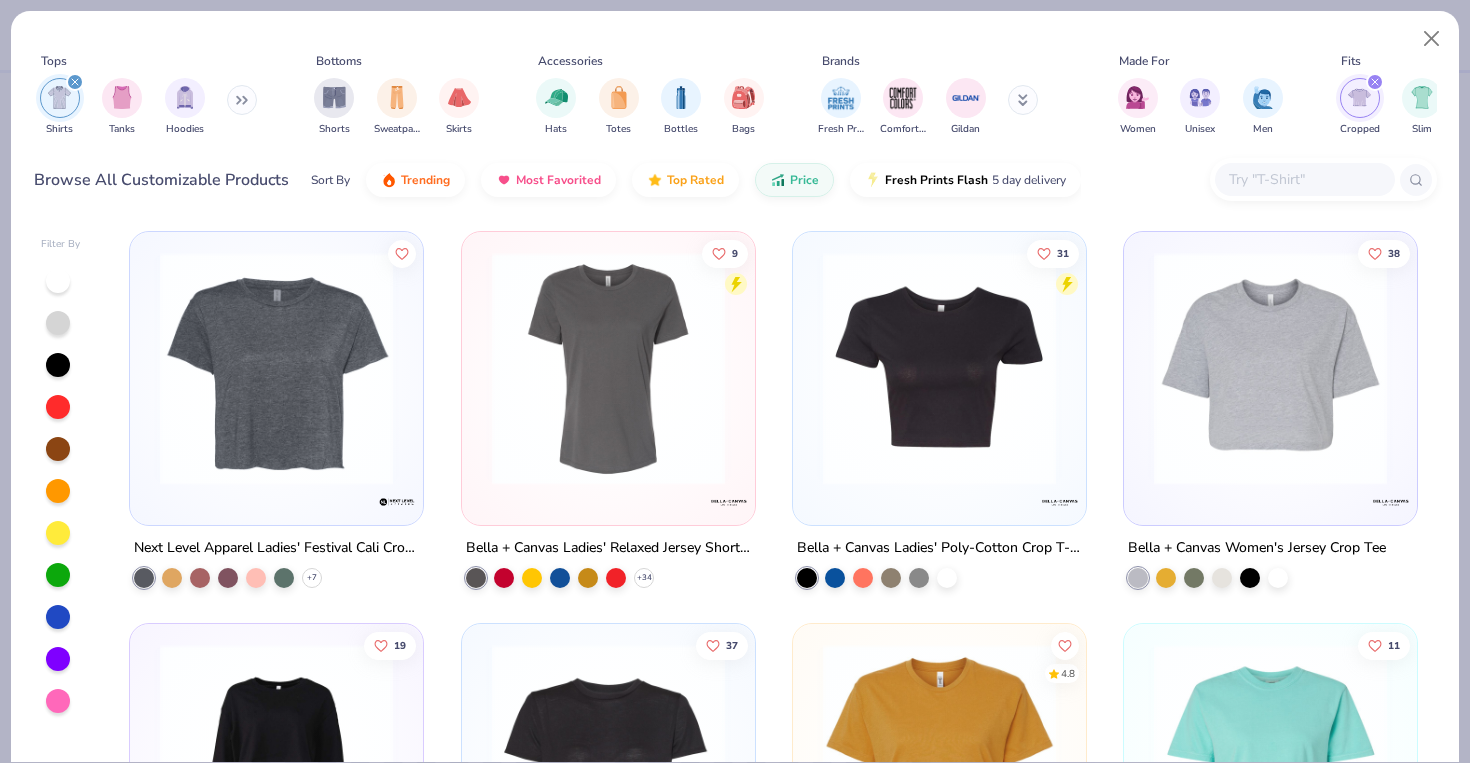 click at bounding box center (939, 368) 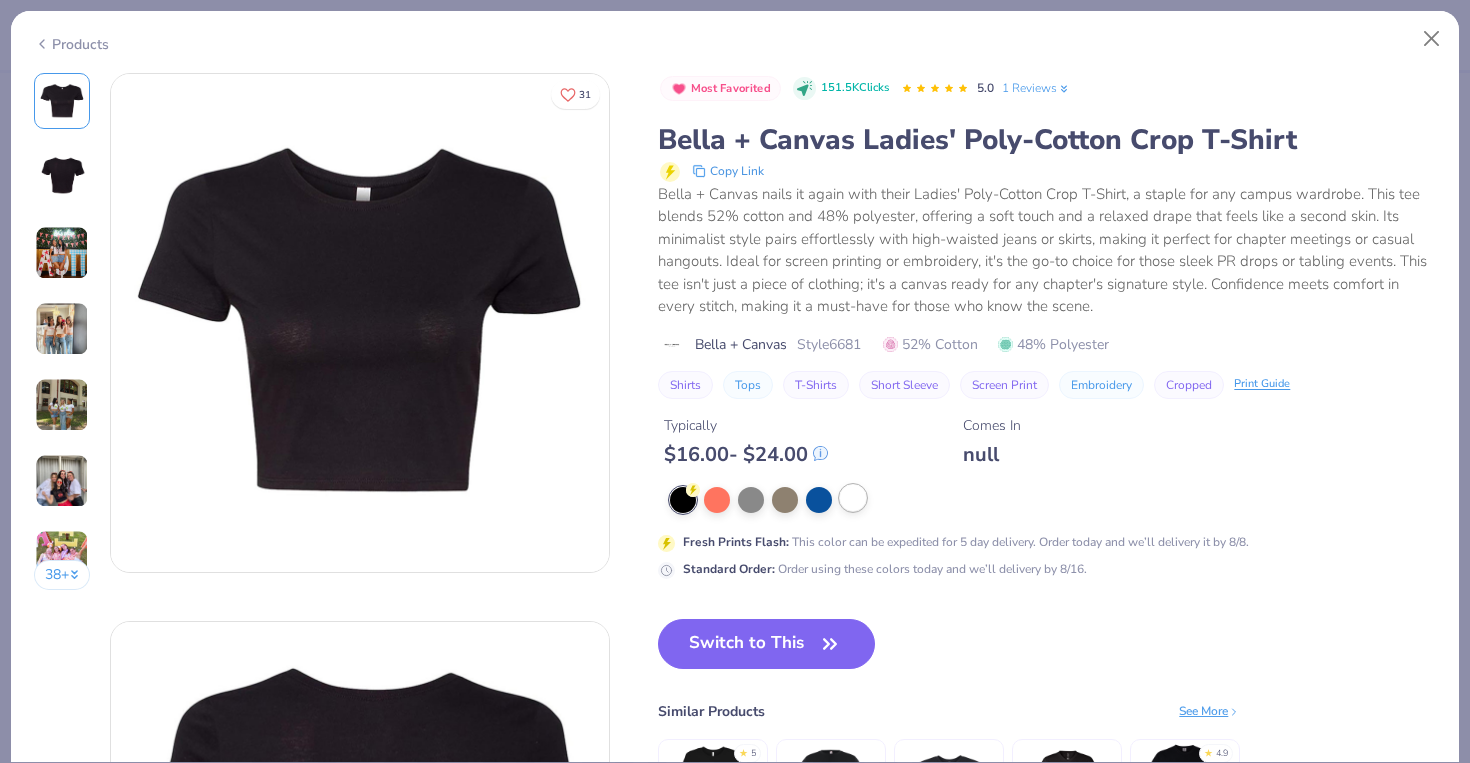 click at bounding box center [853, 498] 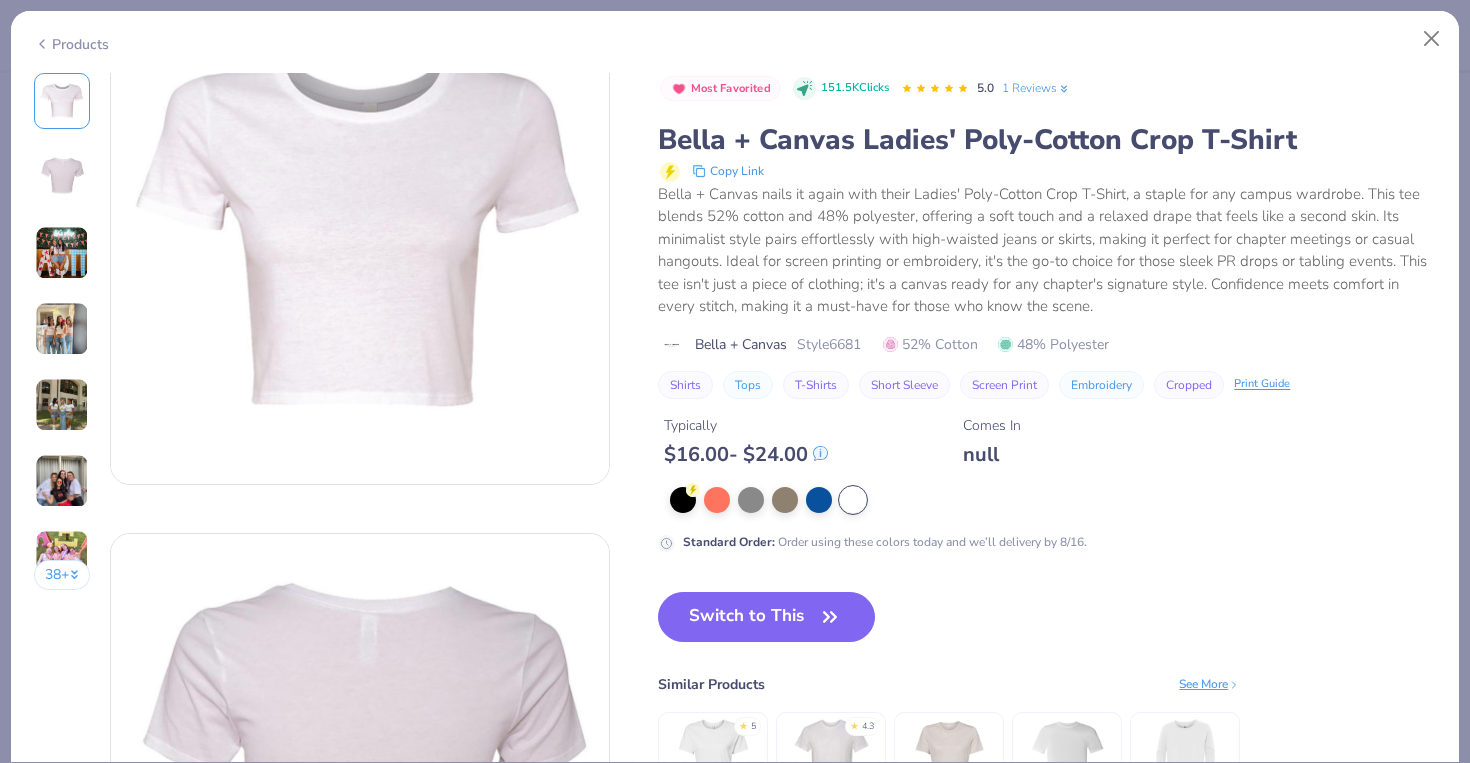 scroll, scrollTop: 106, scrollLeft: 0, axis: vertical 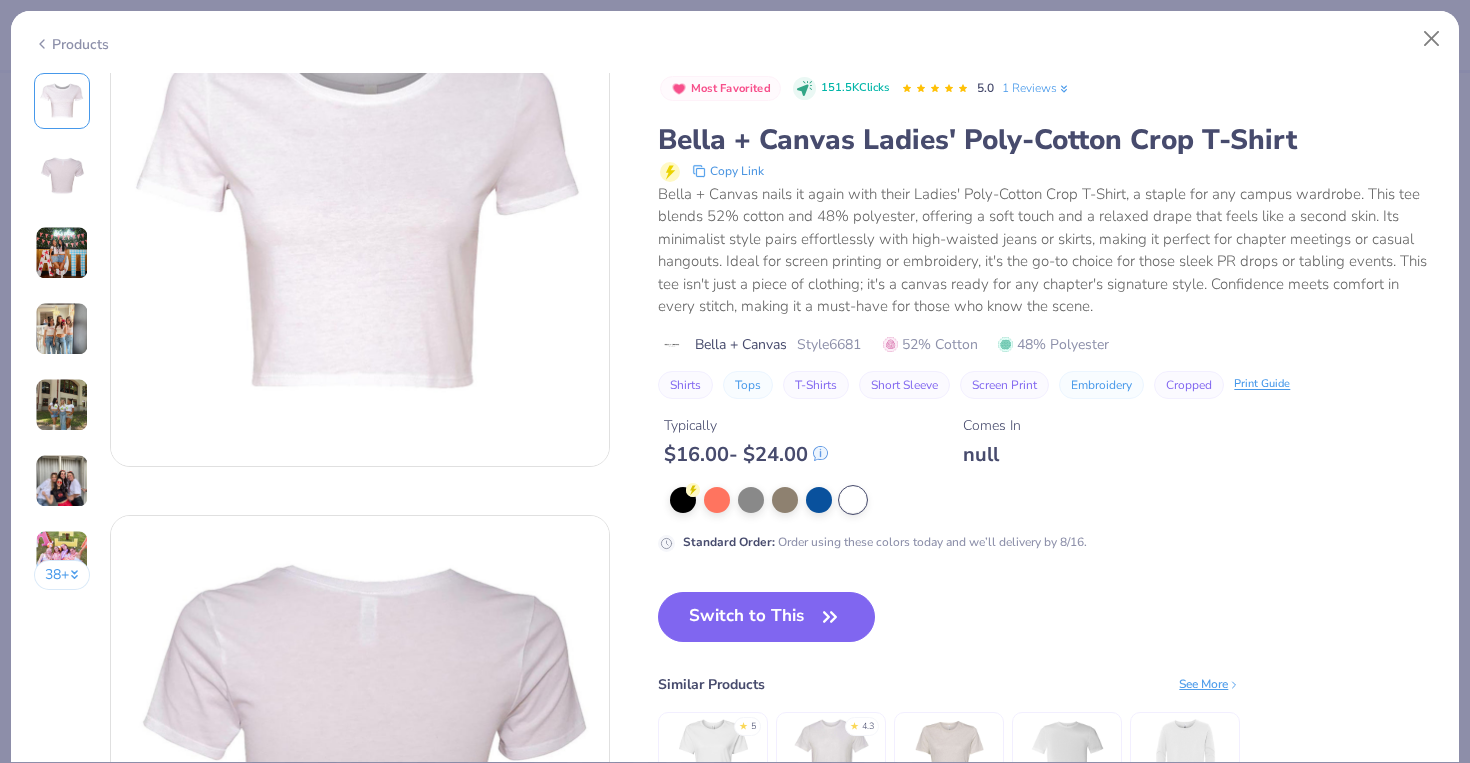 click at bounding box center [62, 253] 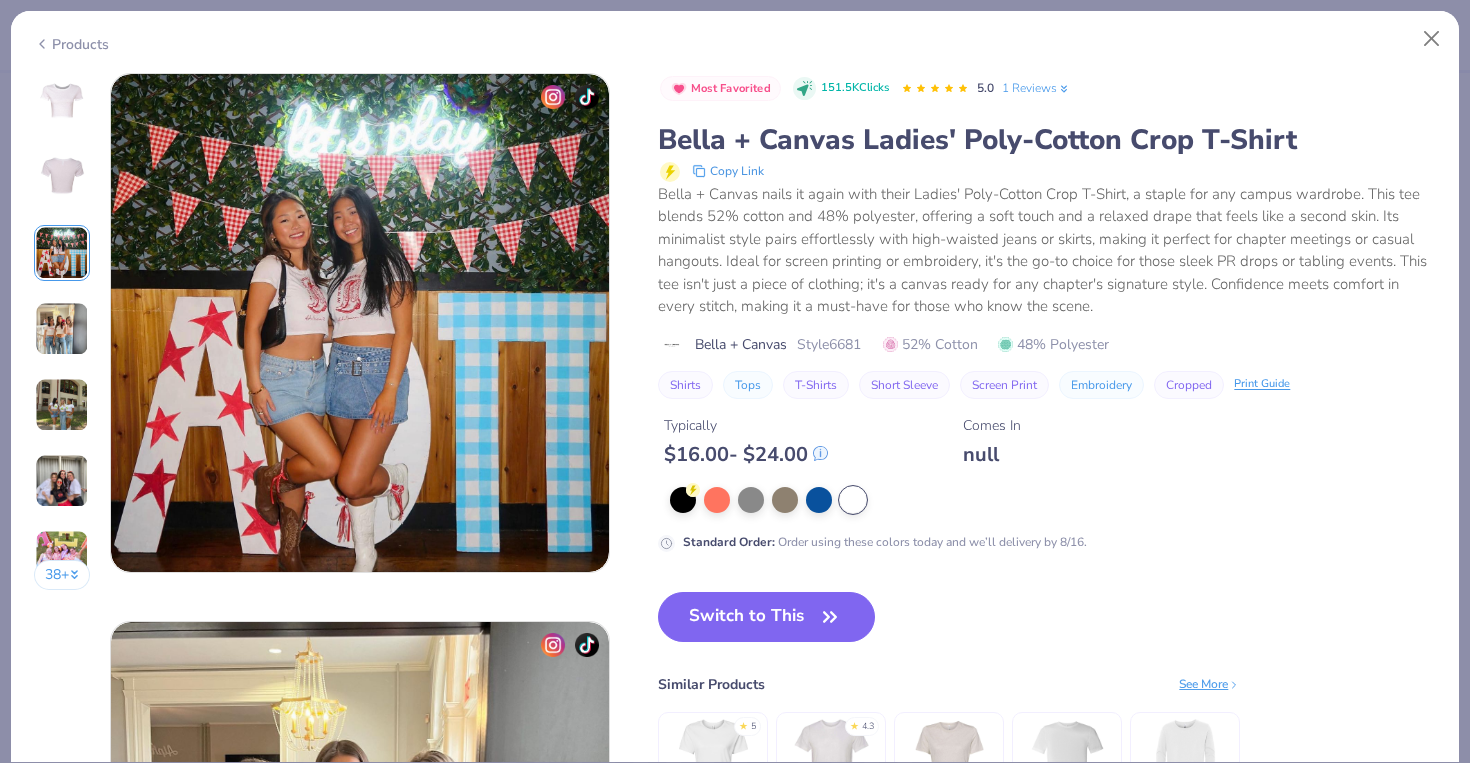 click at bounding box center [62, 329] 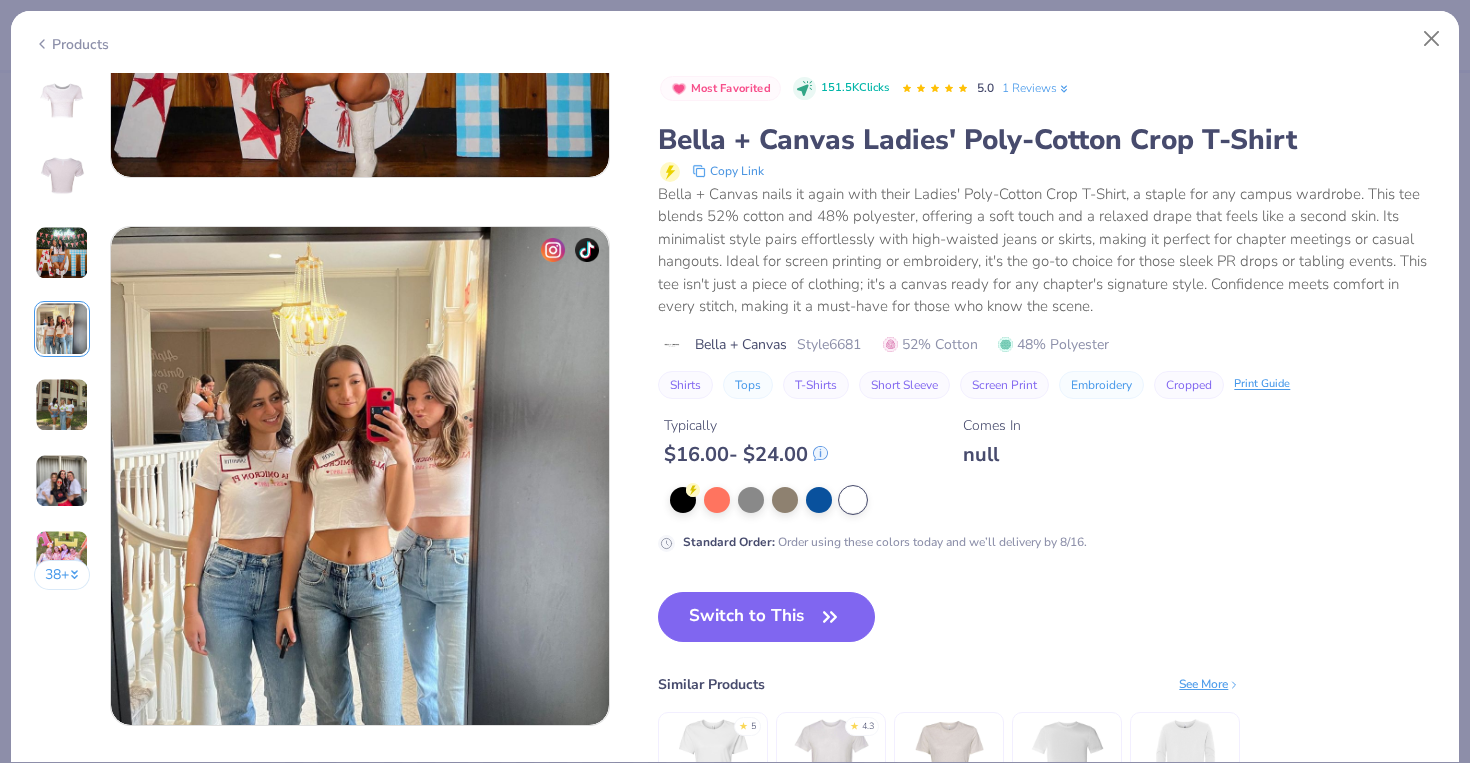 scroll, scrollTop: 1644, scrollLeft: 0, axis: vertical 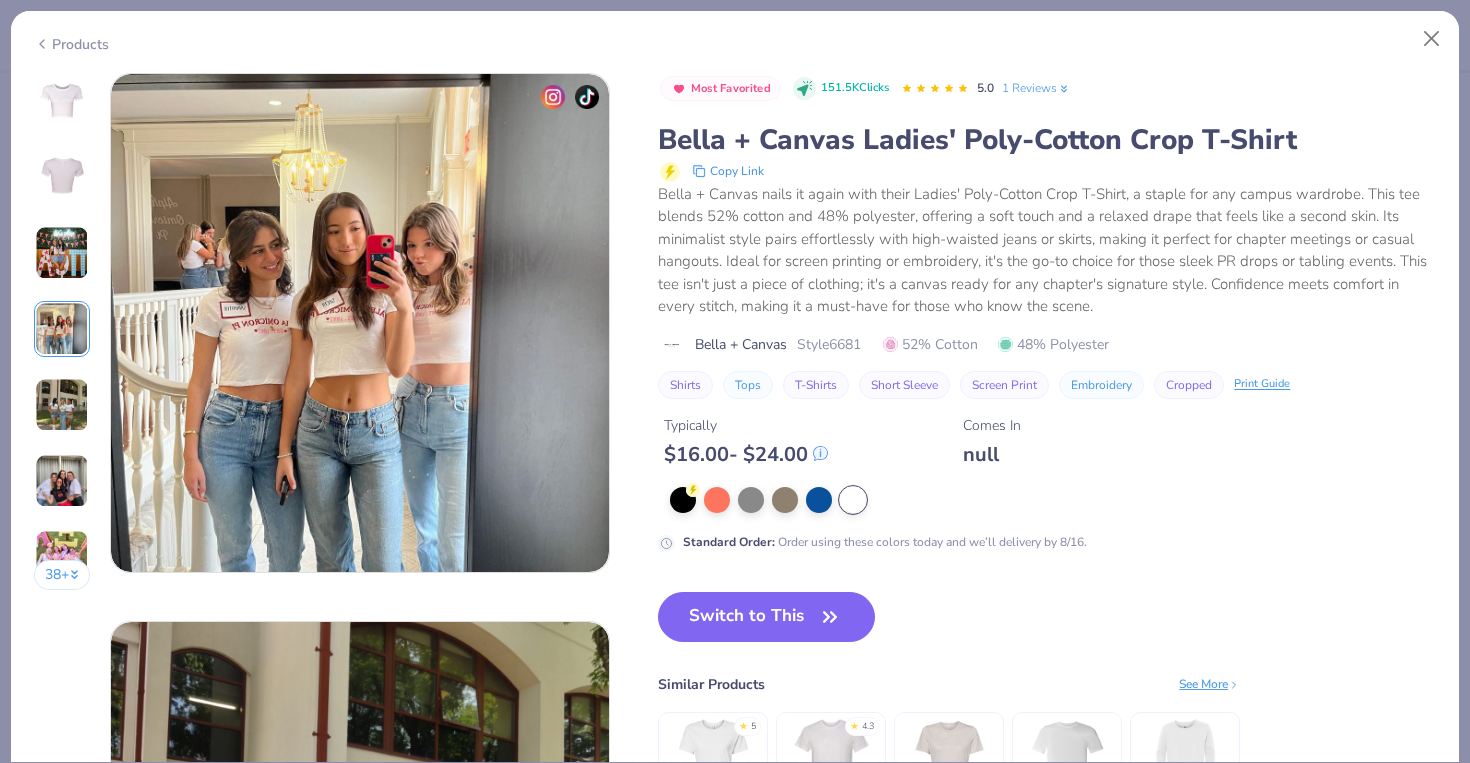 click on "38 +" at bounding box center (62, 339) 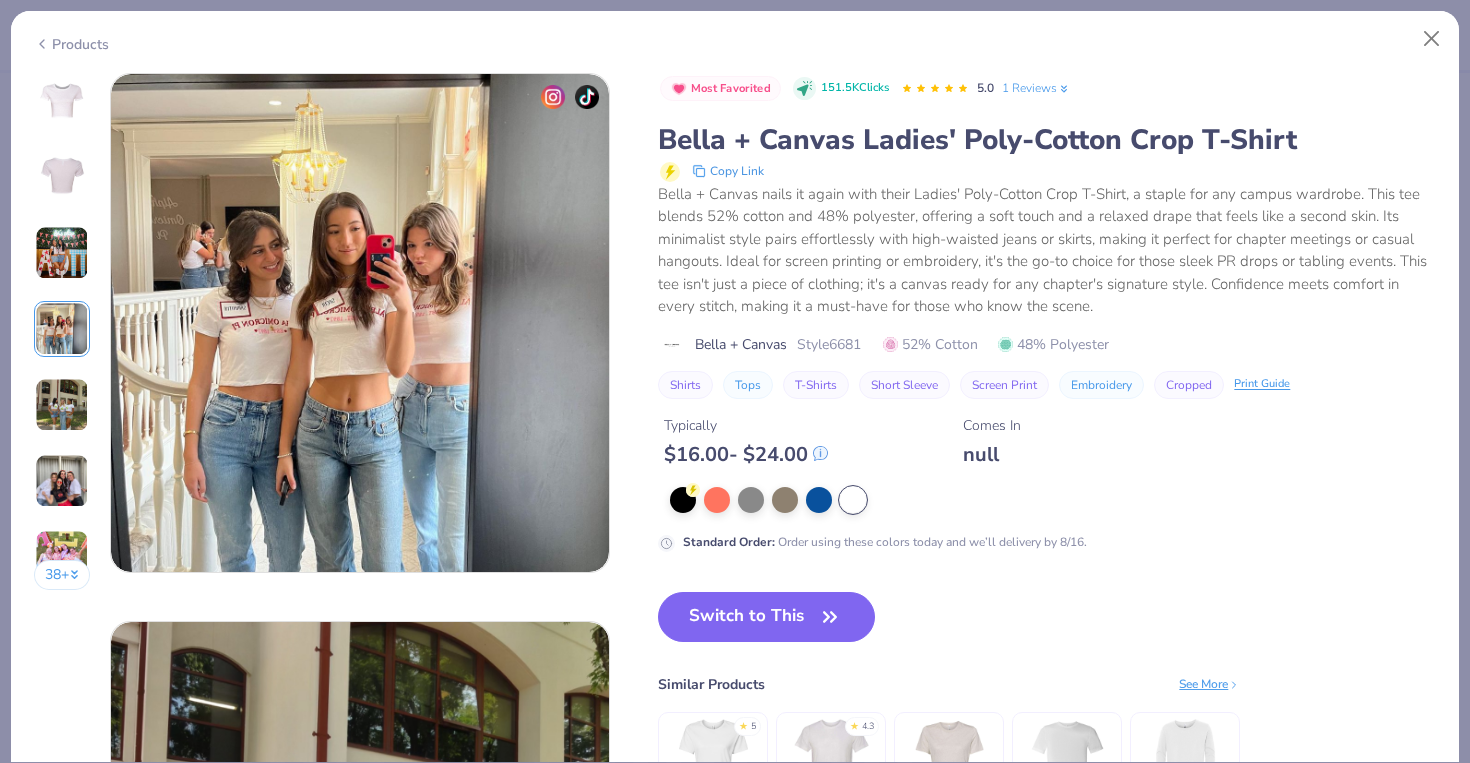 click at bounding box center [62, 405] 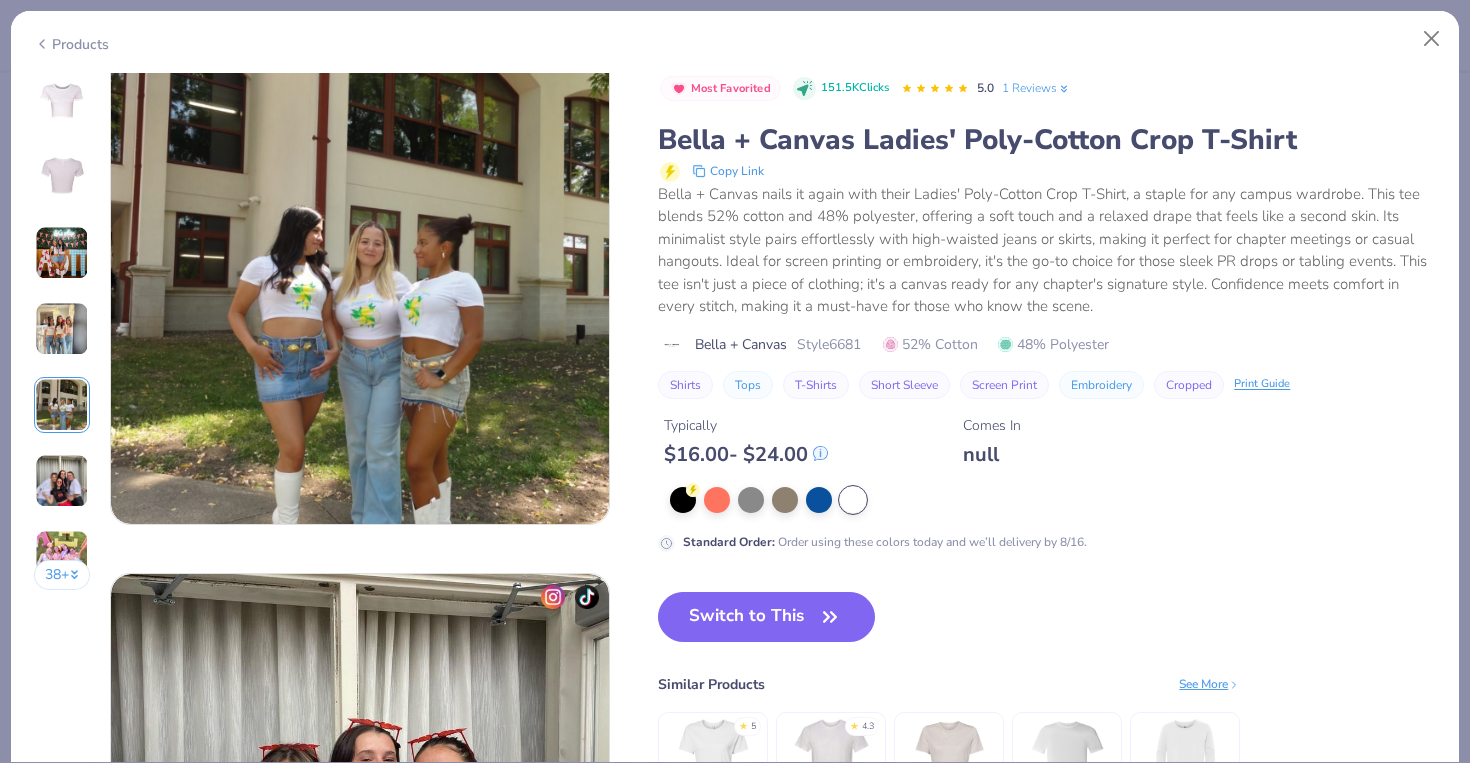 scroll, scrollTop: 2251, scrollLeft: 0, axis: vertical 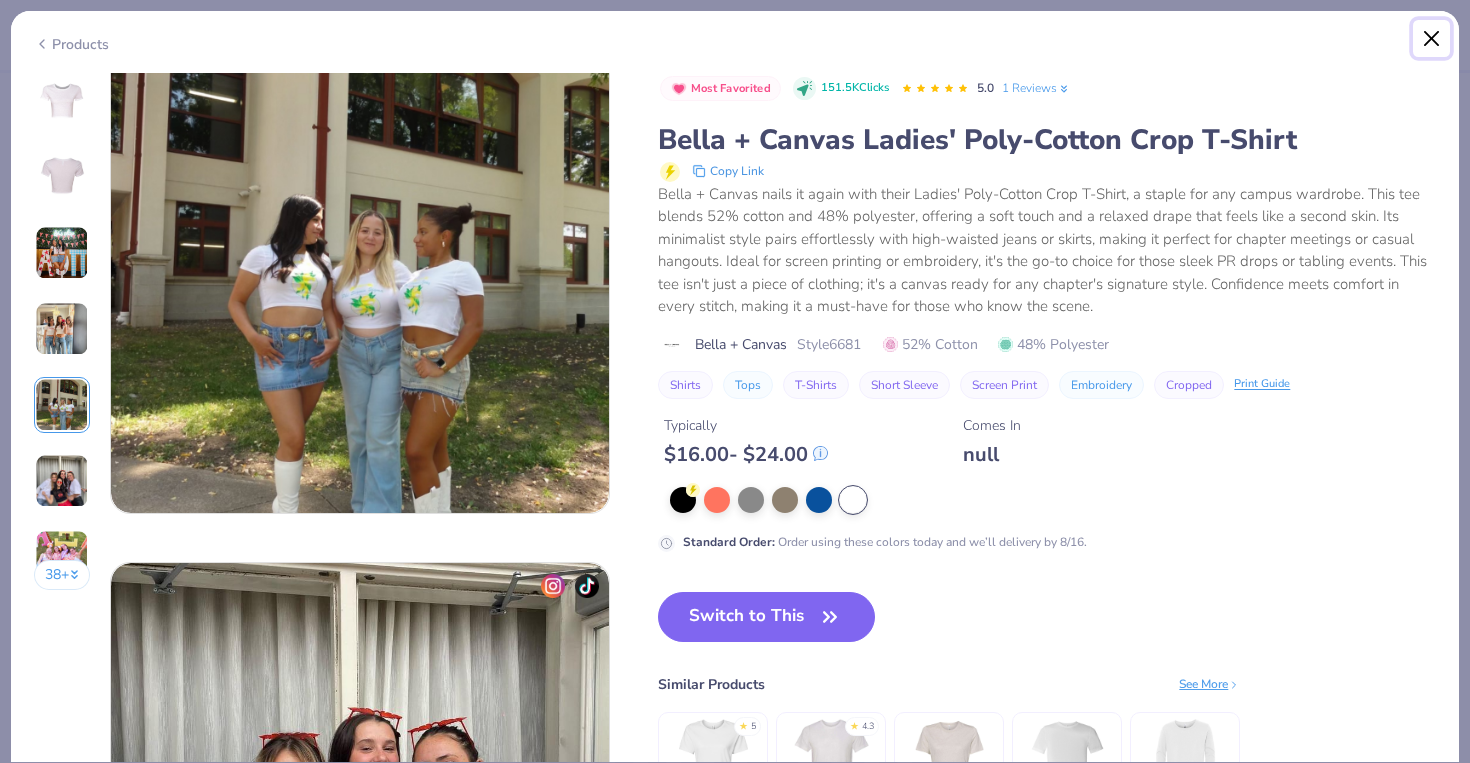 click at bounding box center (1432, 39) 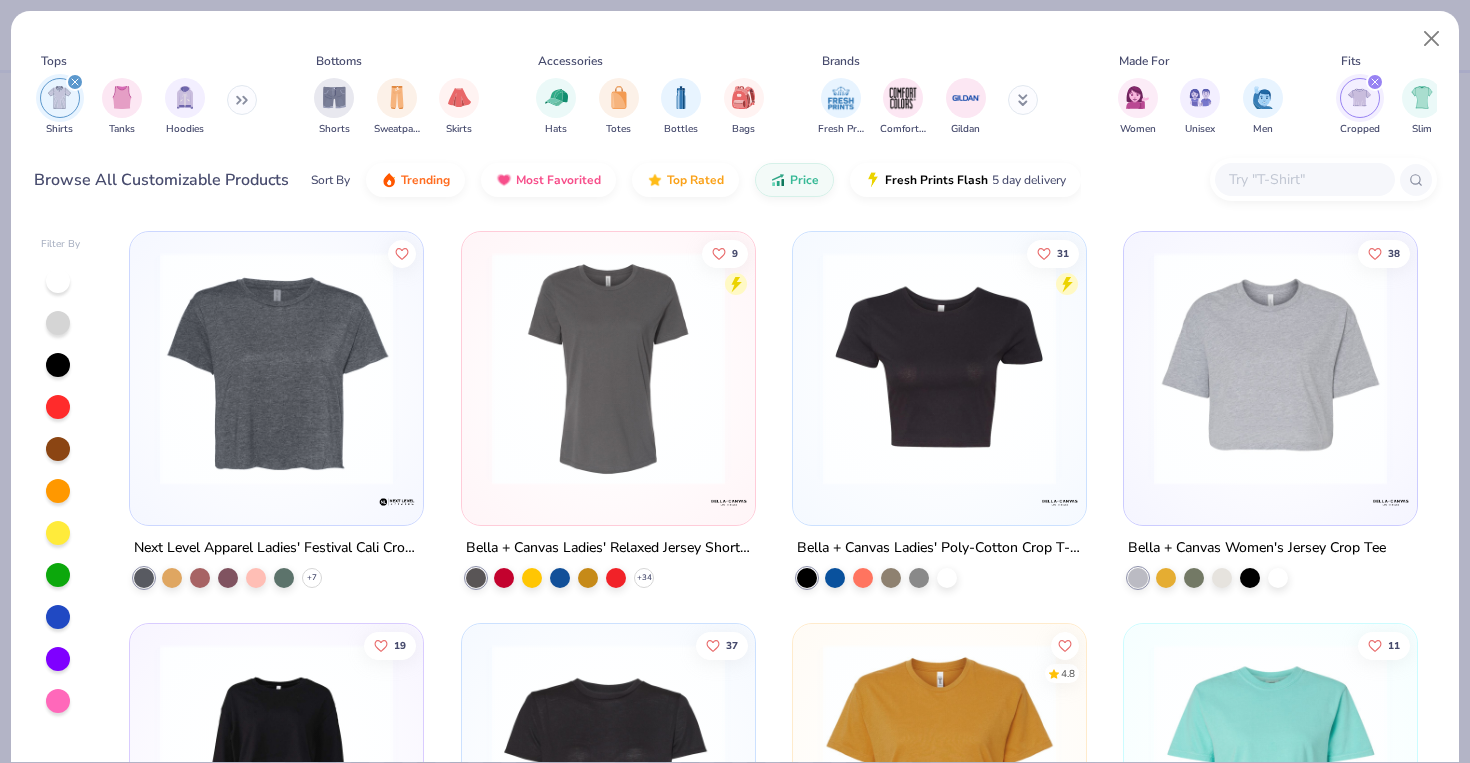 click at bounding box center (1270, 368) 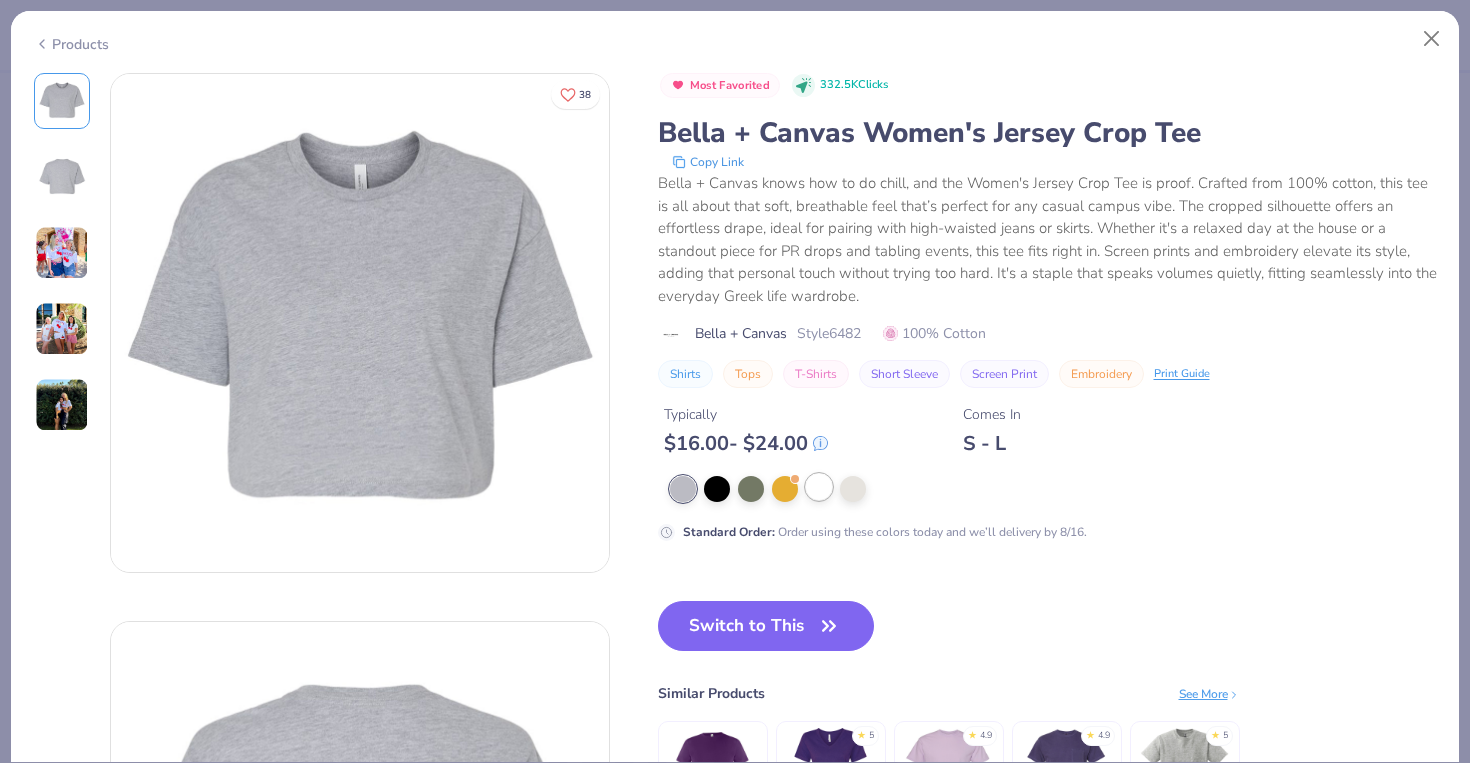 click at bounding box center (819, 487) 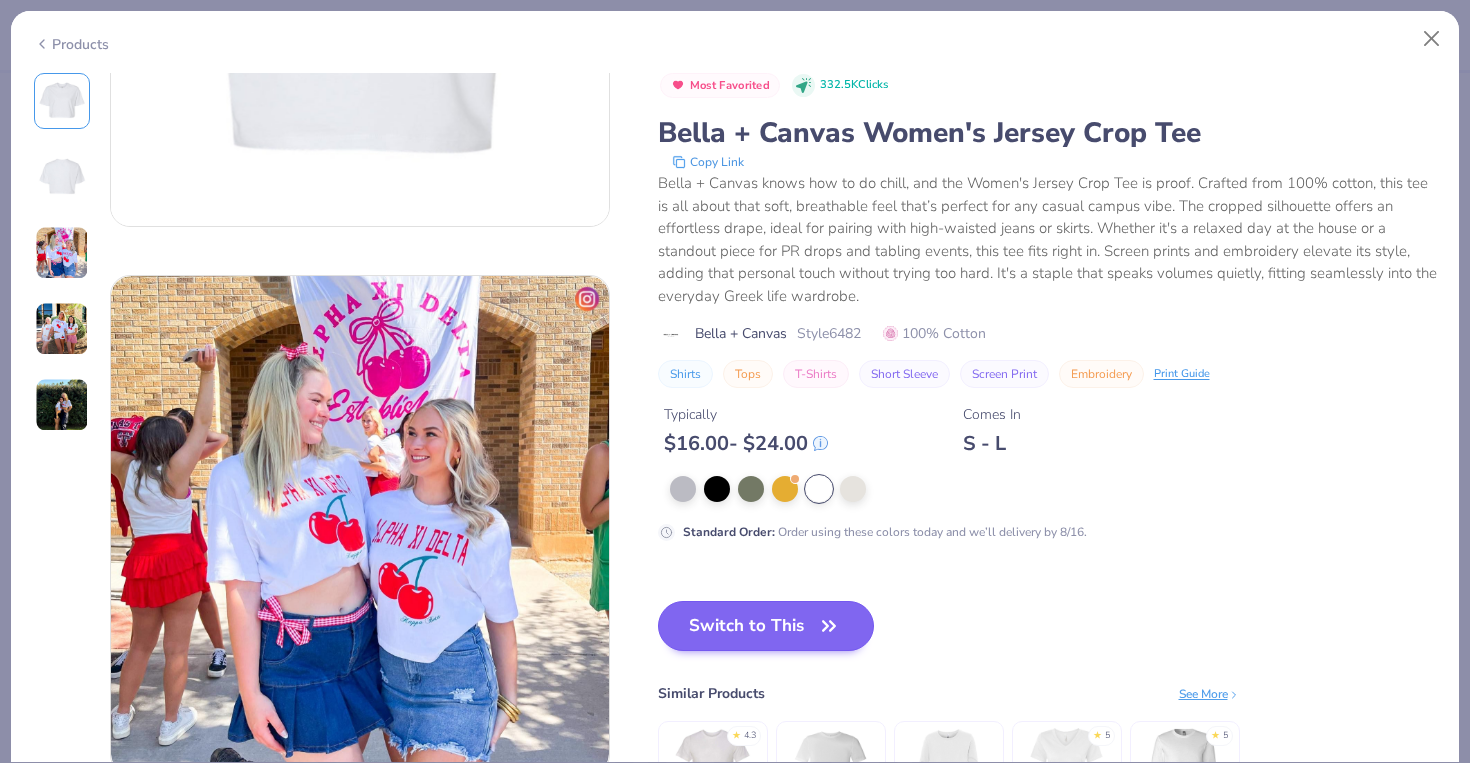 scroll, scrollTop: 895, scrollLeft: 0, axis: vertical 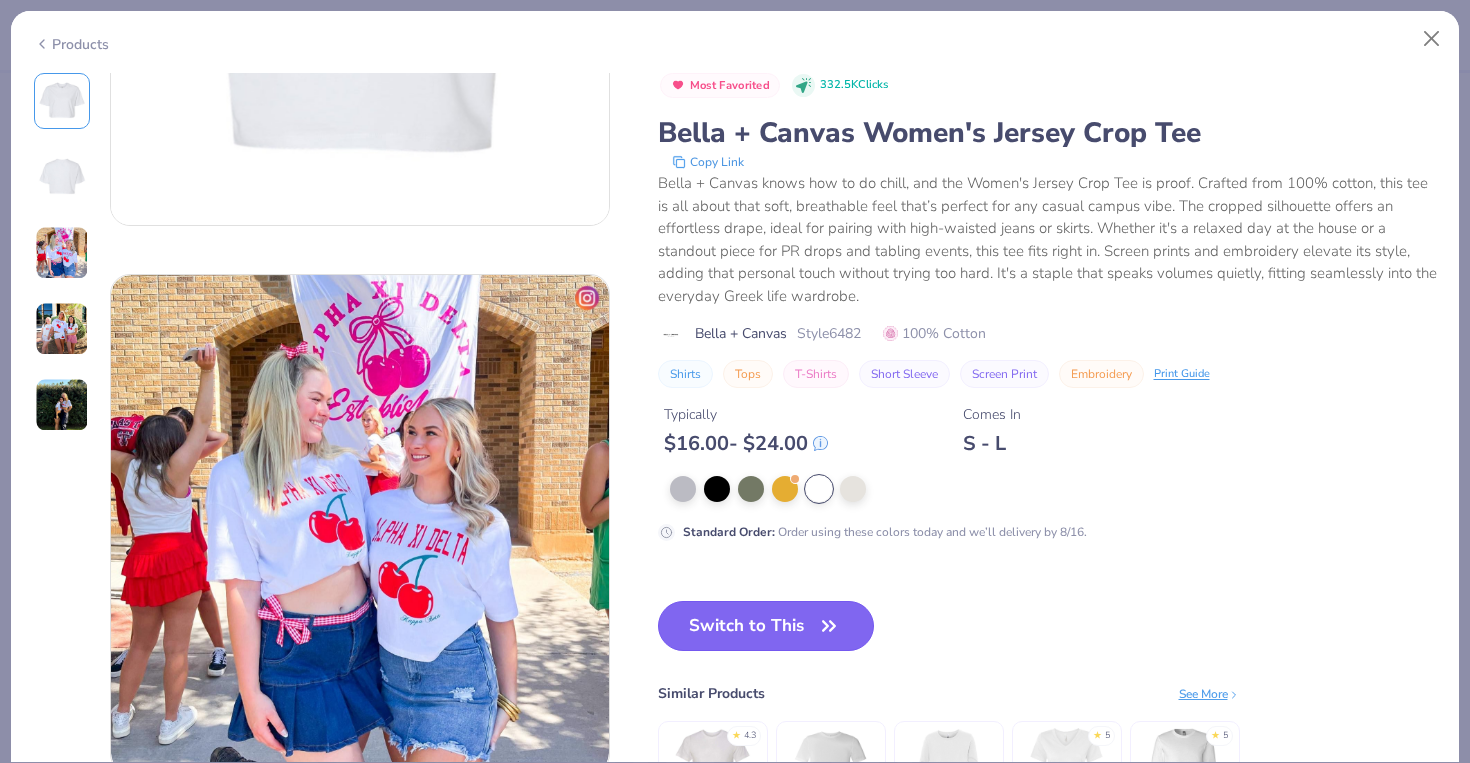 click on "Switch to This" at bounding box center [766, 626] 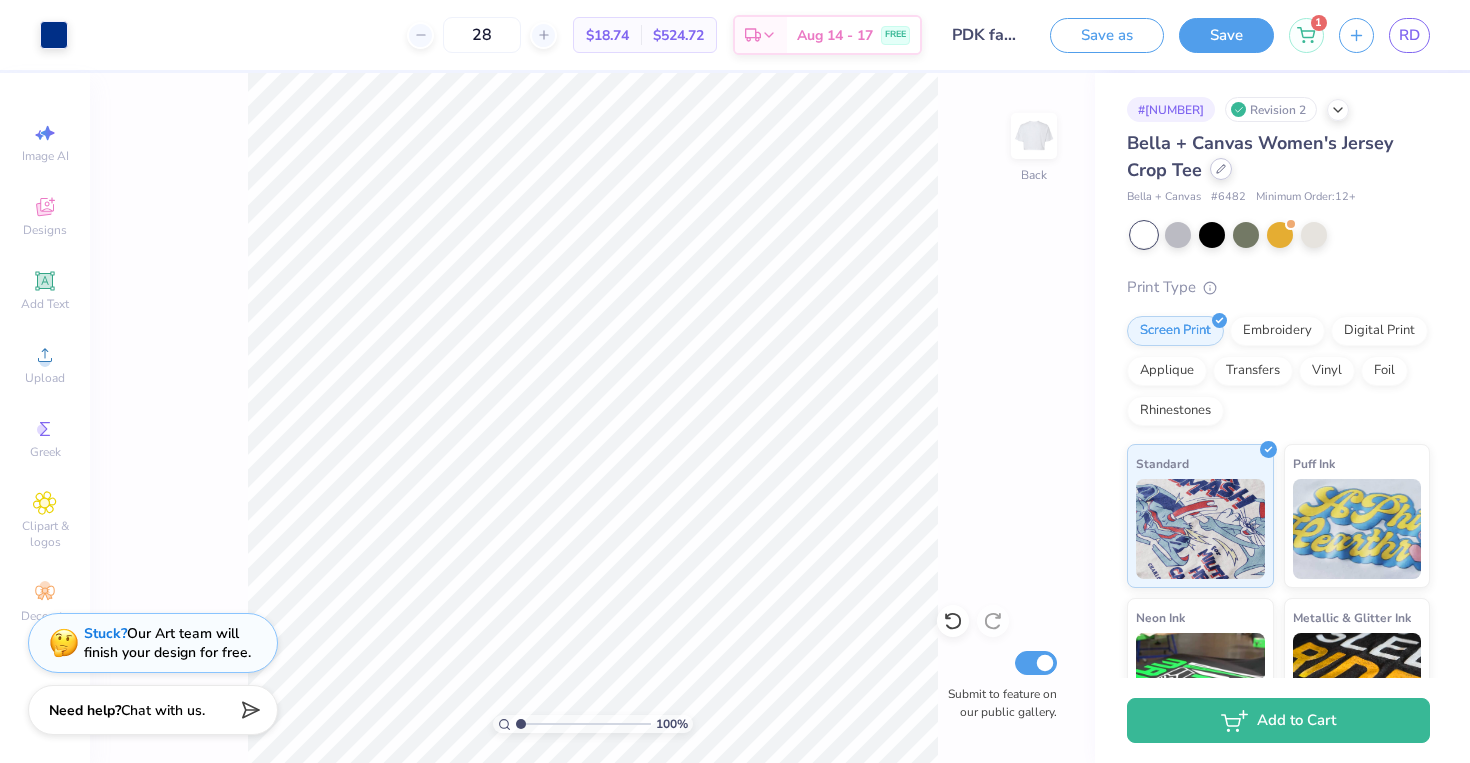 click 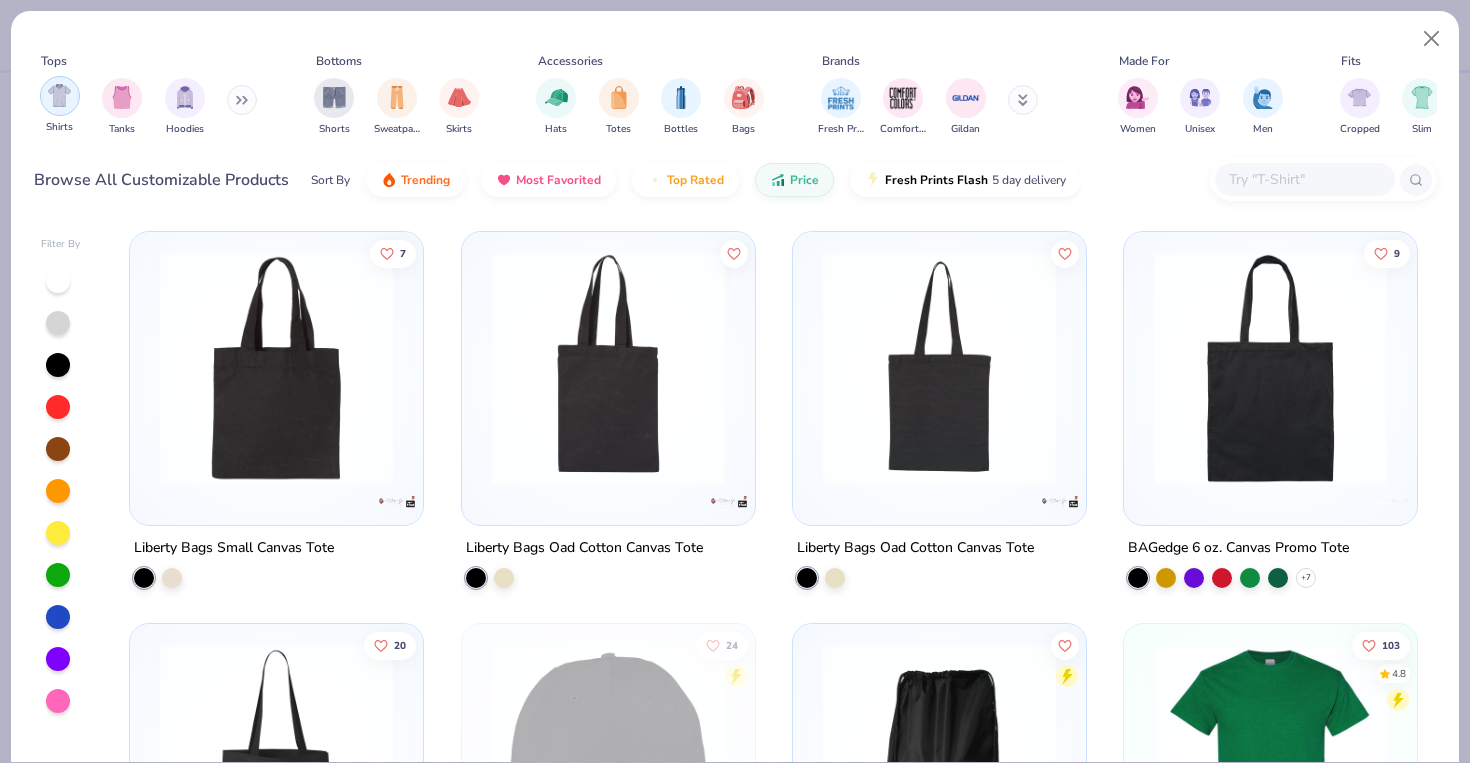 click at bounding box center [60, 96] 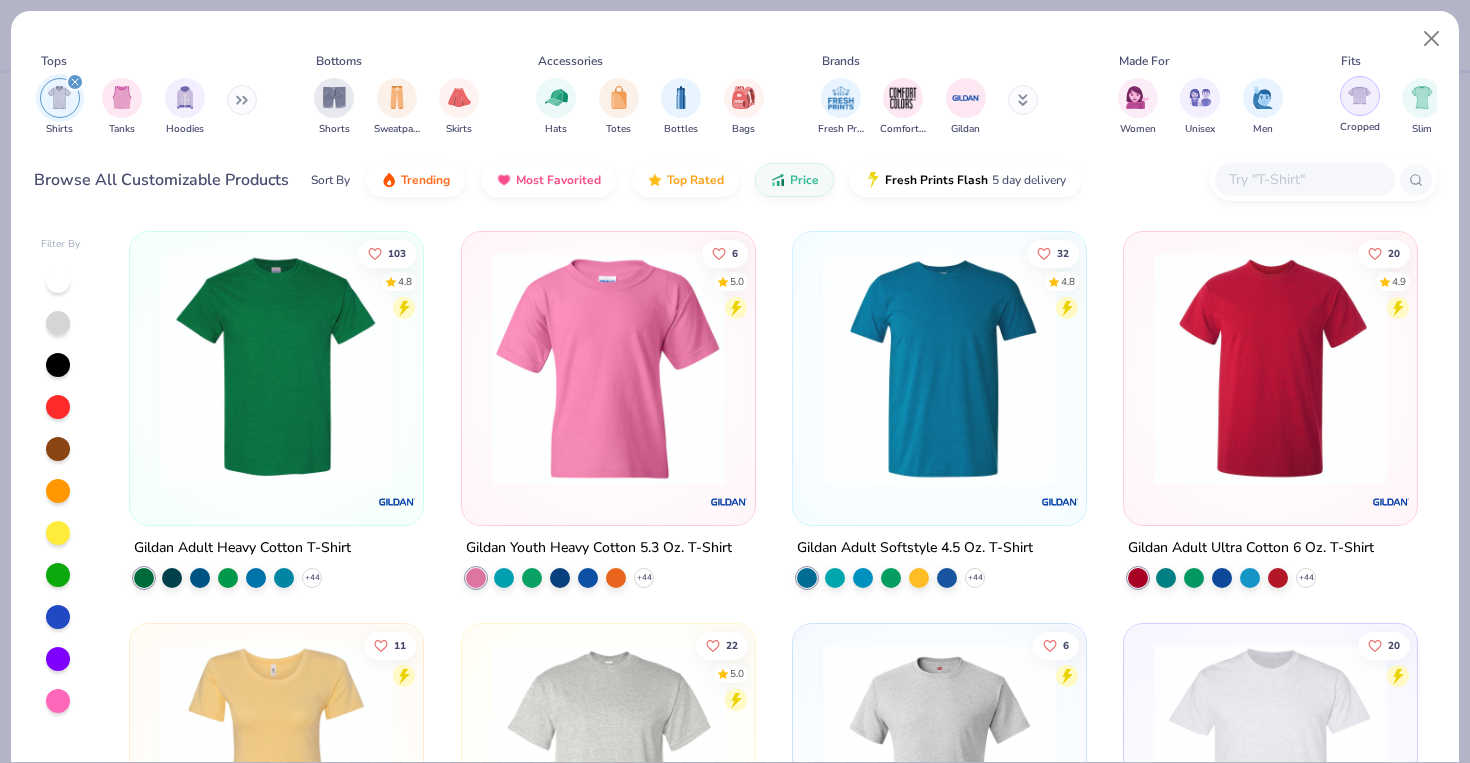 click at bounding box center [1360, 96] 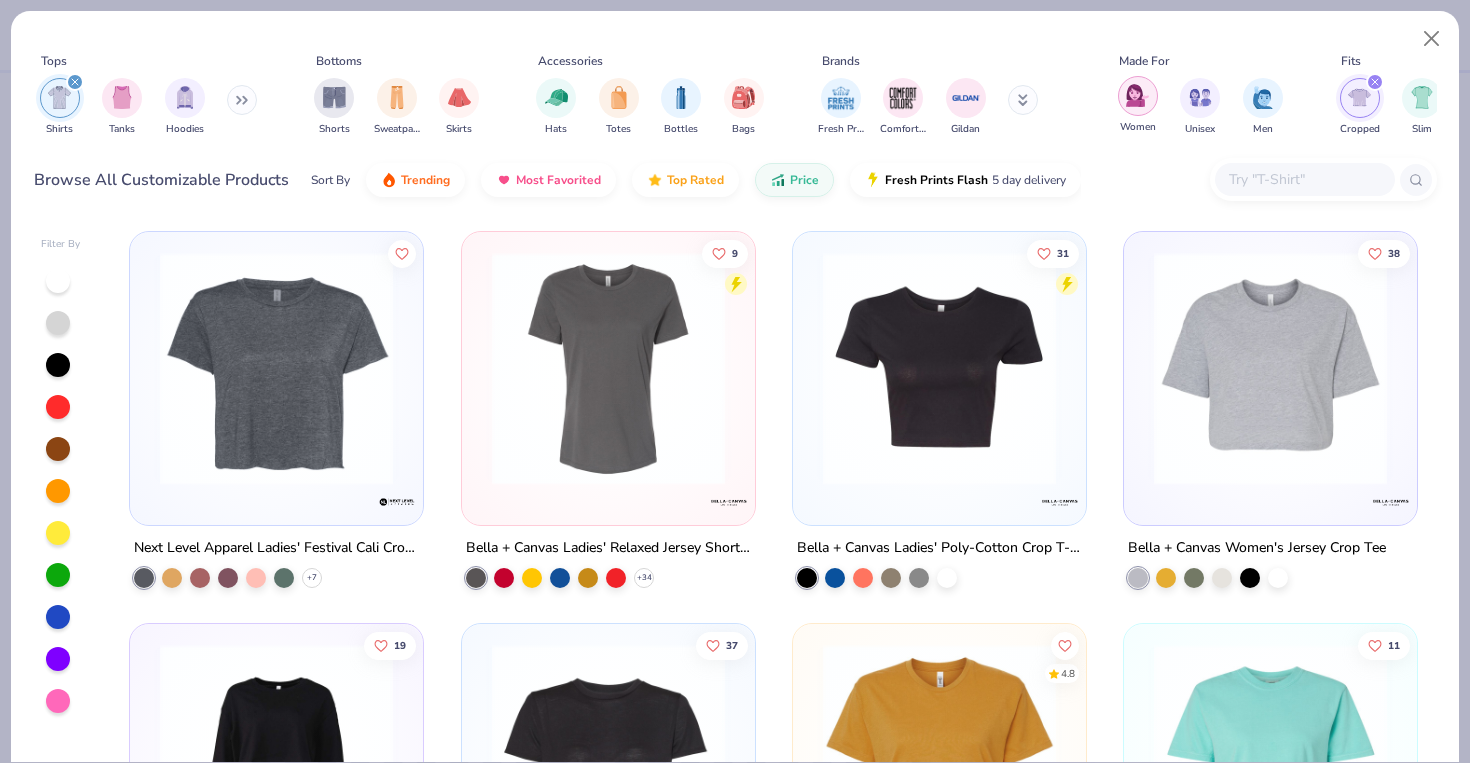 click at bounding box center (1138, 96) 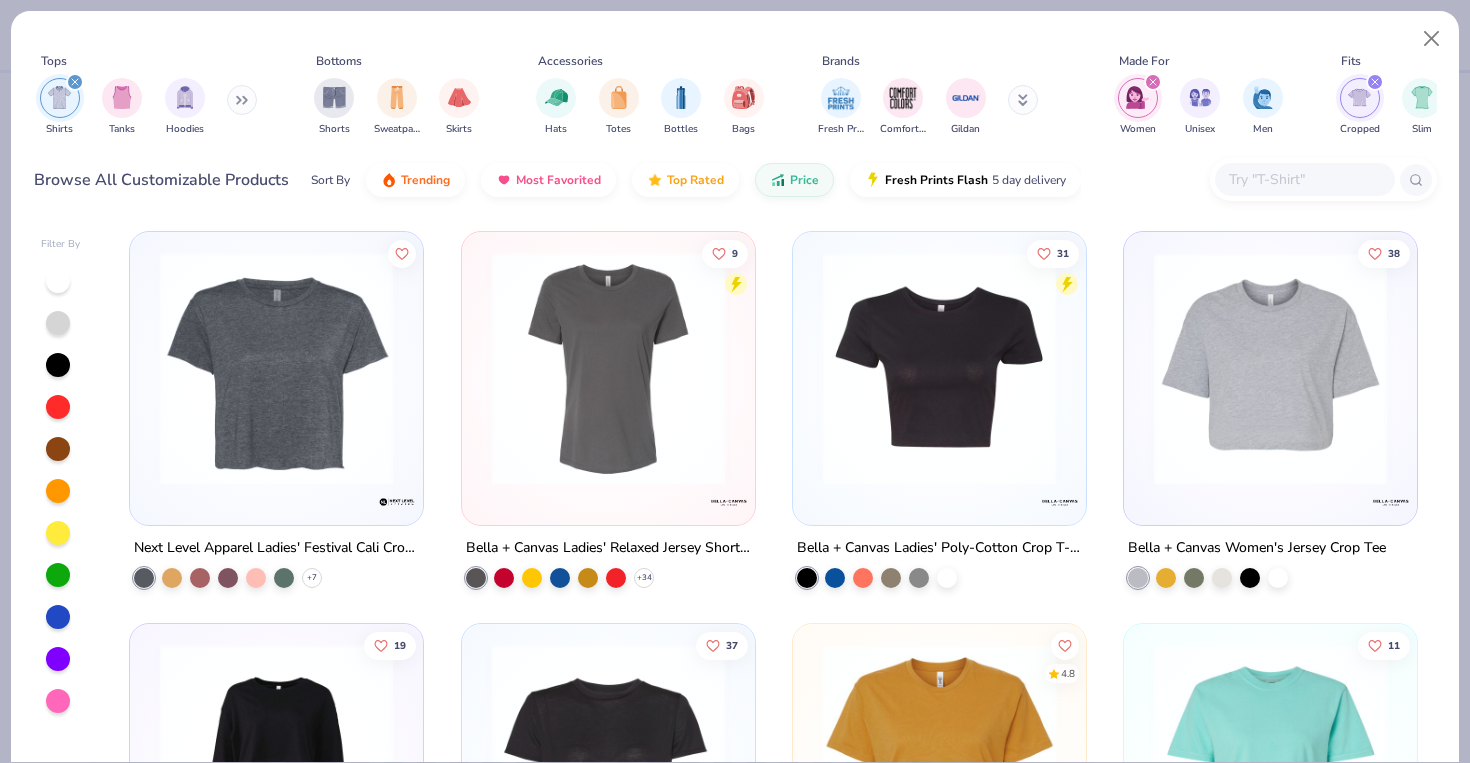 click at bounding box center [276, 368] 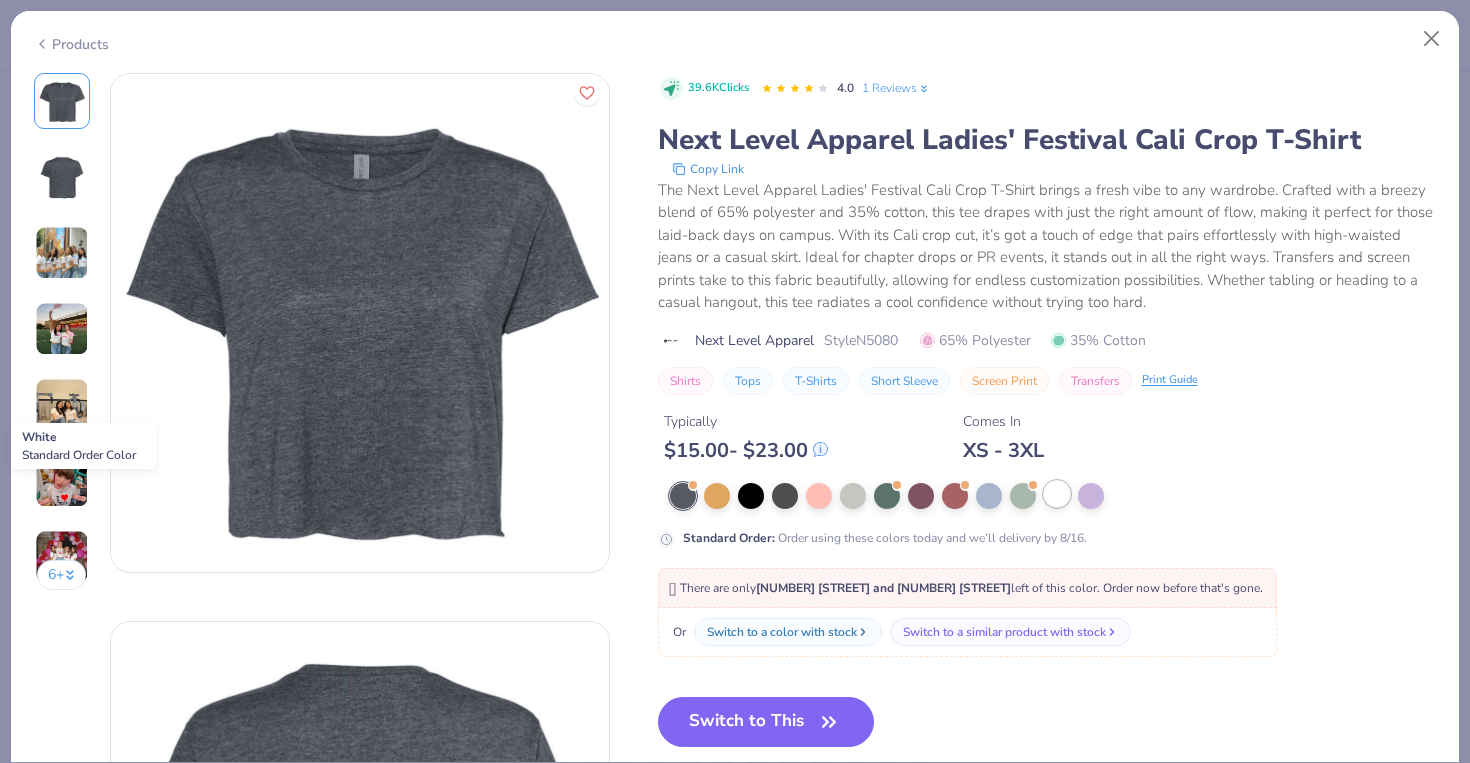 click at bounding box center (1057, 494) 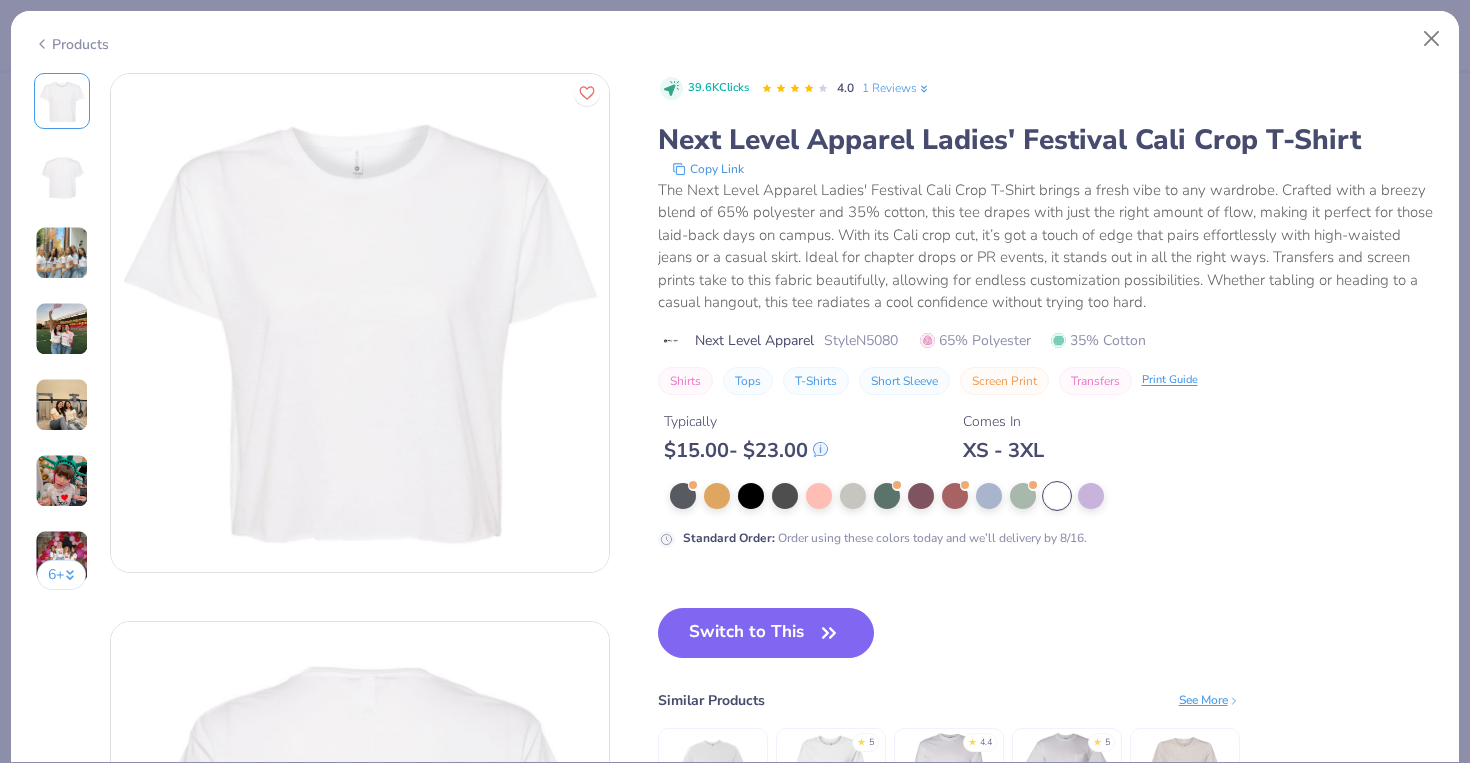 click at bounding box center [62, 253] 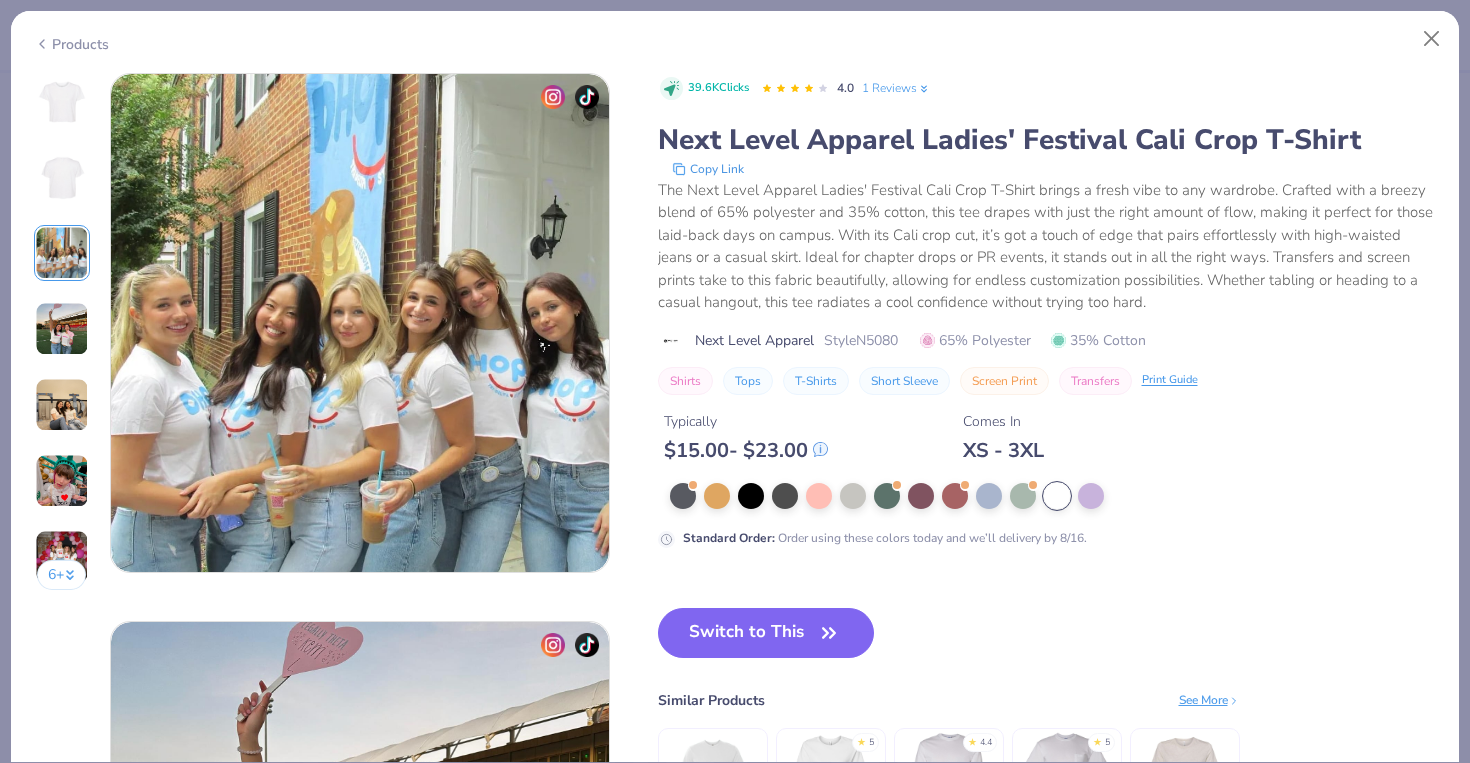 click at bounding box center (62, 405) 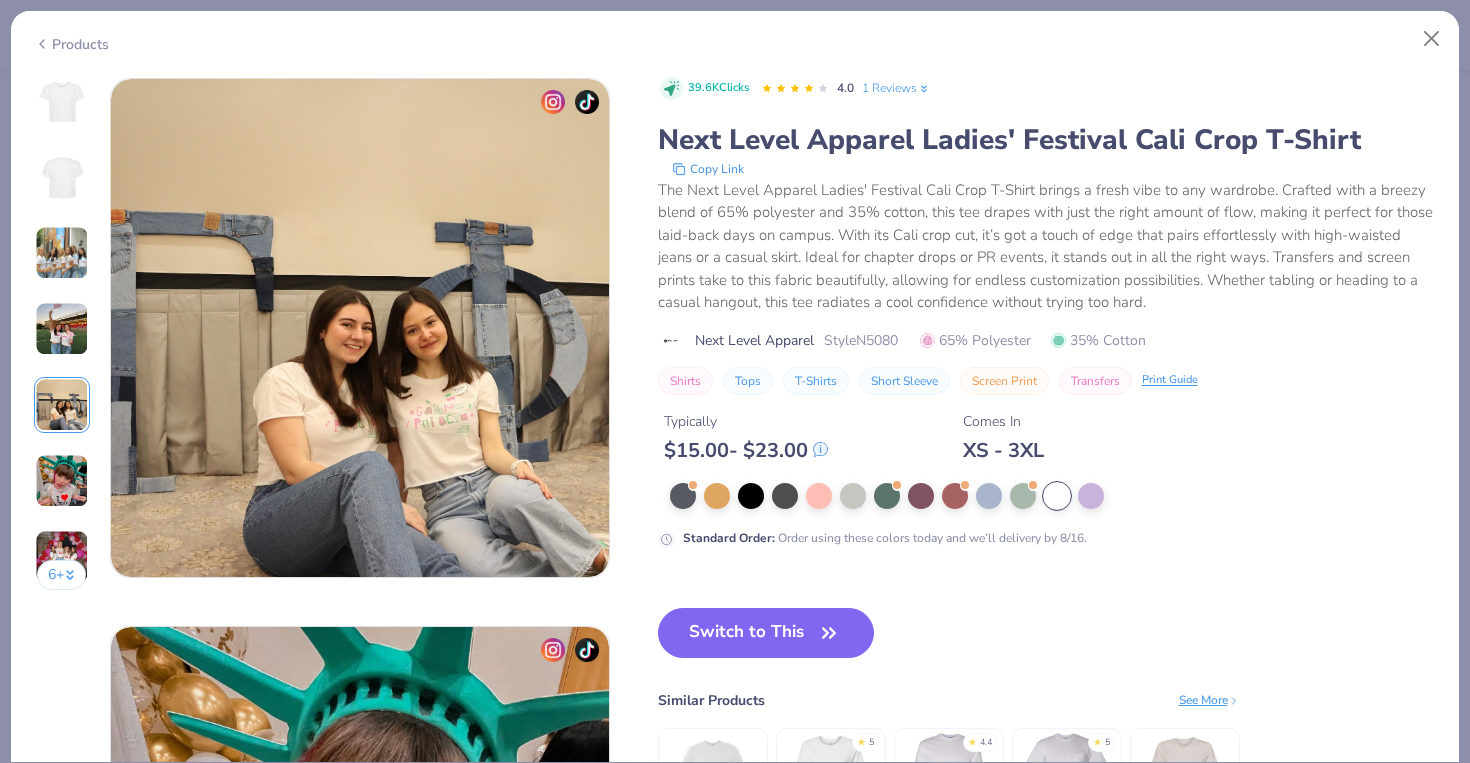 scroll, scrollTop: 2192, scrollLeft: 0, axis: vertical 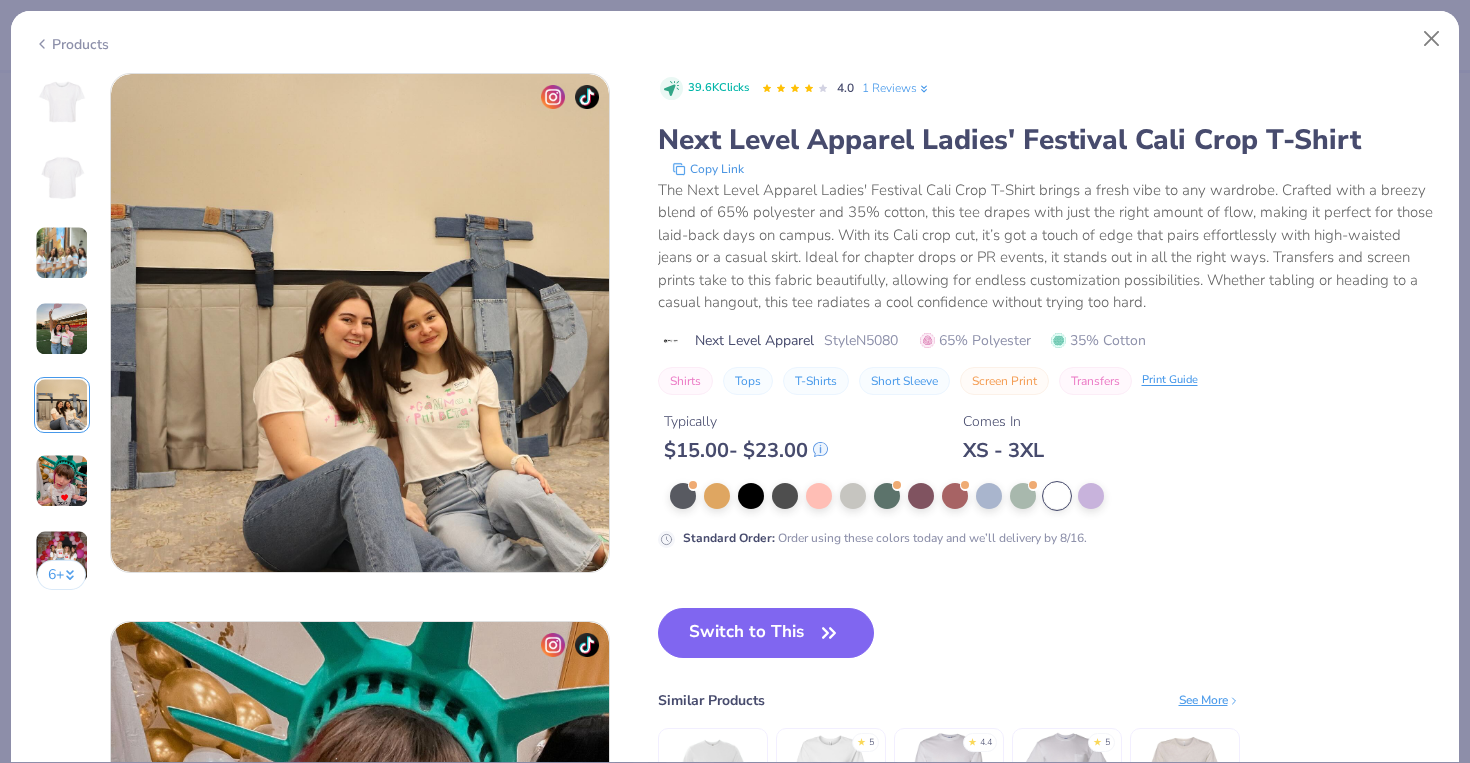 click on "6 +" at bounding box center [62, 339] 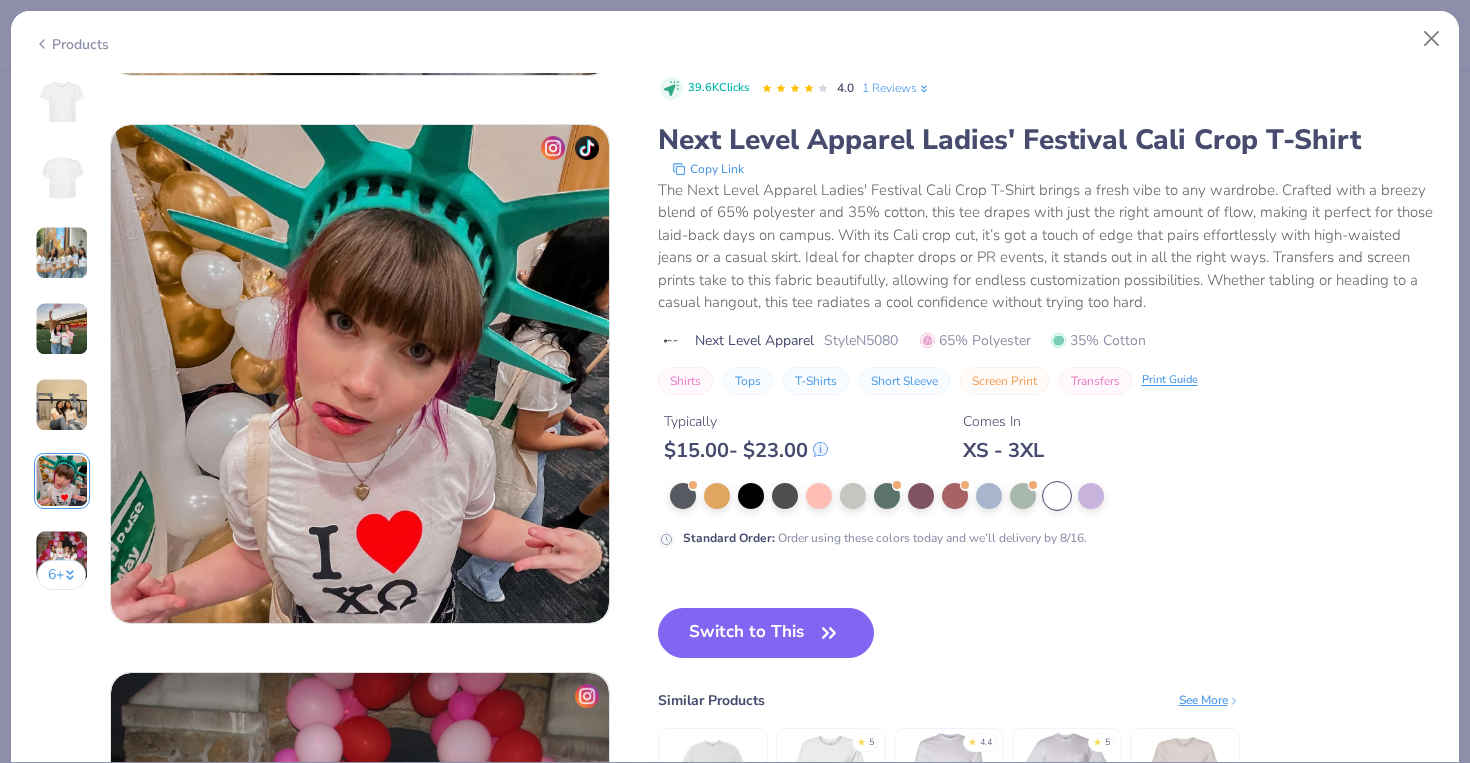scroll, scrollTop: 2740, scrollLeft: 0, axis: vertical 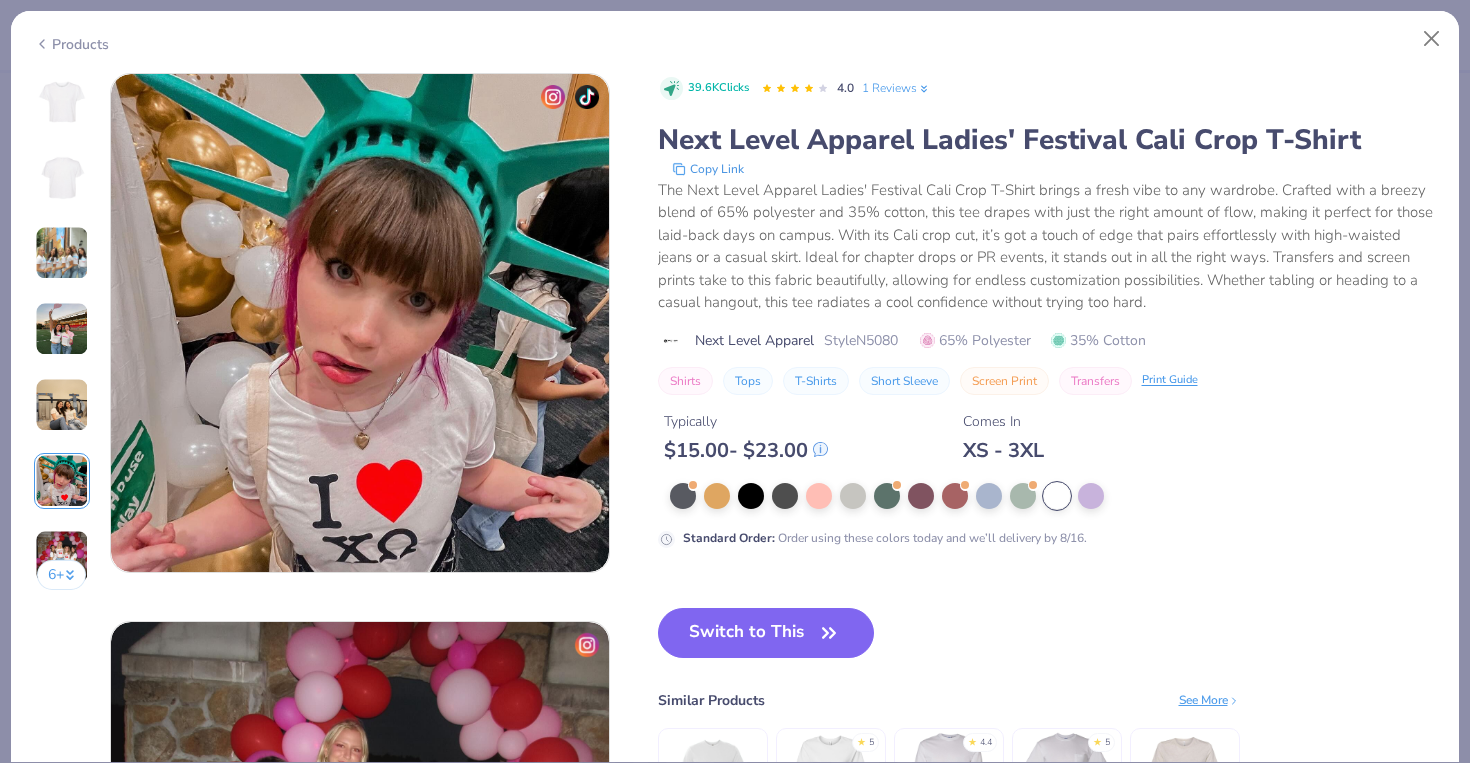 click on "6 +" at bounding box center [62, 339] 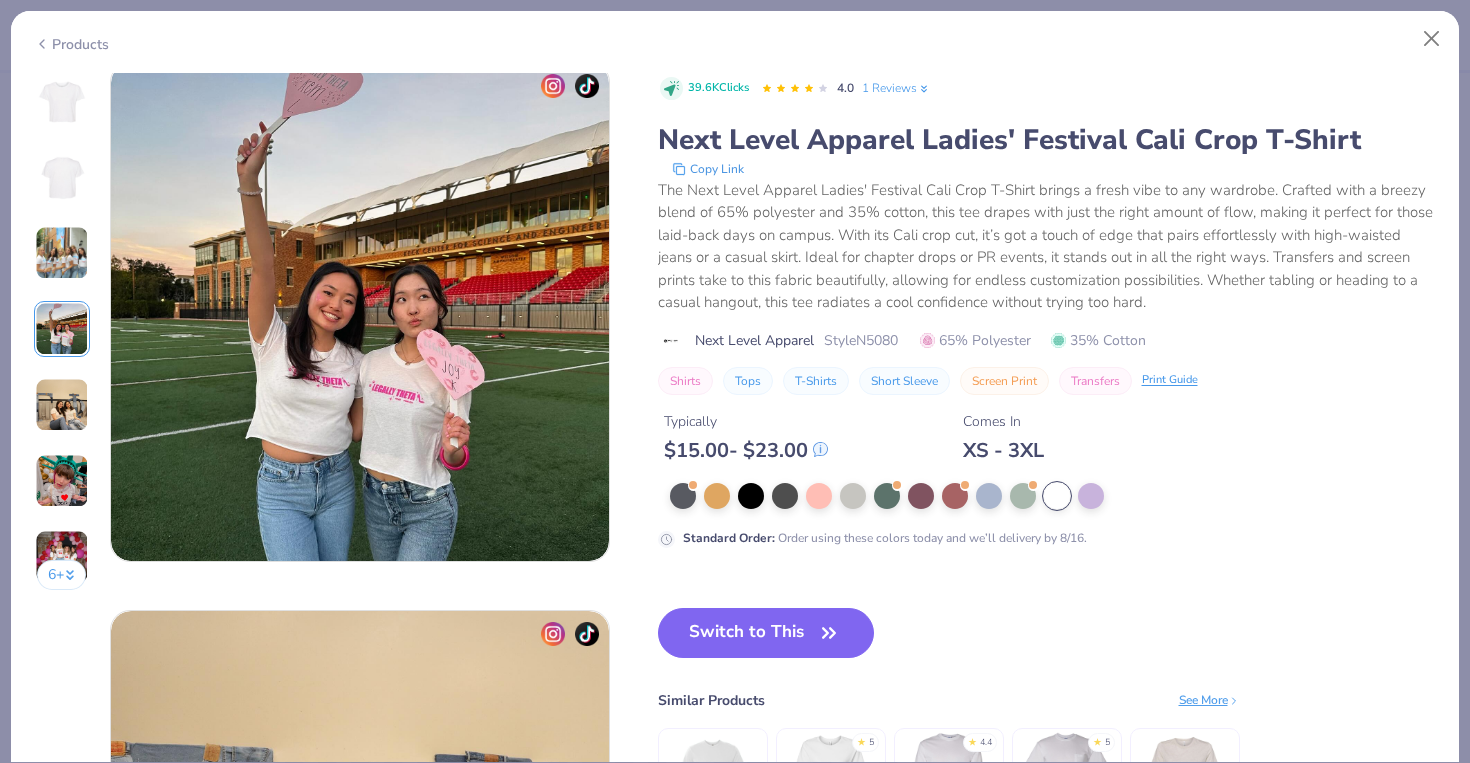 scroll, scrollTop: 1644, scrollLeft: 0, axis: vertical 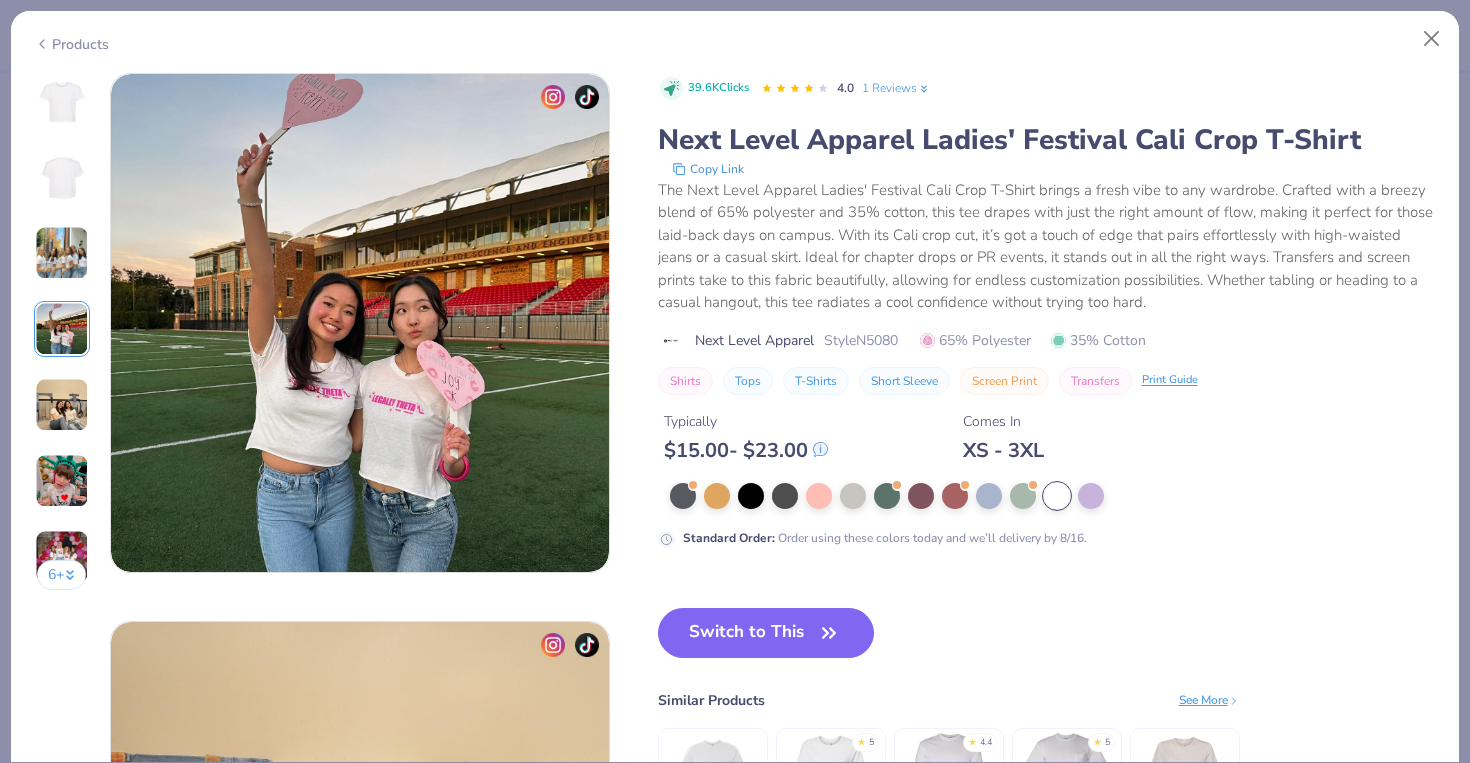 click at bounding box center [62, 253] 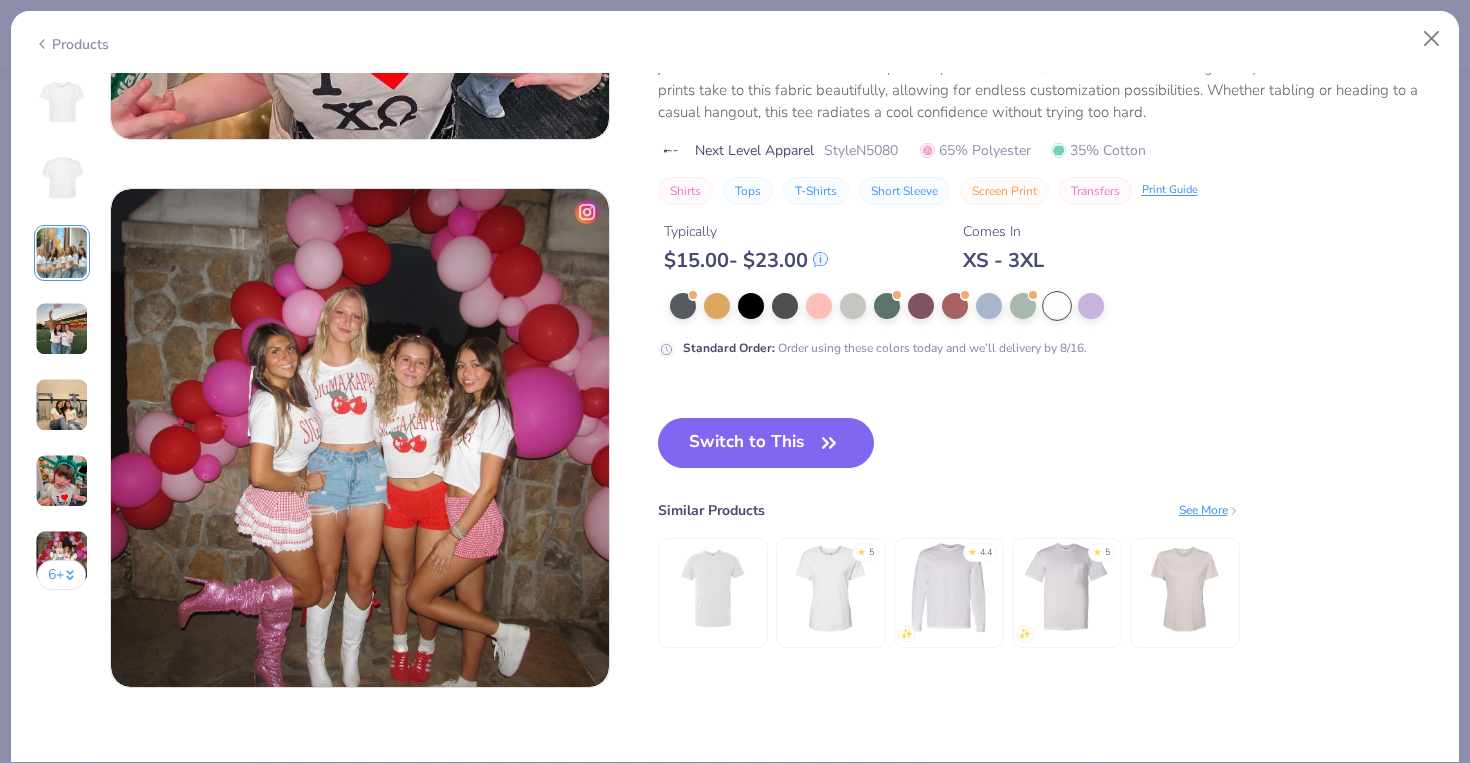 scroll, scrollTop: 2674, scrollLeft: 0, axis: vertical 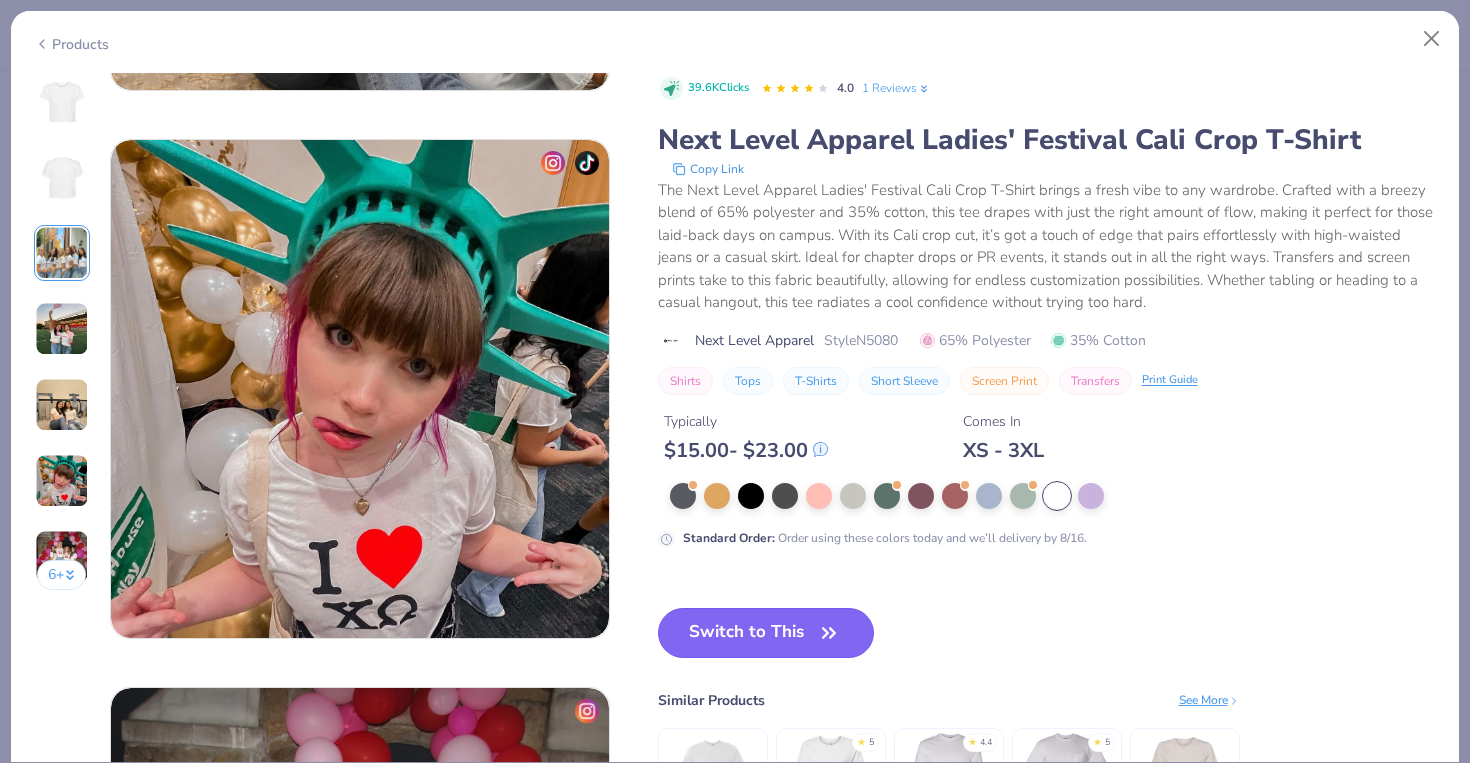 click on "Switch to This" at bounding box center (766, 633) 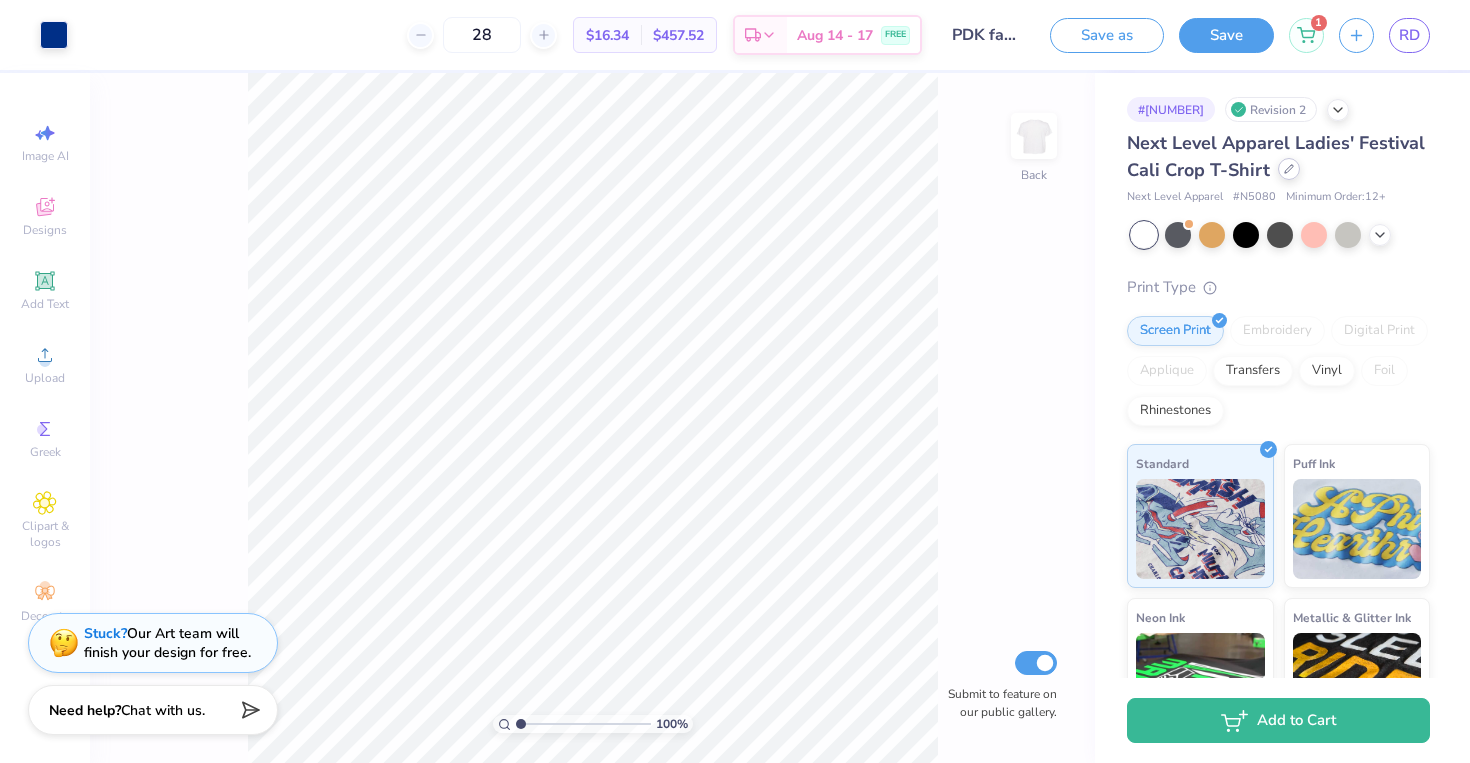 click 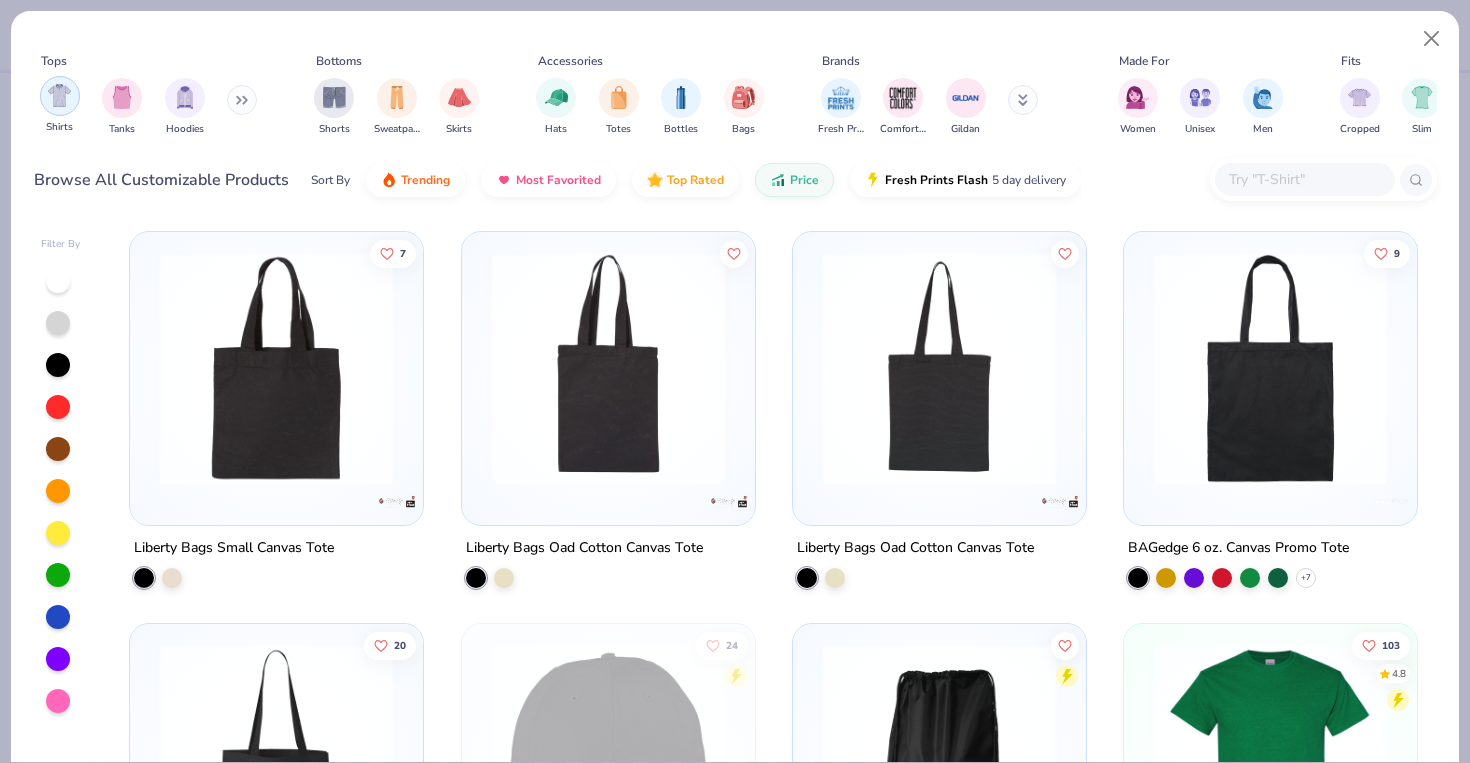 click at bounding box center (59, 95) 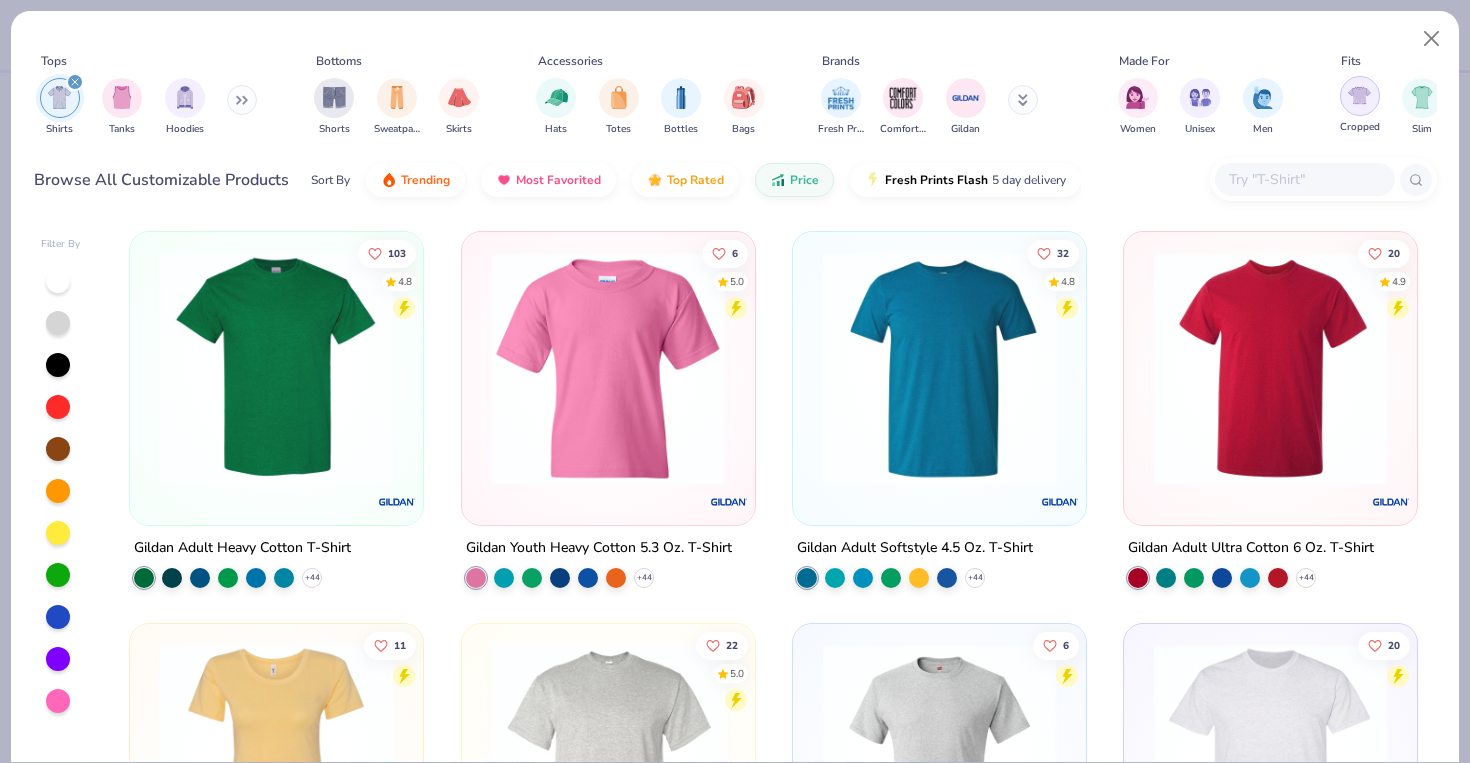 click at bounding box center [1360, 96] 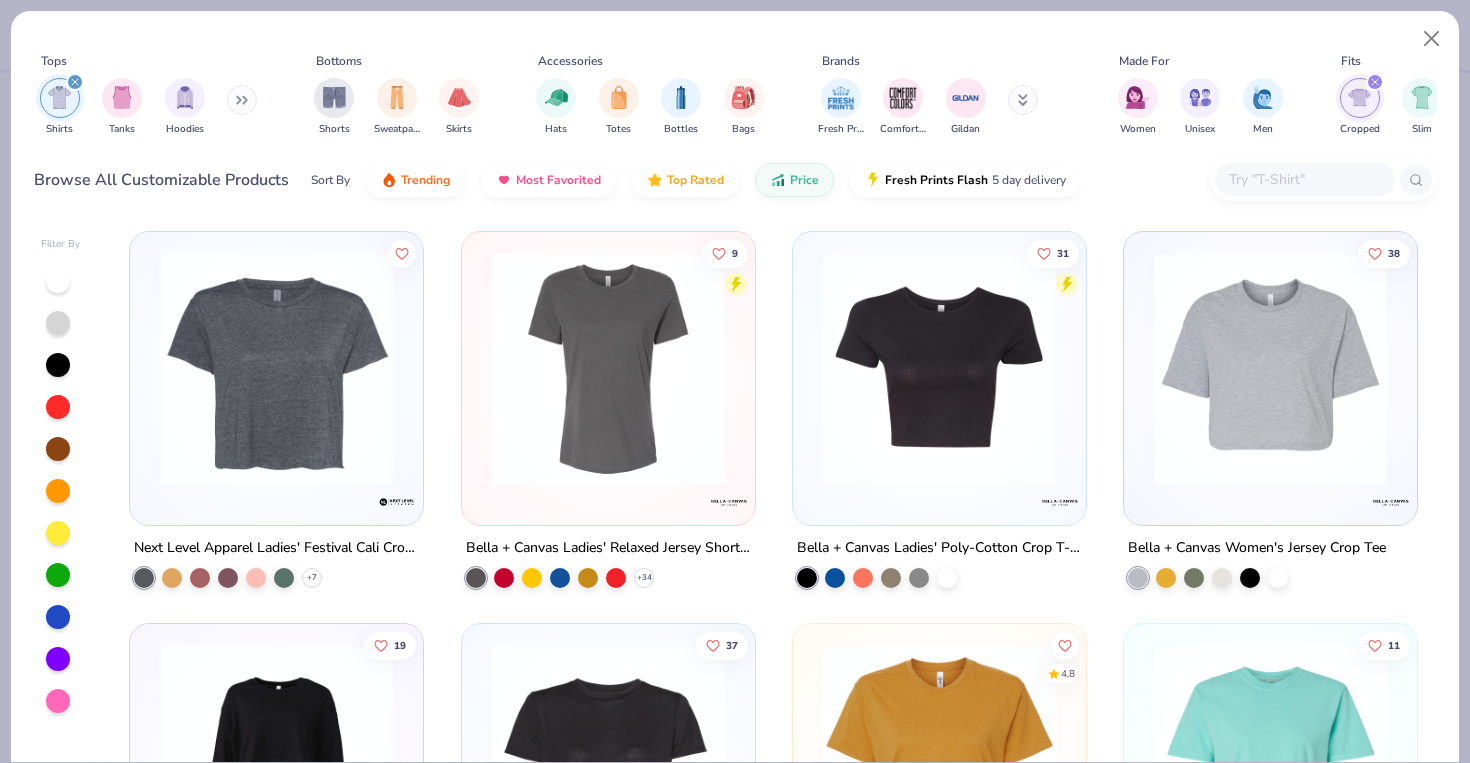 scroll, scrollTop: 41, scrollLeft: 0, axis: vertical 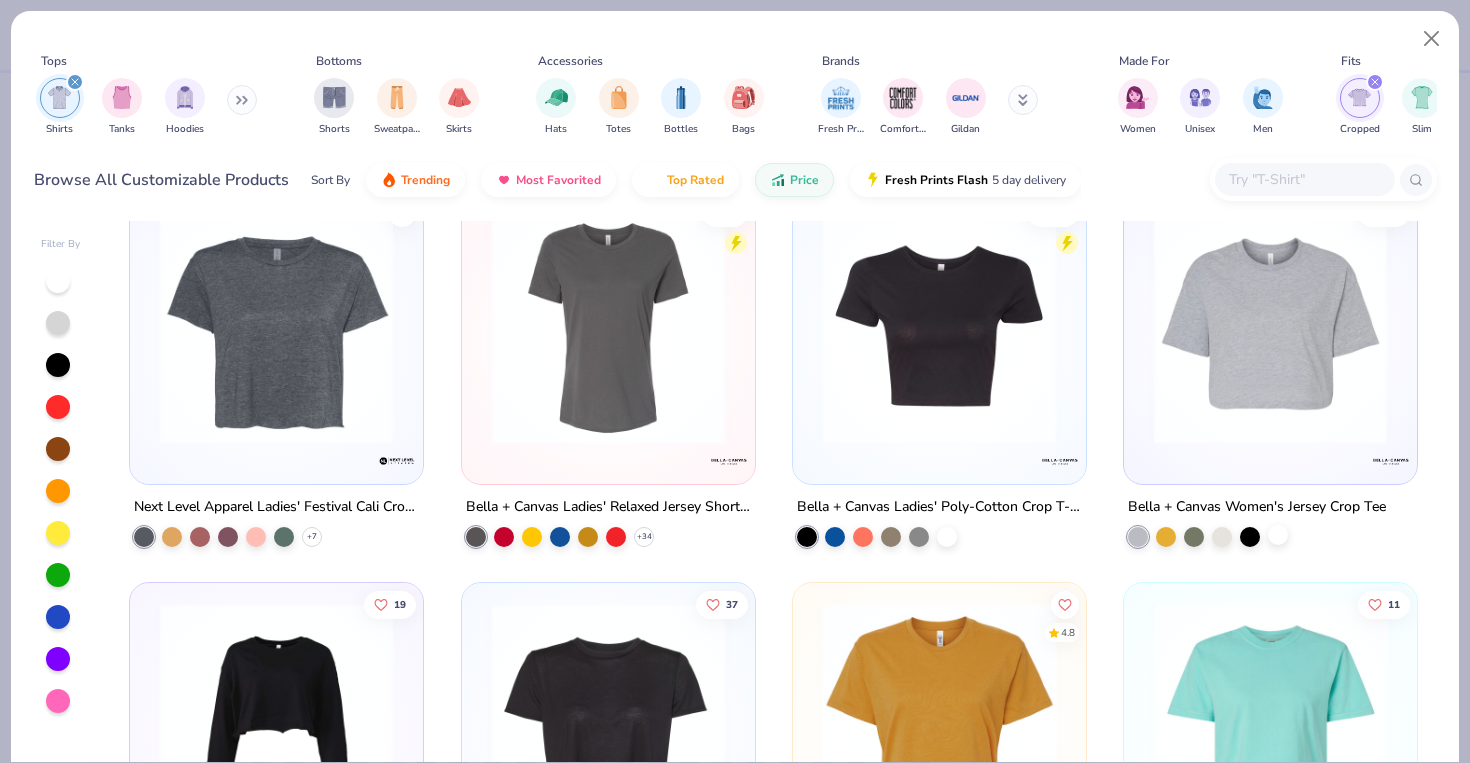 click at bounding box center [1278, 535] 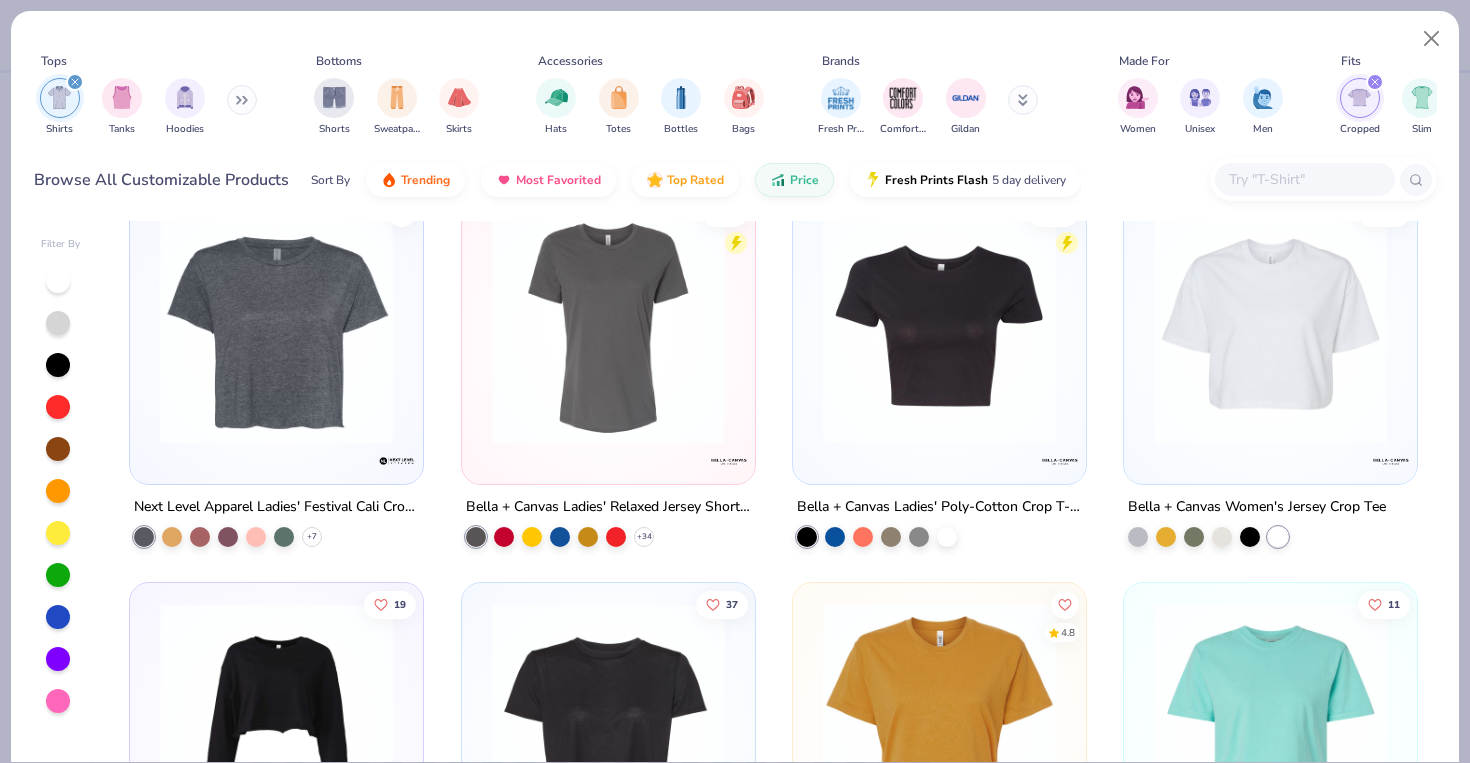 click at bounding box center [1270, 327] 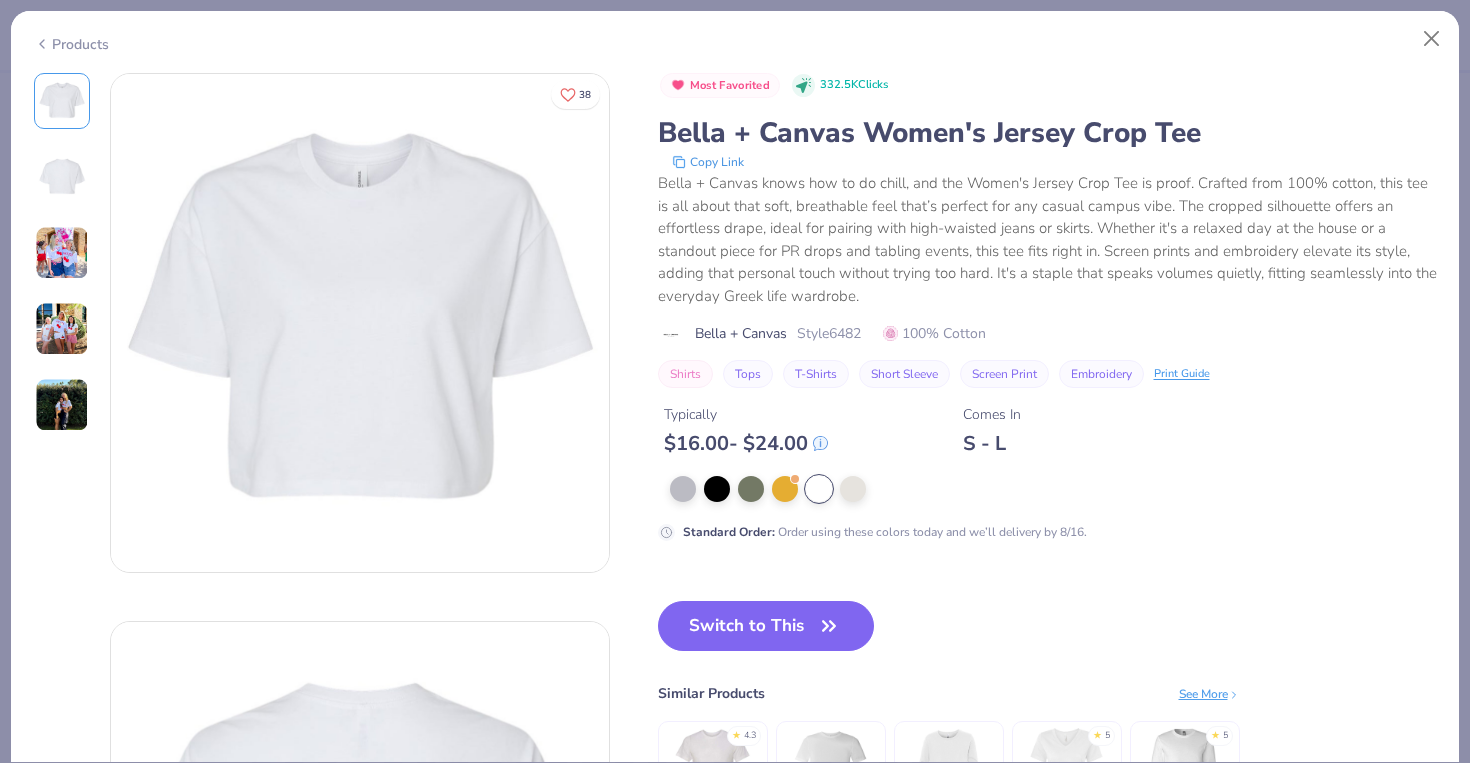 click at bounding box center [62, 253] 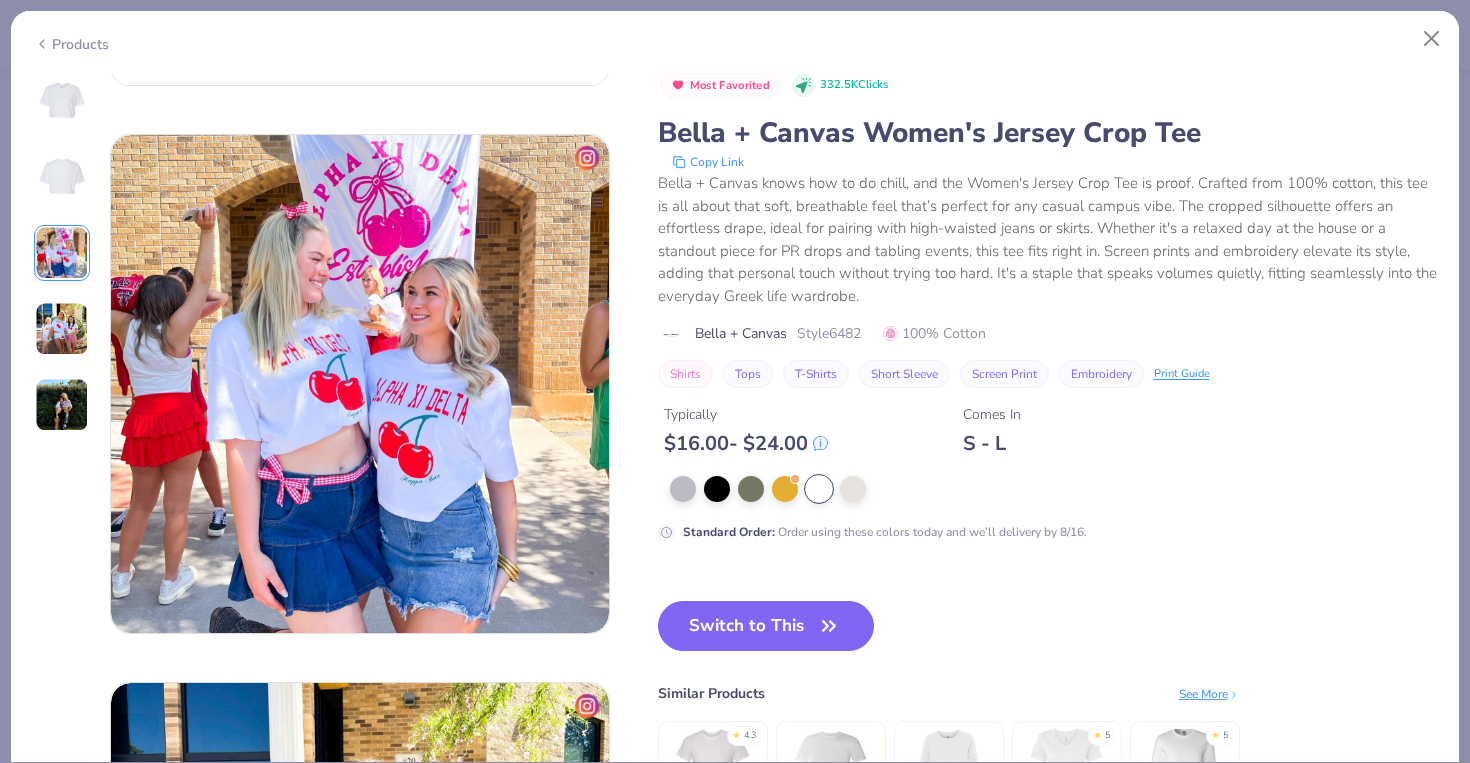 scroll, scrollTop: 1096, scrollLeft: 0, axis: vertical 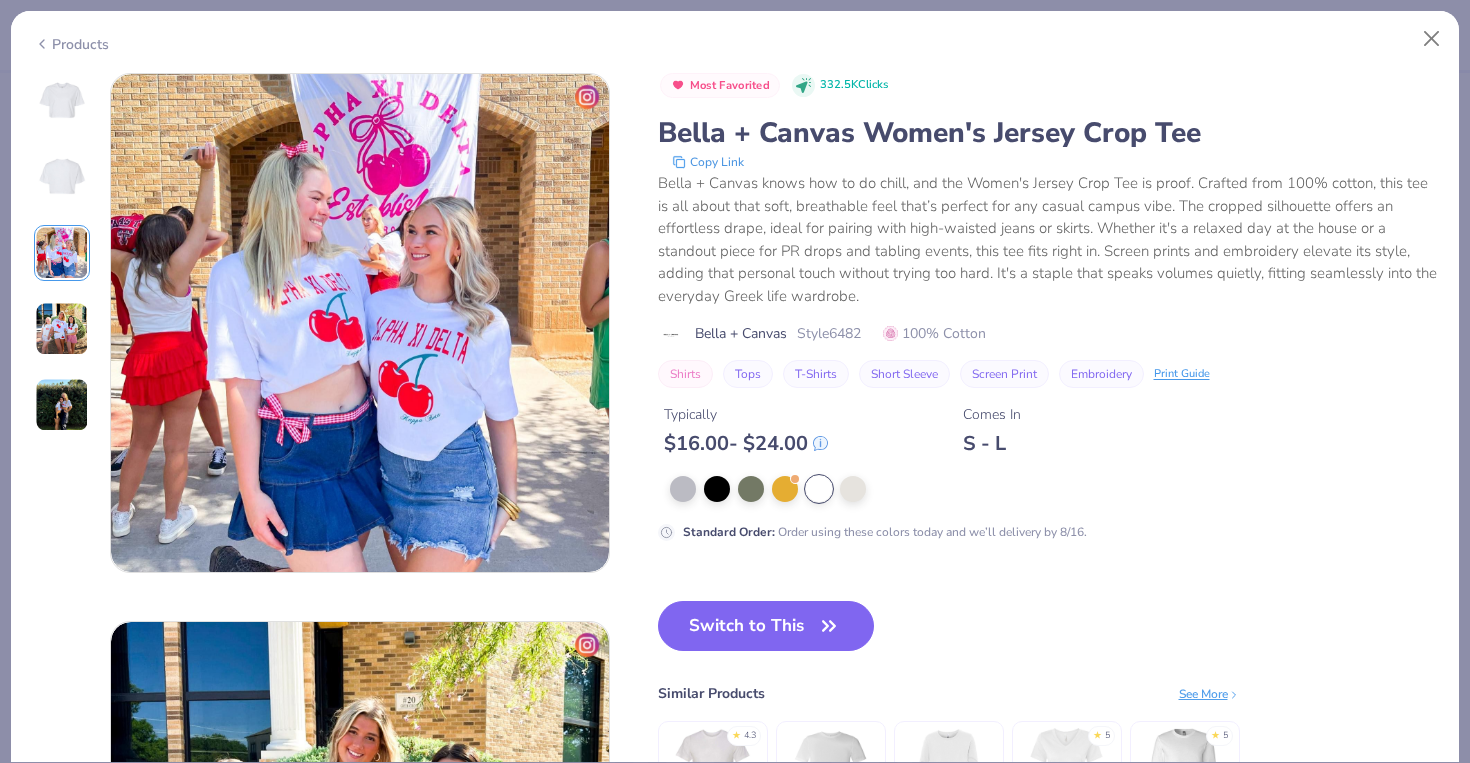 click at bounding box center (62, 253) 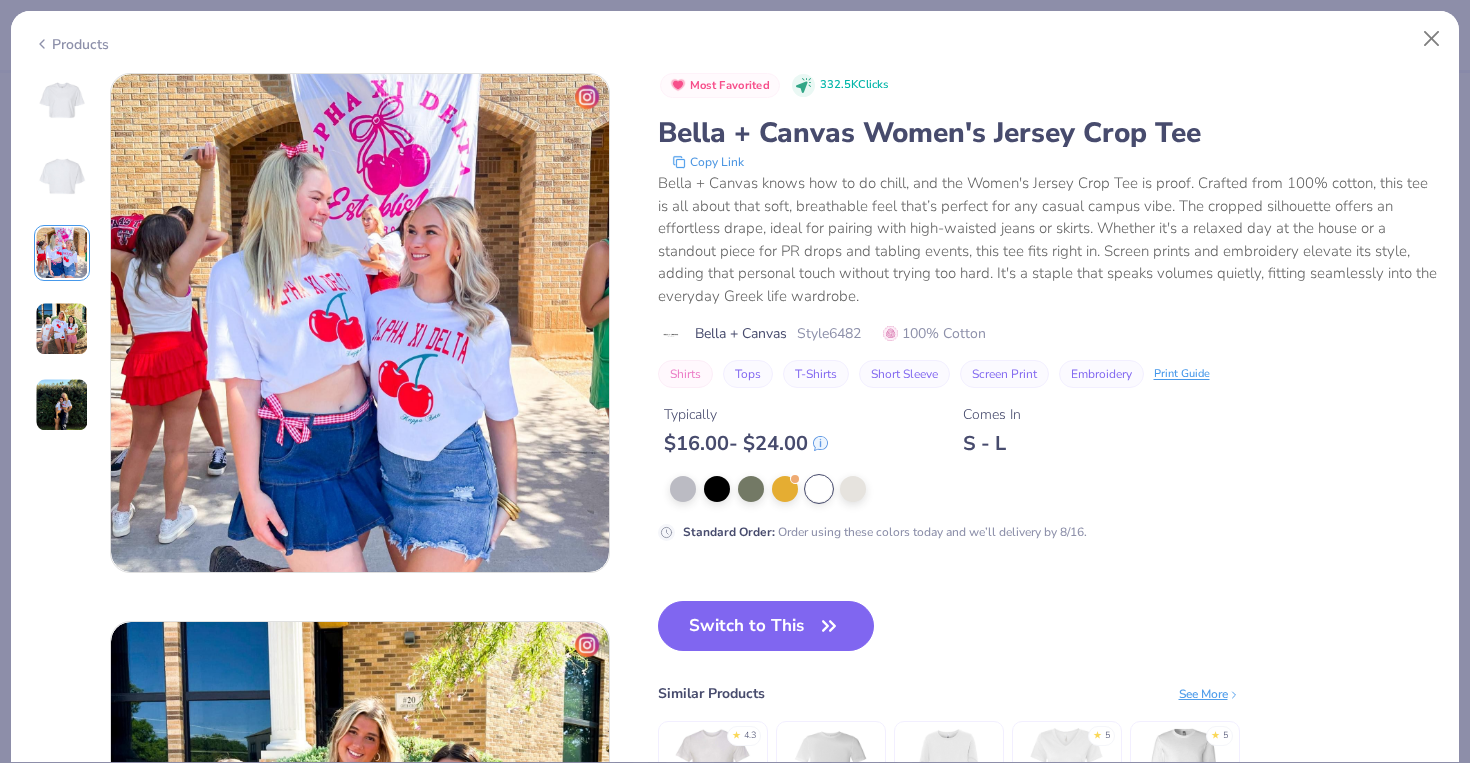 click at bounding box center [62, 329] 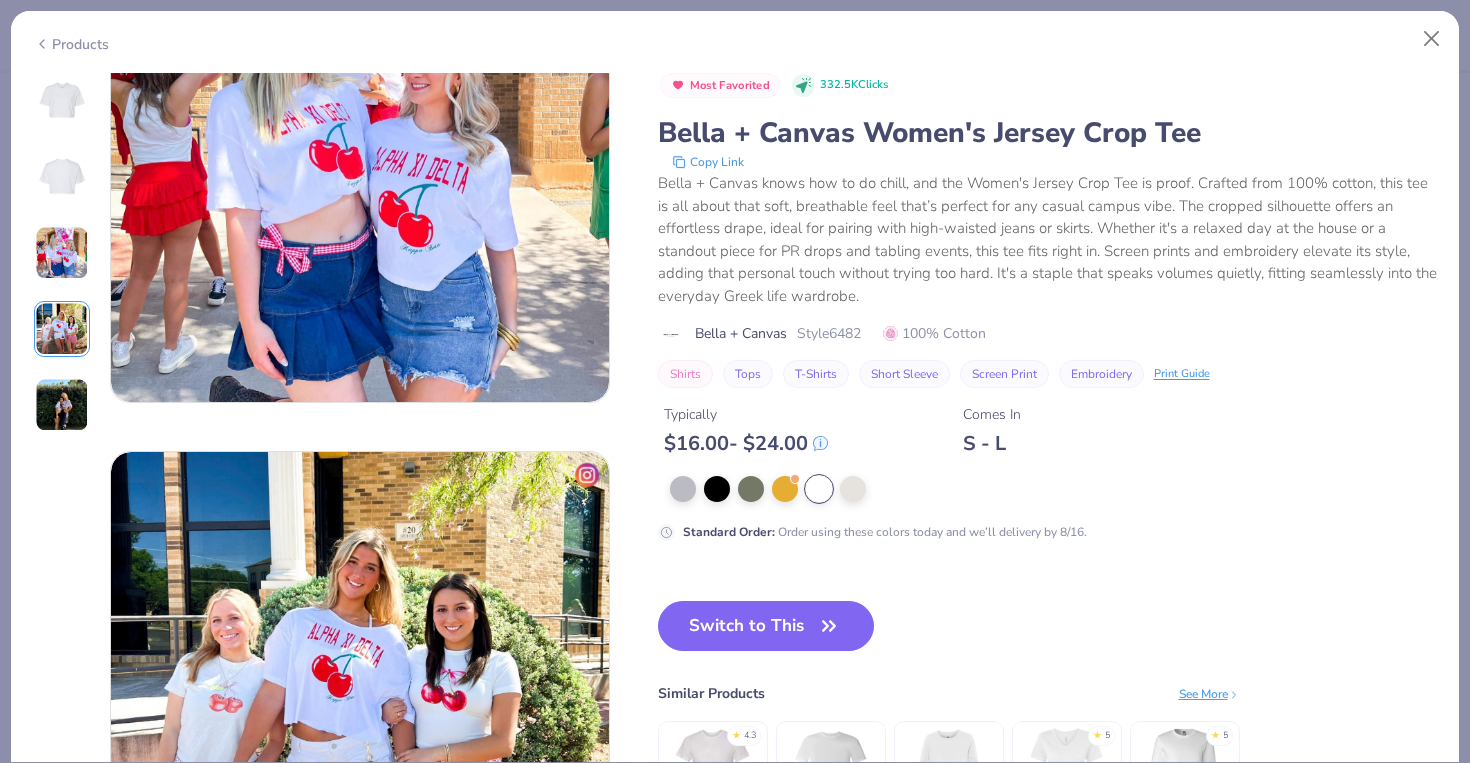 scroll, scrollTop: 1124, scrollLeft: 0, axis: vertical 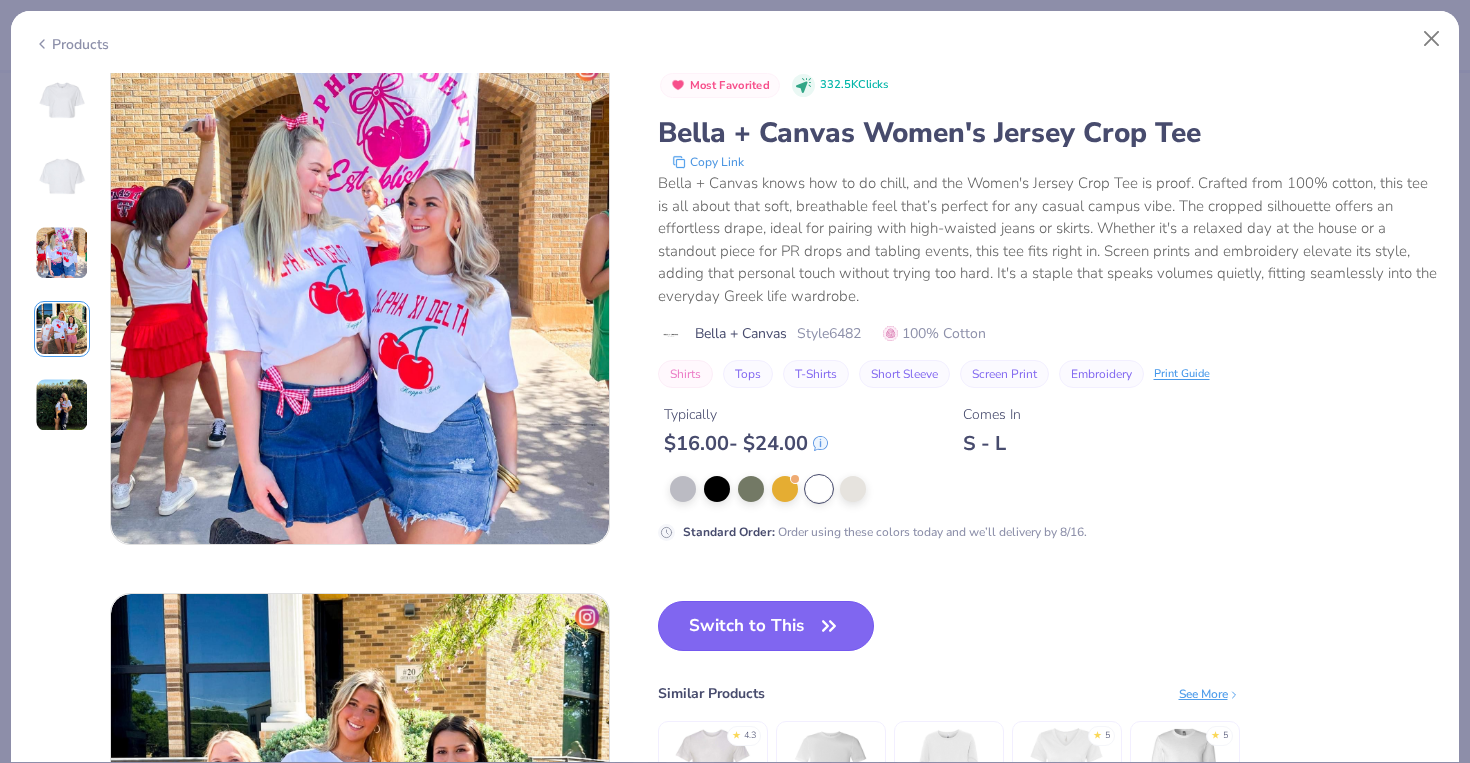 click on "Switch to This" at bounding box center (766, 626) 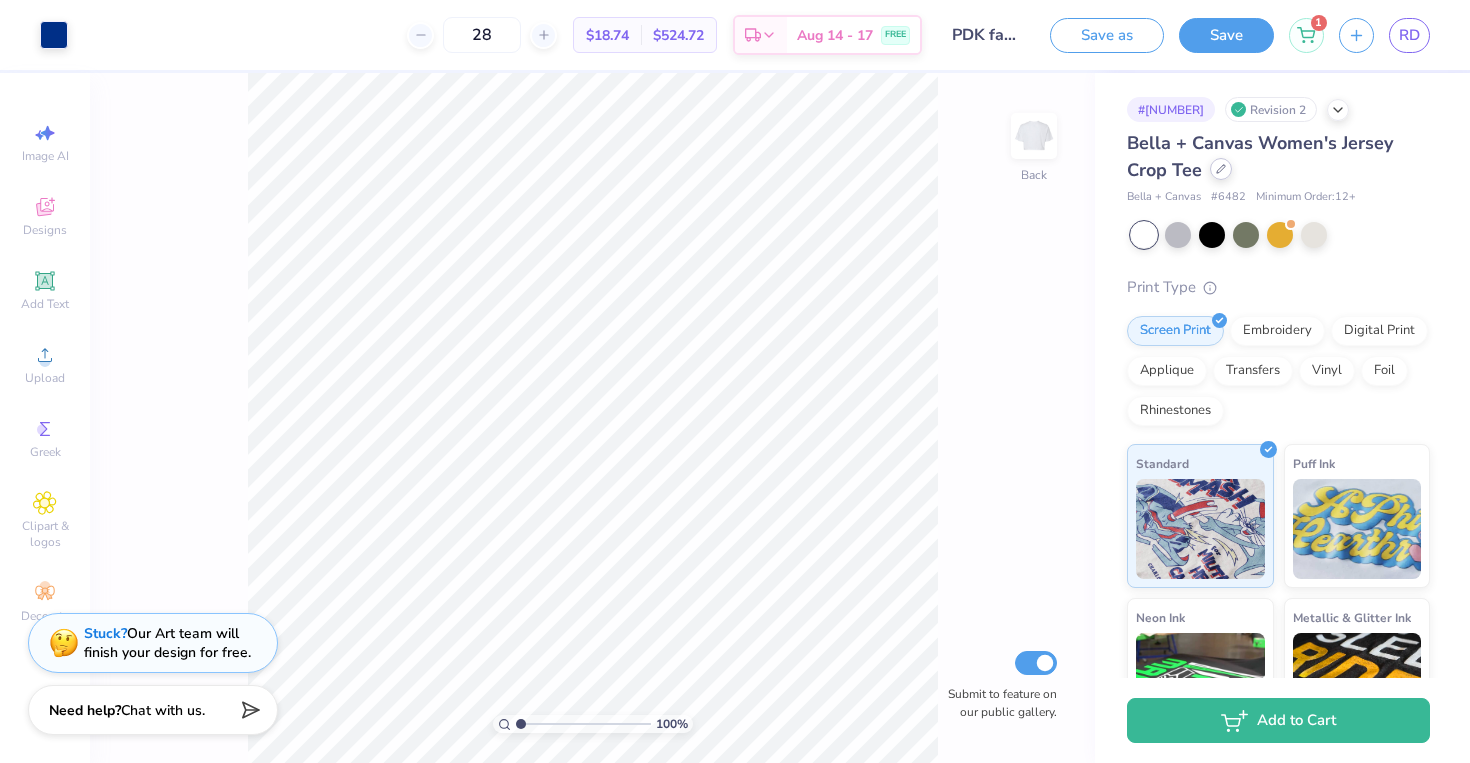 click at bounding box center [1221, 169] 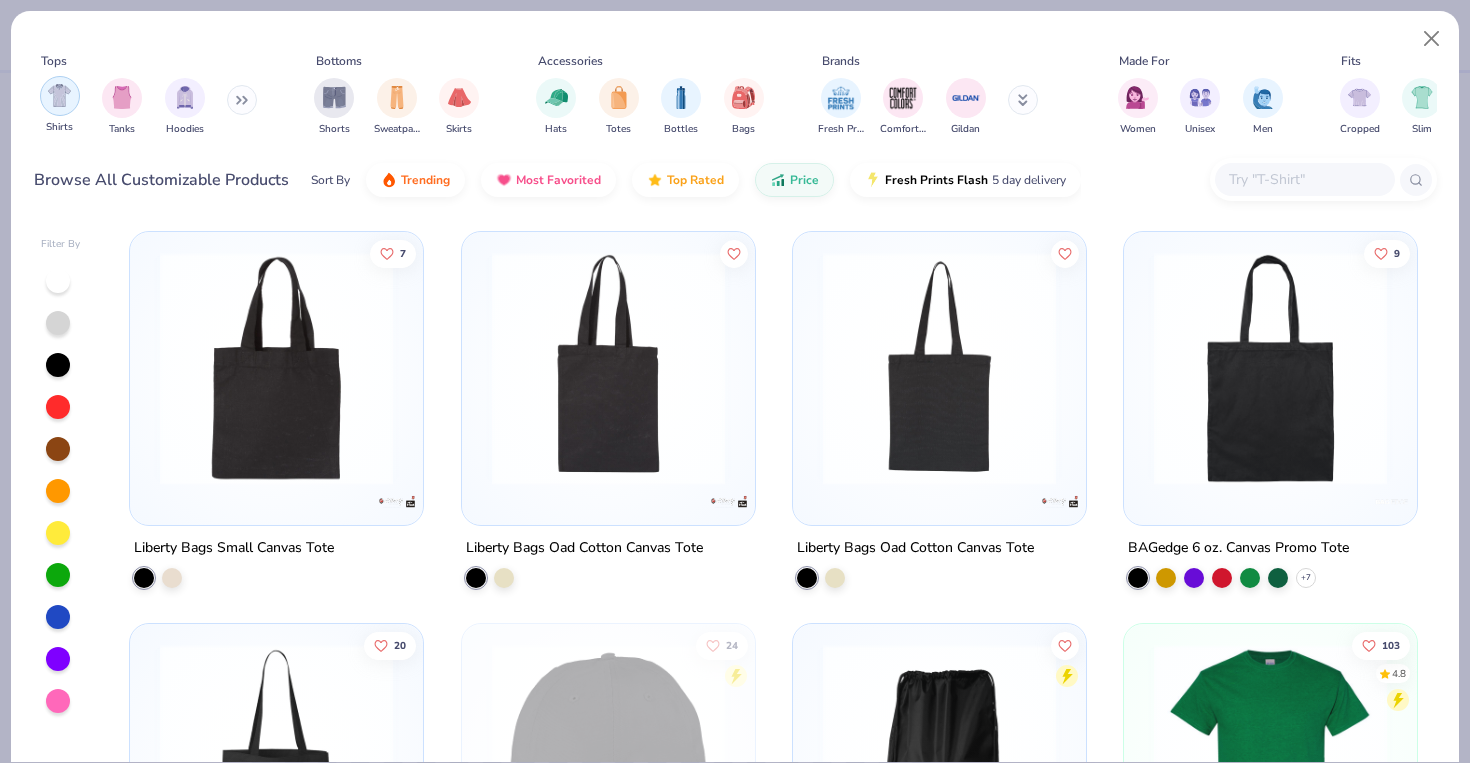 click at bounding box center [60, 96] 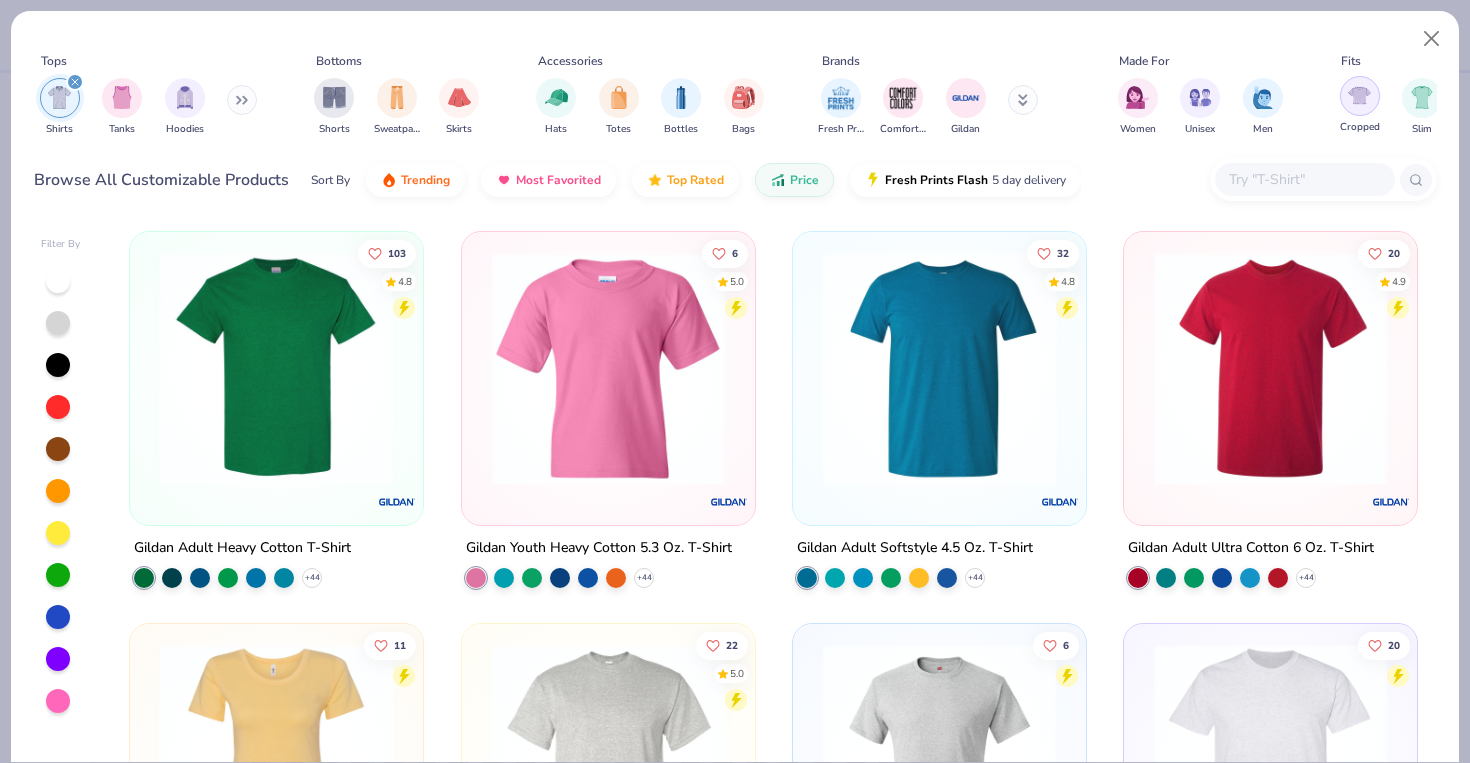 click at bounding box center (1360, 96) 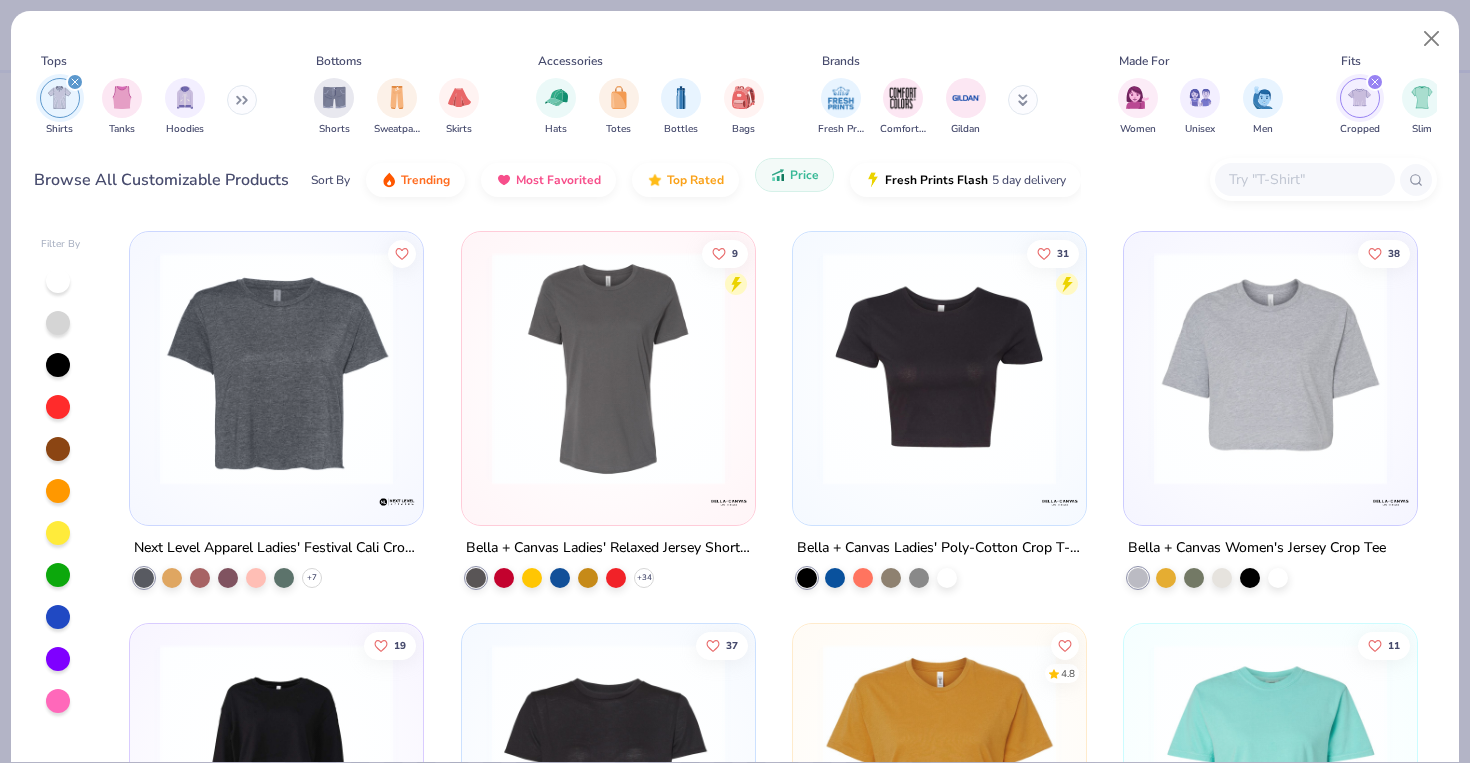 click on "Price" at bounding box center [794, 175] 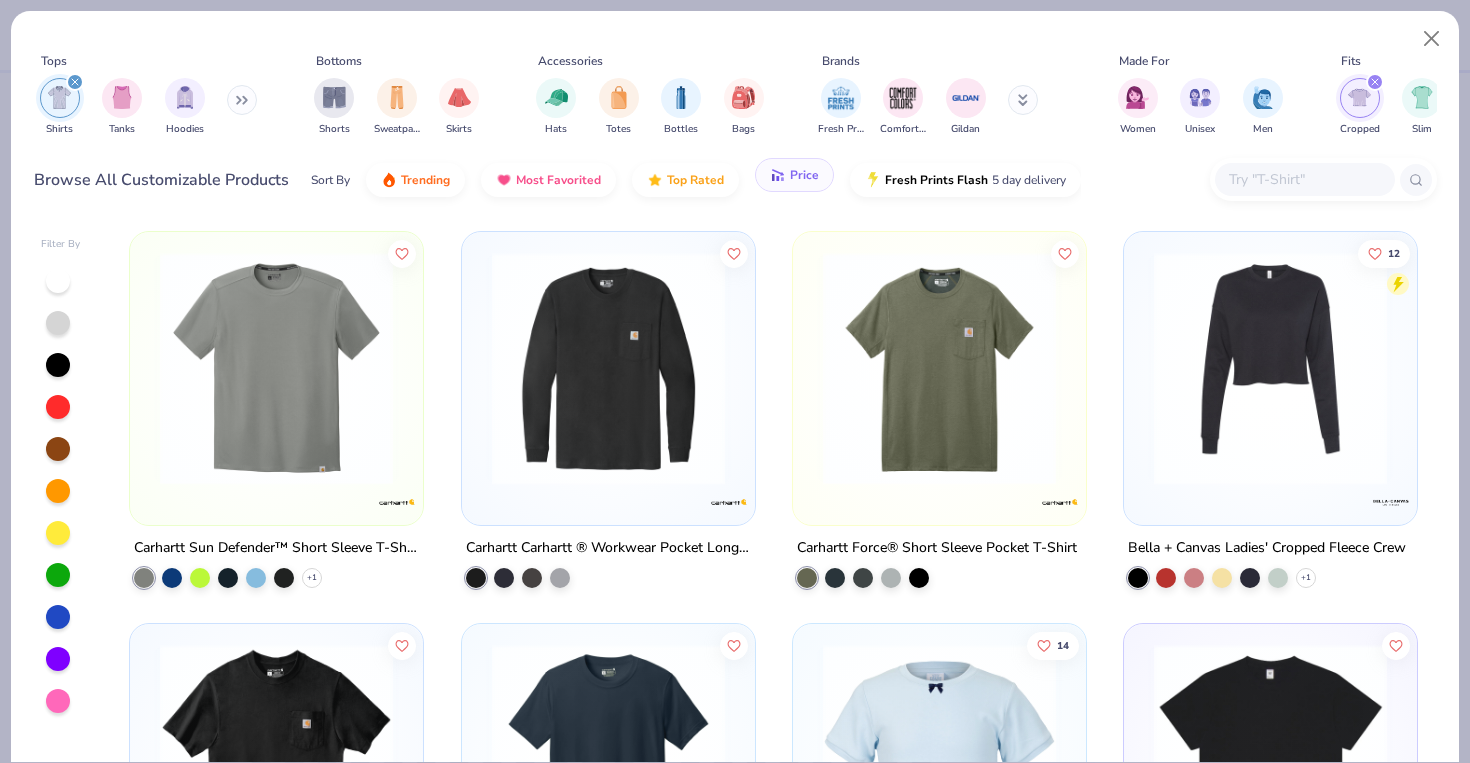 click on "Price" at bounding box center [804, 175] 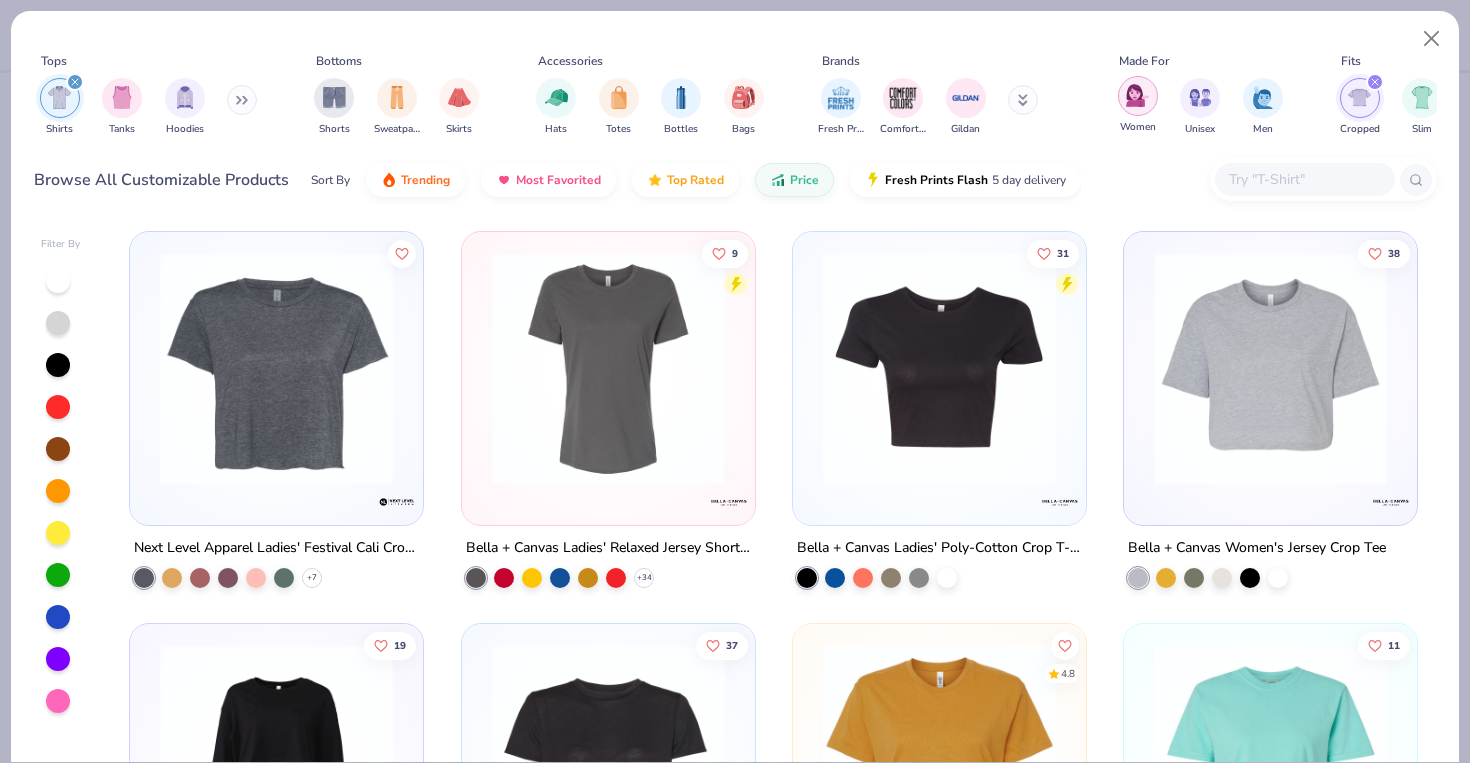 click at bounding box center (1137, 95) 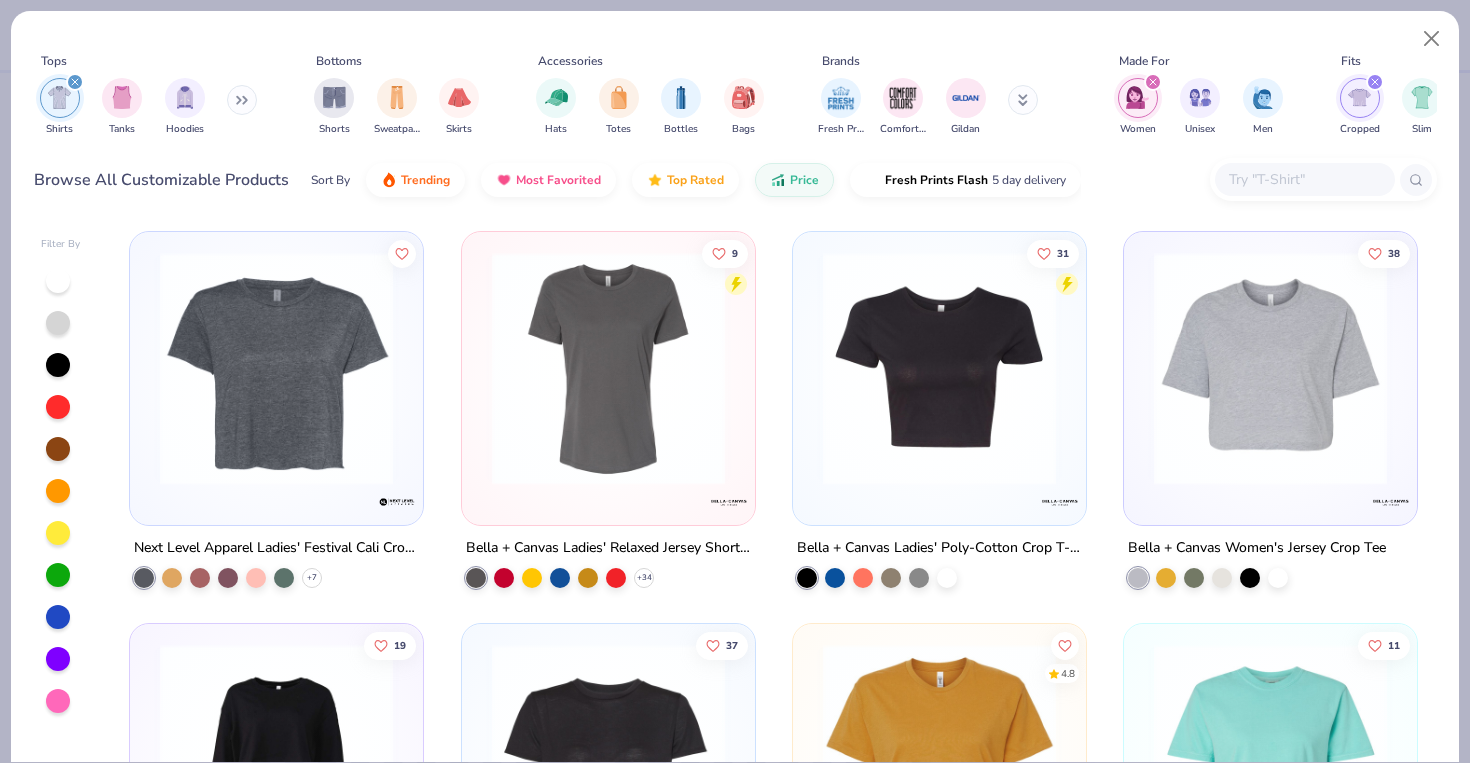 click at bounding box center [58, 281] 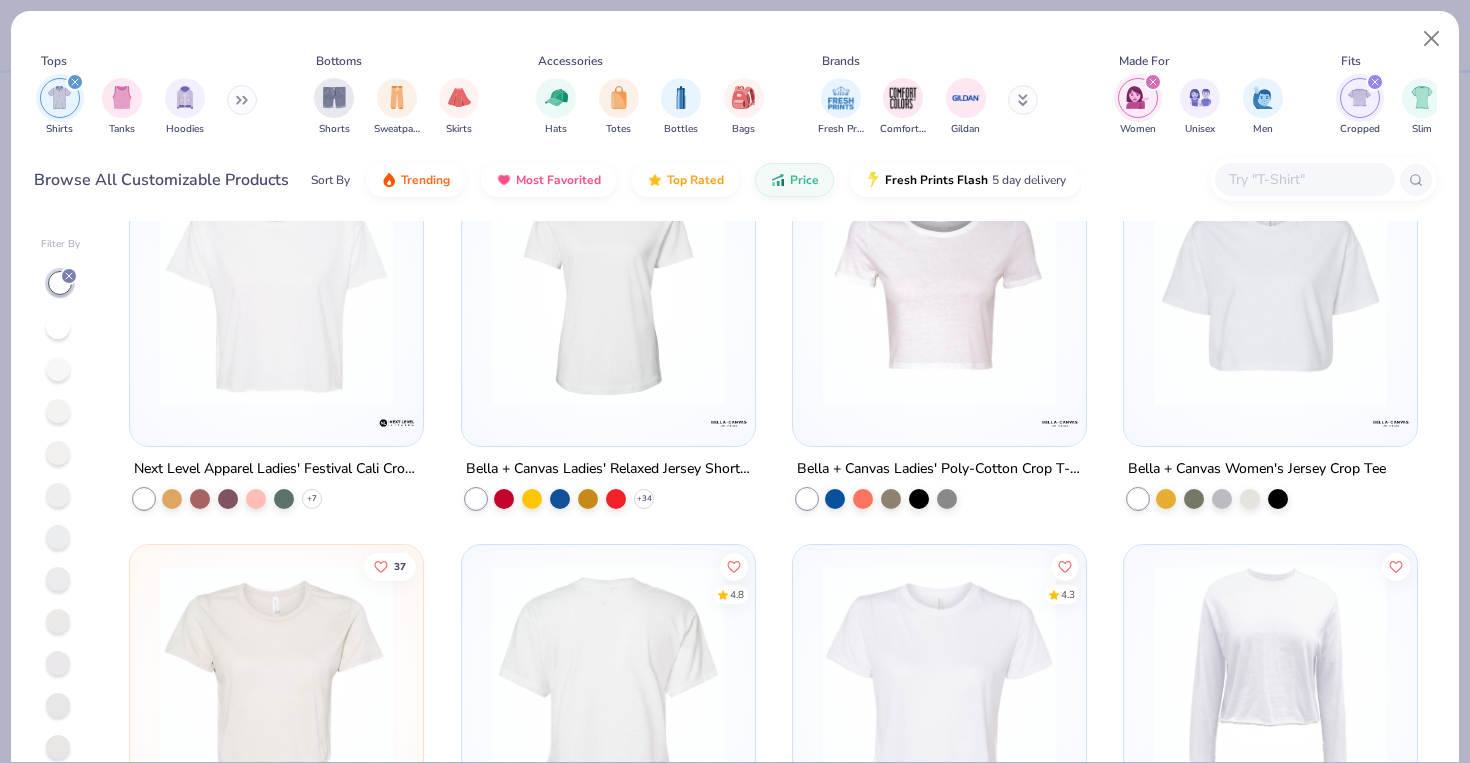 scroll, scrollTop: 0, scrollLeft: 0, axis: both 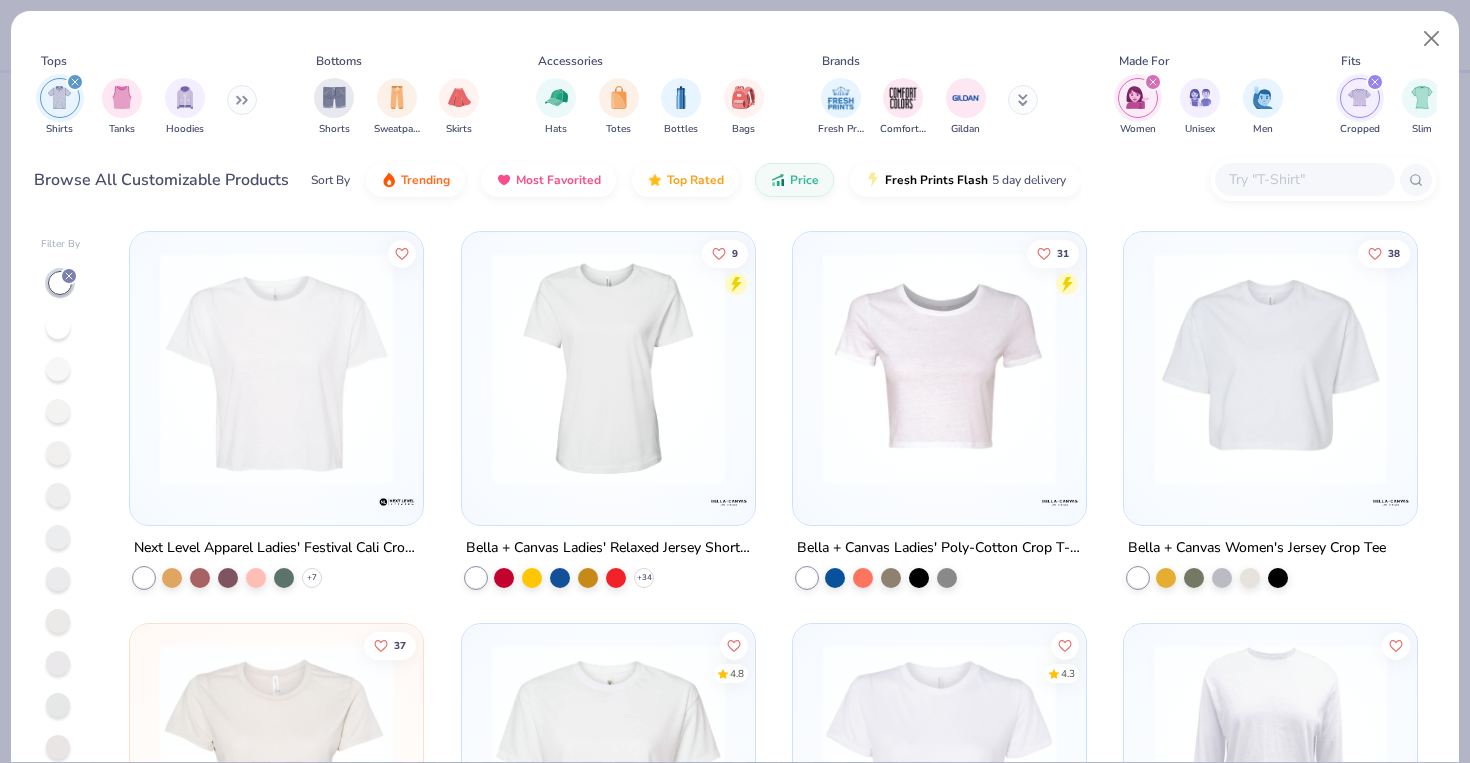 click at bounding box center (276, 368) 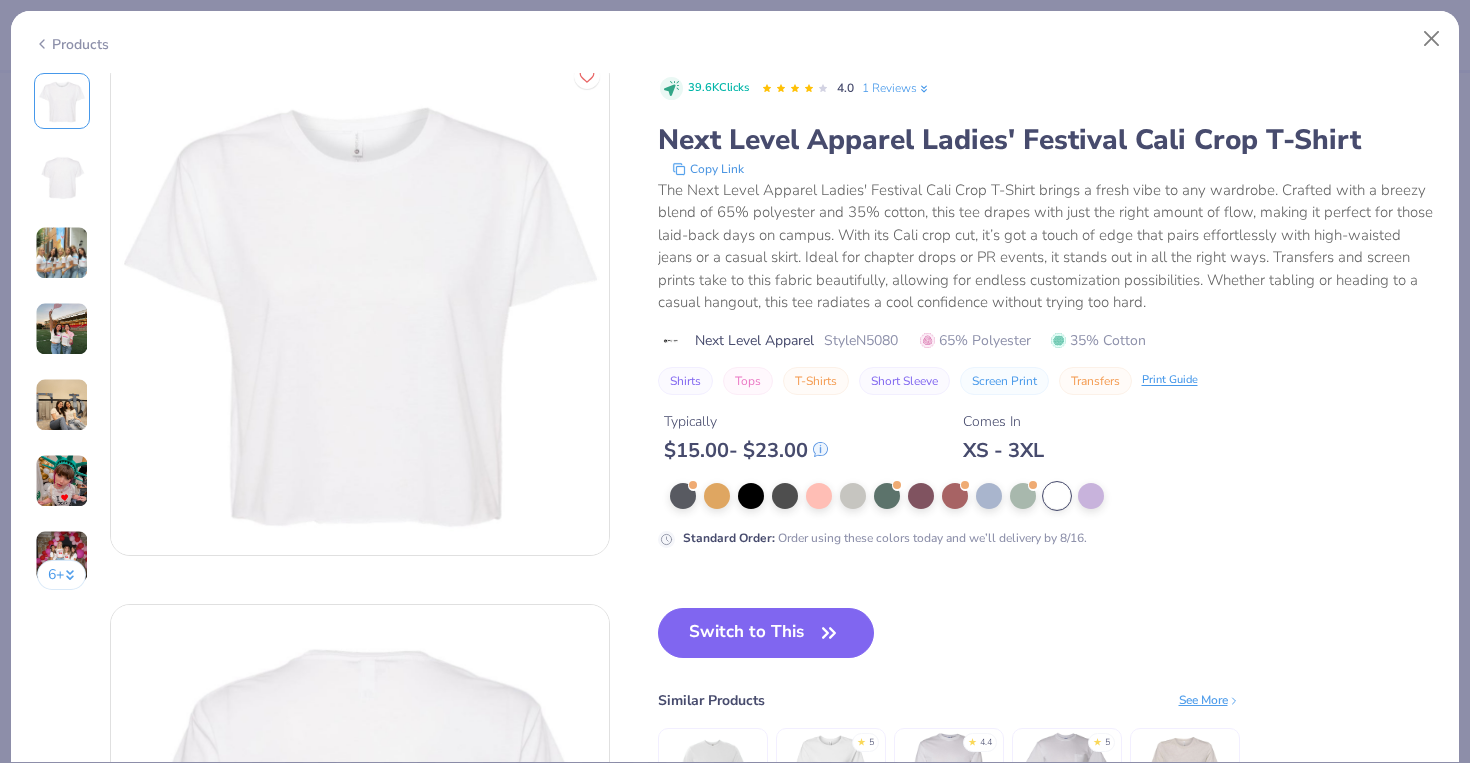 scroll, scrollTop: 0, scrollLeft: 0, axis: both 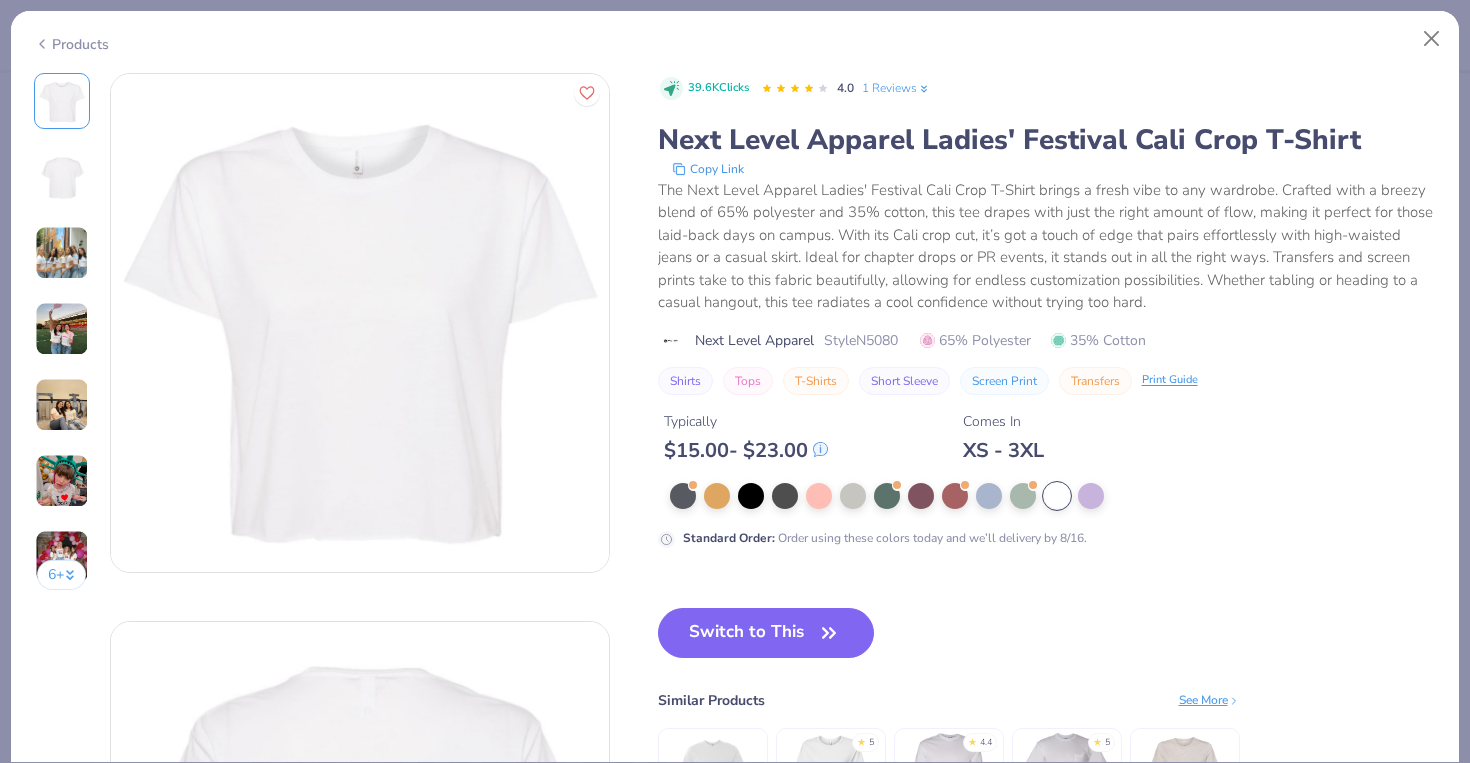 click at bounding box center (62, 253) 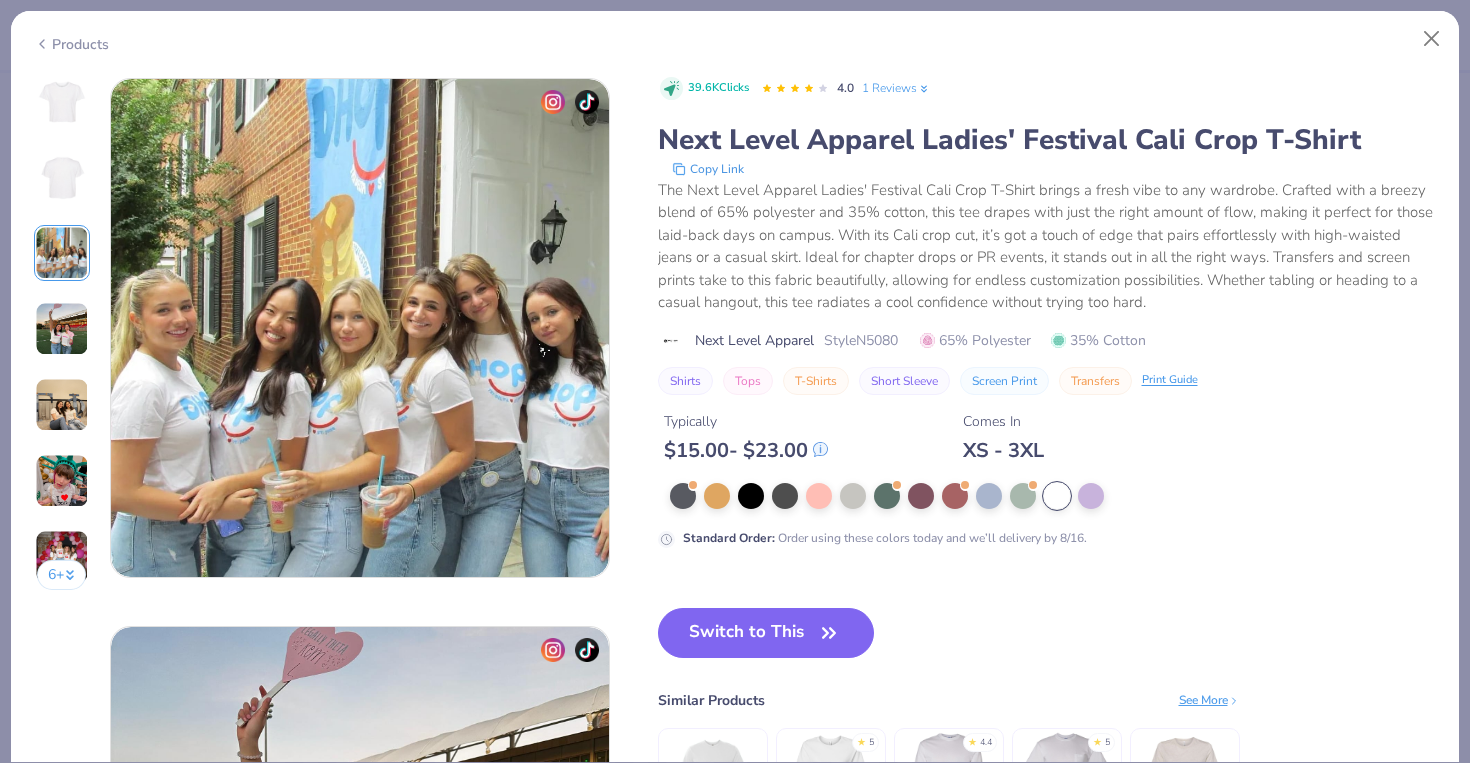 scroll, scrollTop: 1096, scrollLeft: 0, axis: vertical 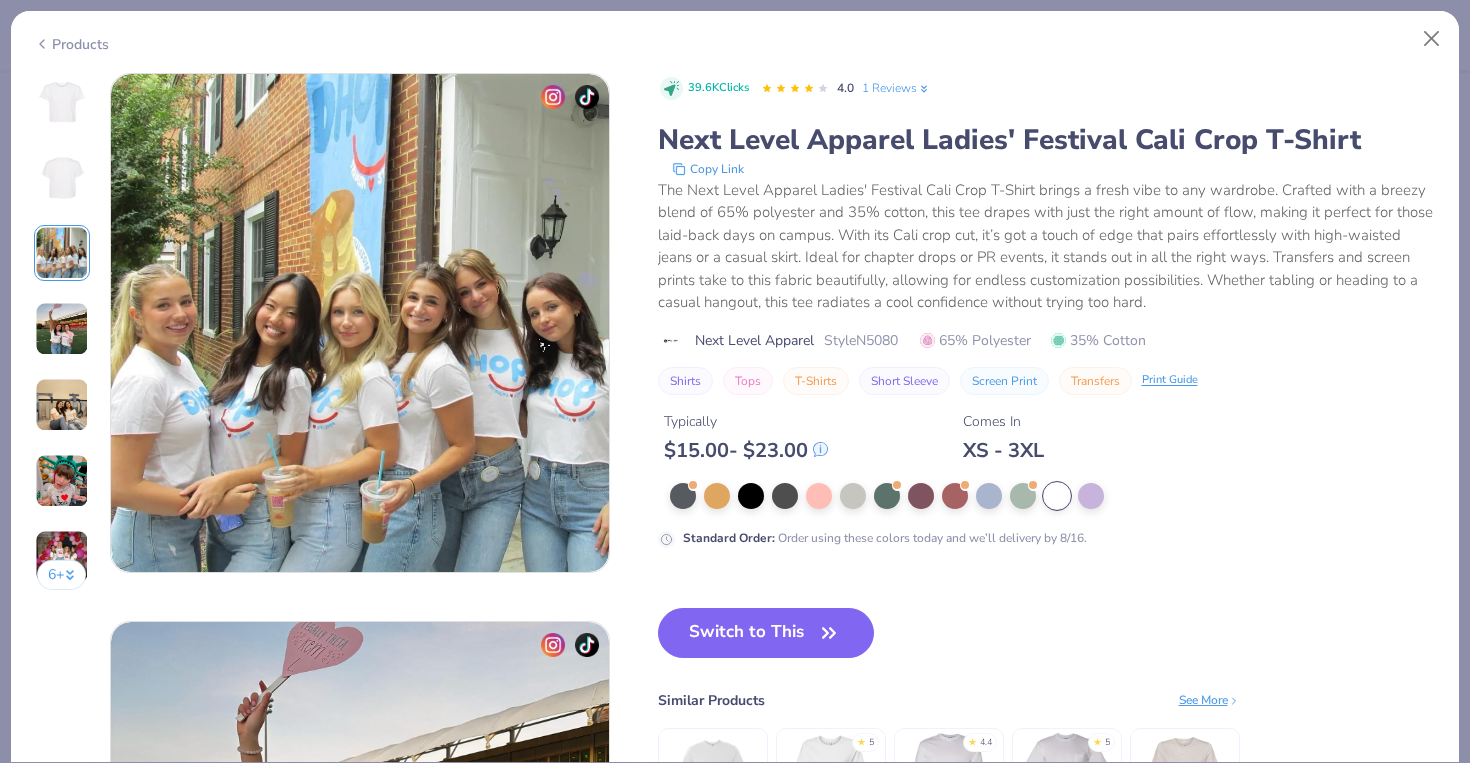 click at bounding box center [62, 329] 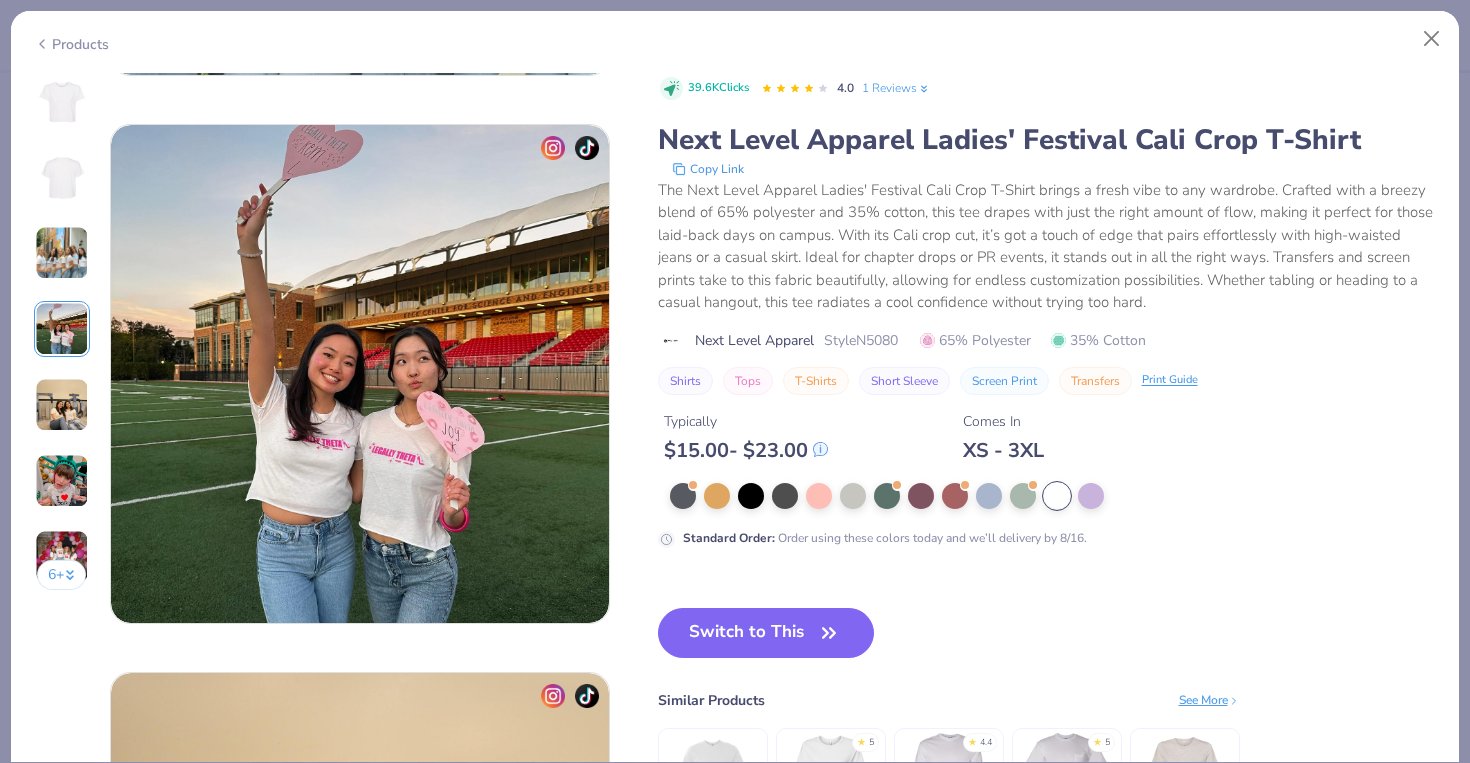 scroll, scrollTop: 1644, scrollLeft: 0, axis: vertical 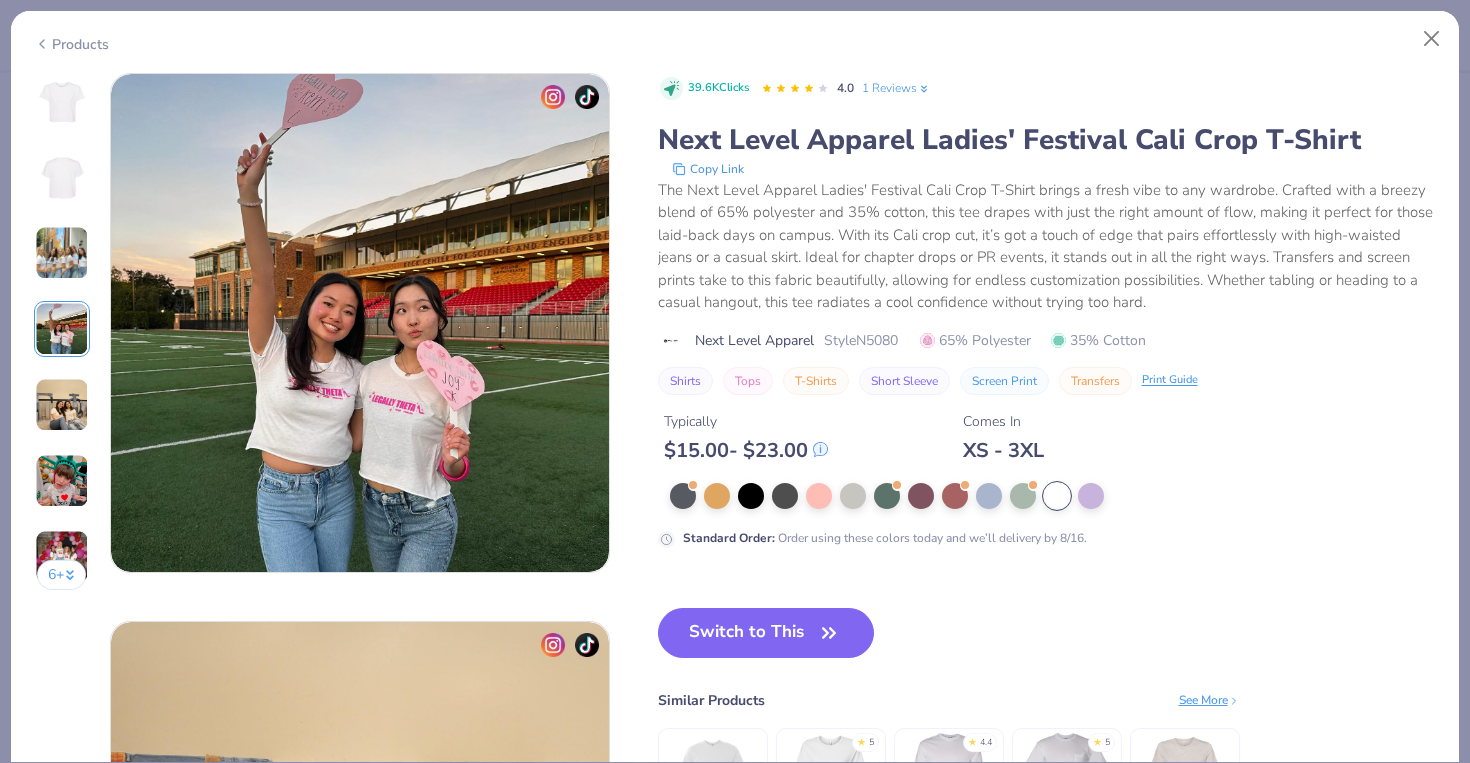 click at bounding box center [62, 405] 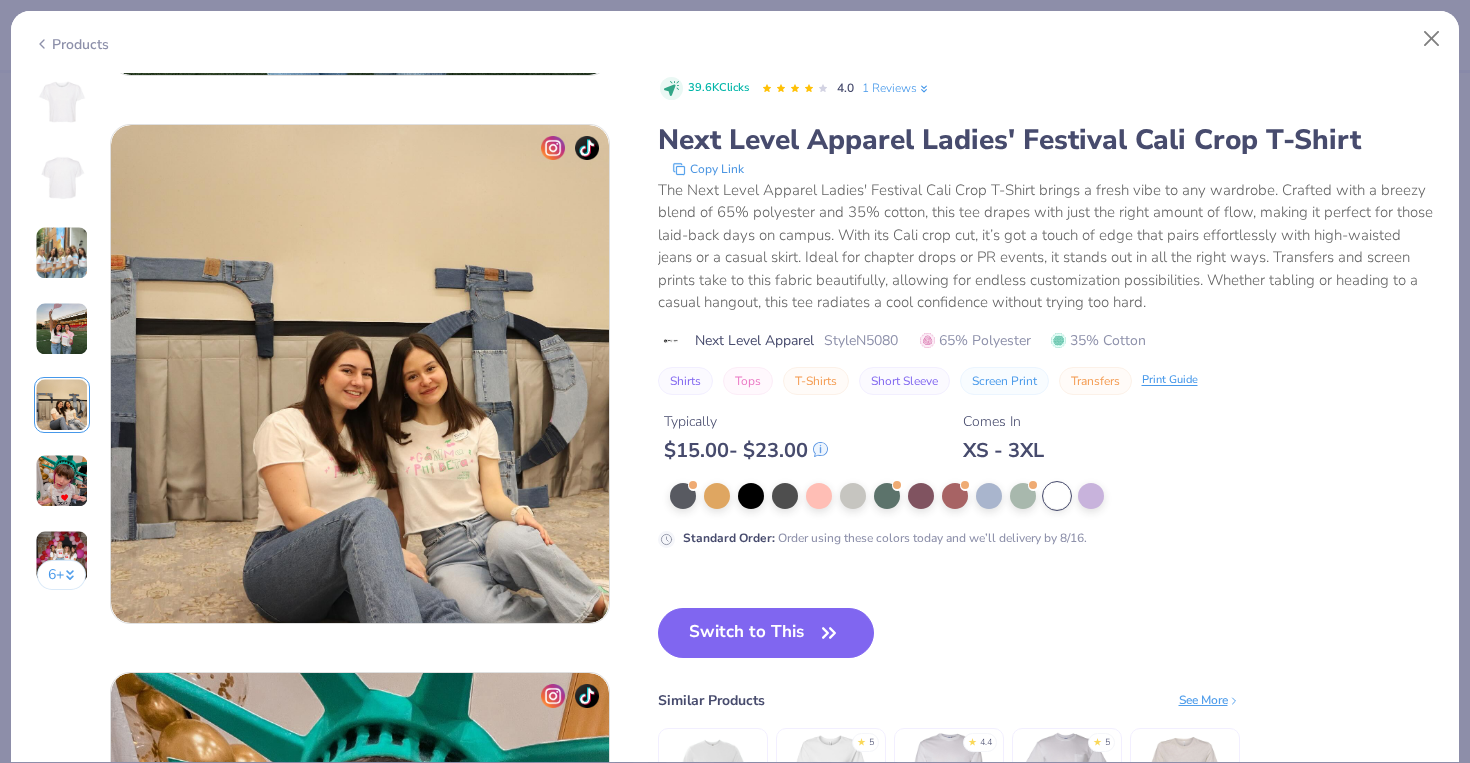 scroll, scrollTop: 2192, scrollLeft: 0, axis: vertical 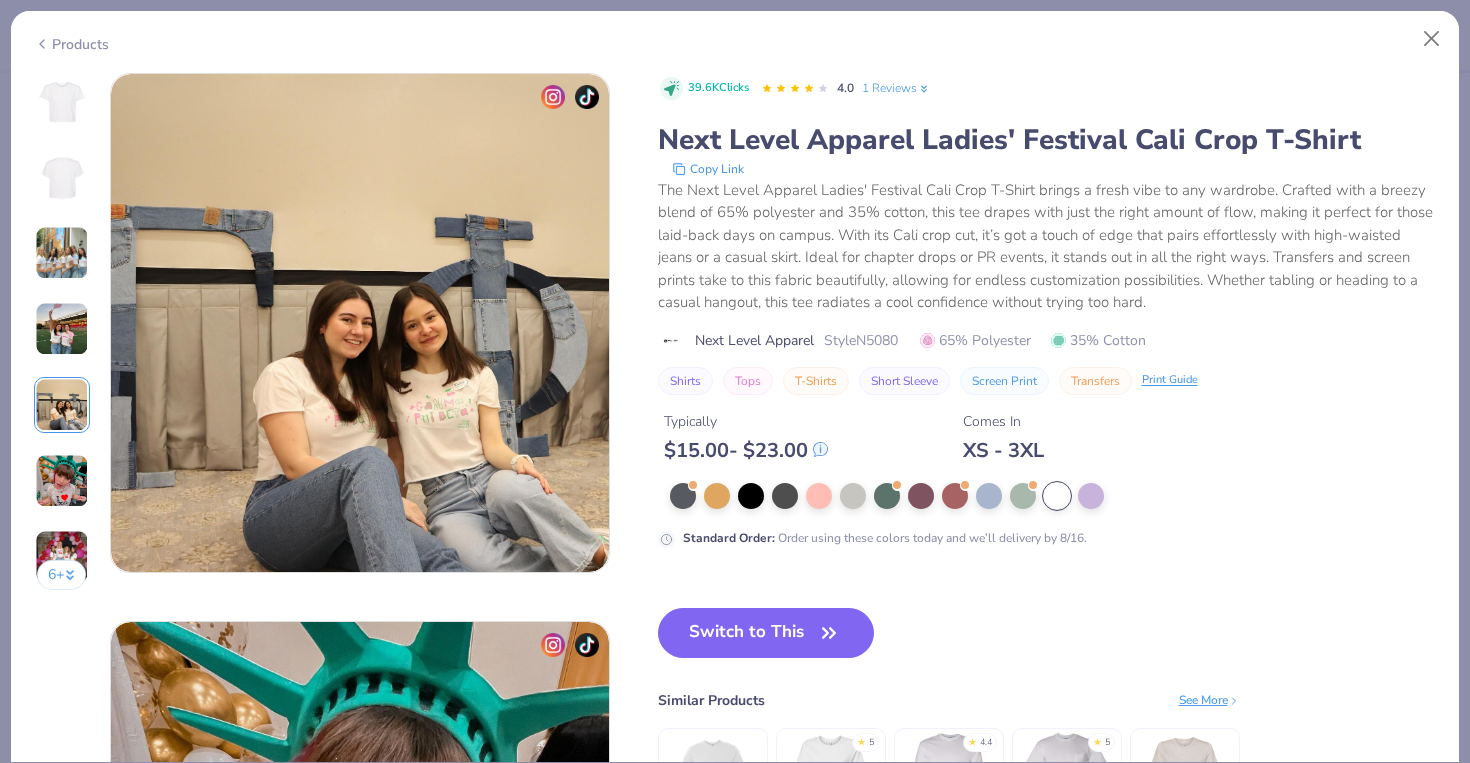 click on "6 + DM [ORG], [CITY] KU [ORG], [CITY] GU [ORG], [CITY] CG [ORG], [CITY] GT [FIRST] [LAST] [ORG], [CITY] 39.6K  Clicks 4.0 1 Reviews Next Level Apparel Ladies' Festival Cali Crop T-Shirt Copy Link The Next Level Apparel Ladies' Festival Cali Crop T-Shirt brings a fresh vibe to any wardrobe. Crafted with a breezy blend of 65% polyester and 35% cotton, this tee drapes with just the right amount of flow, making it perfect for those laid-back days on campus. With its Cali crop cut, it’s got a touch of edge that pairs effortlessly with high-waisted jeans or a casual skirt. Ideal for chapter drops or PR events, it stands out in all the right ways. Transfers and screen prints take to this fabric beautifully, allowing for endless customization possibilities. Whether tabling or heading to a casual hangout, this tee radiates a cool confidence without trying too hard. Style  N5080" at bounding box center [735, 418] 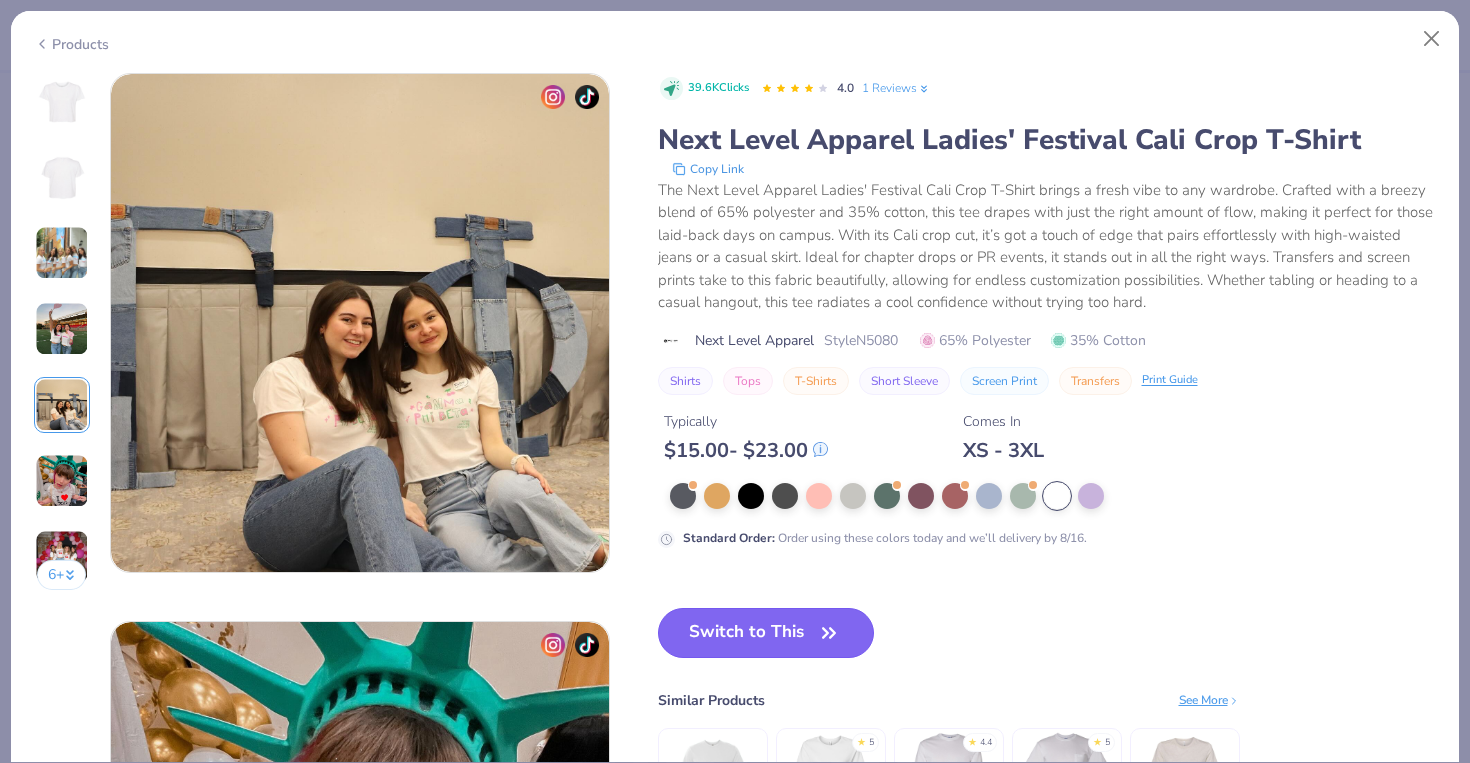 click on "Switch to This" at bounding box center [766, 633] 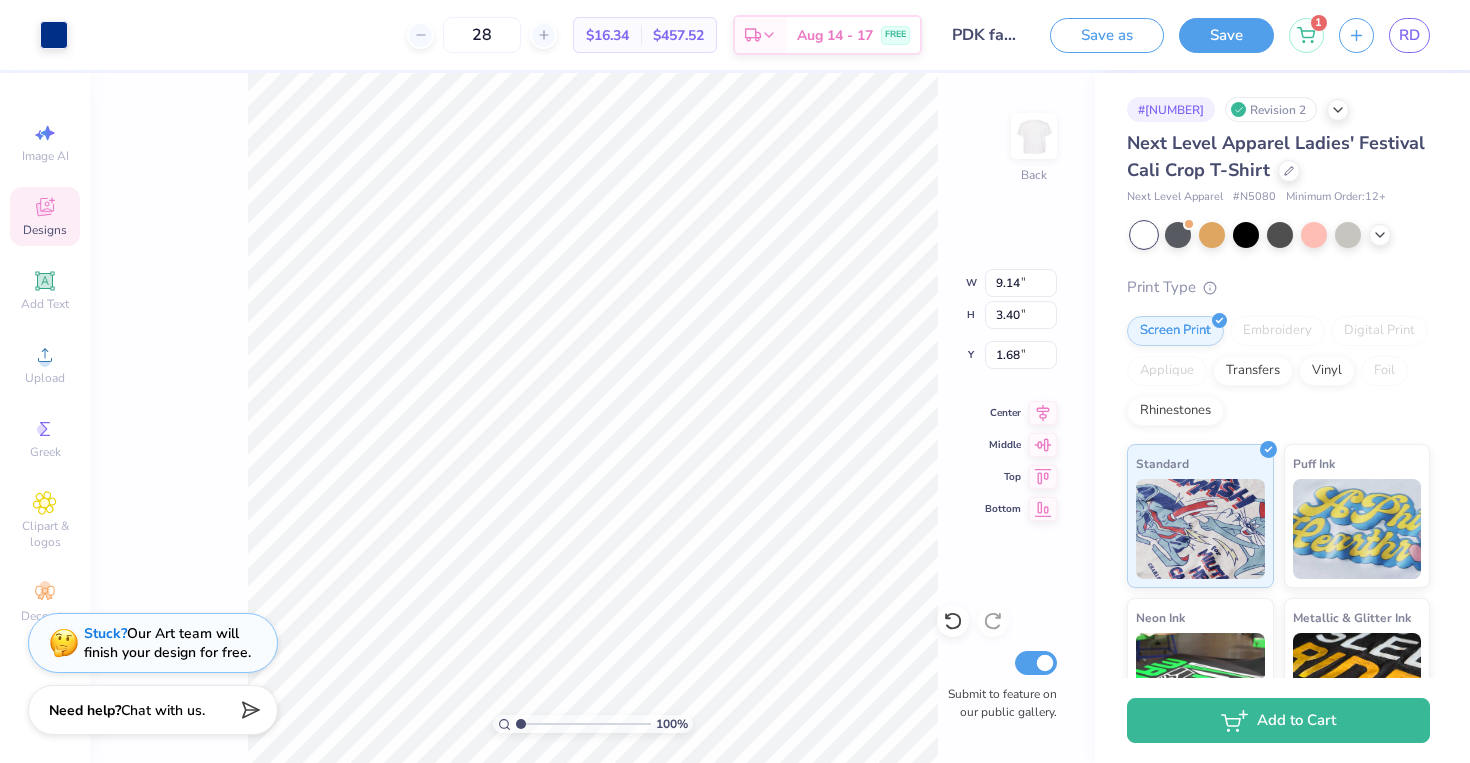 type on "1.67" 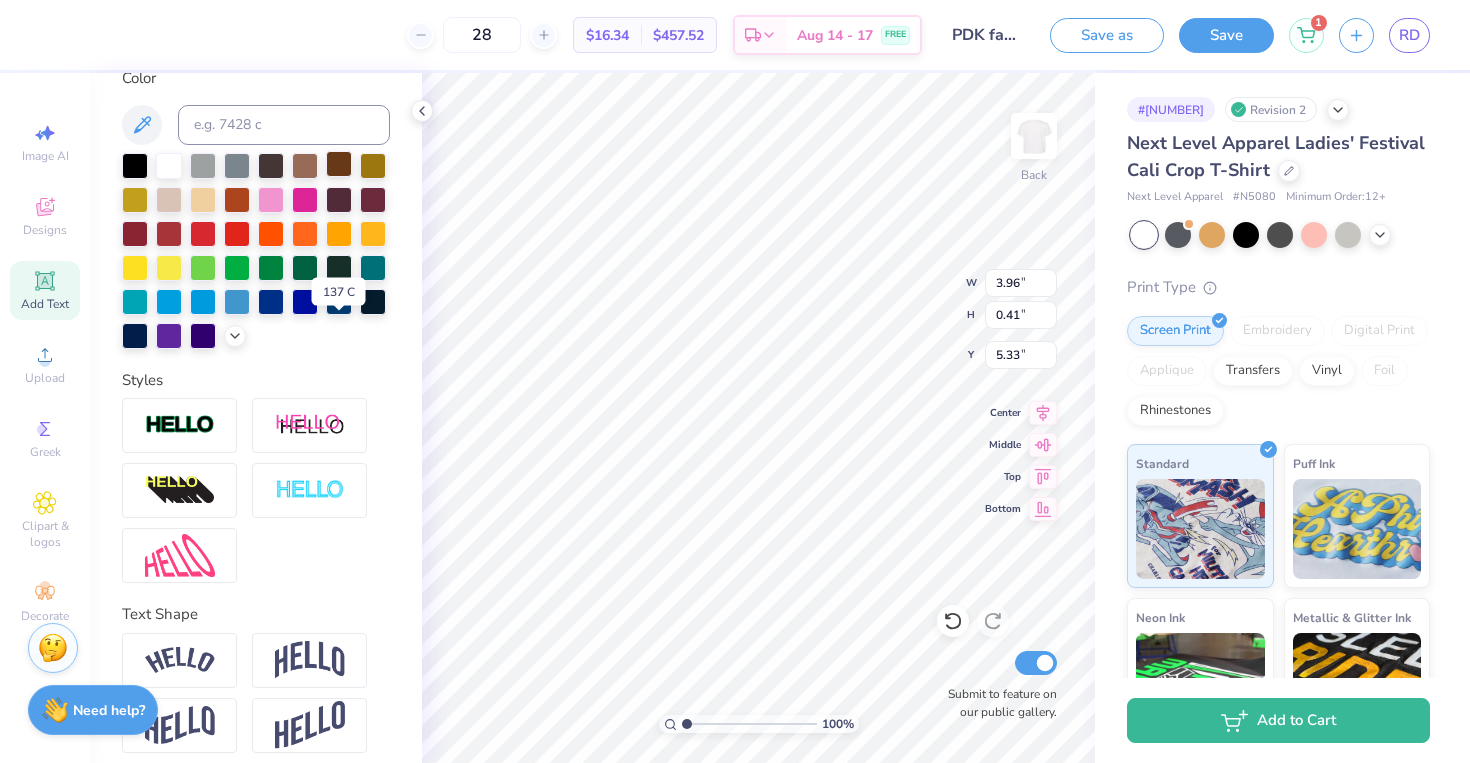 scroll, scrollTop: 399, scrollLeft: 0, axis: vertical 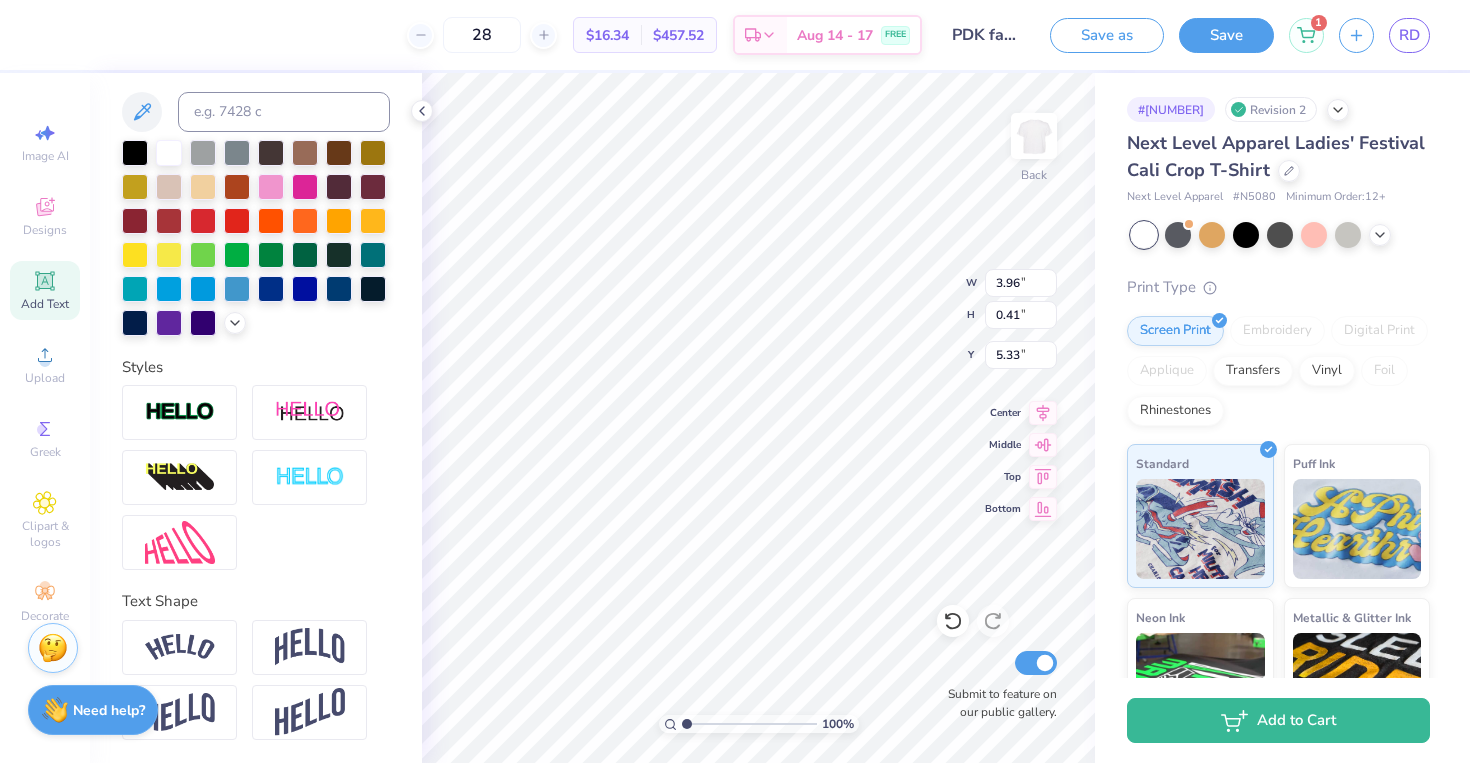 type on "5.32" 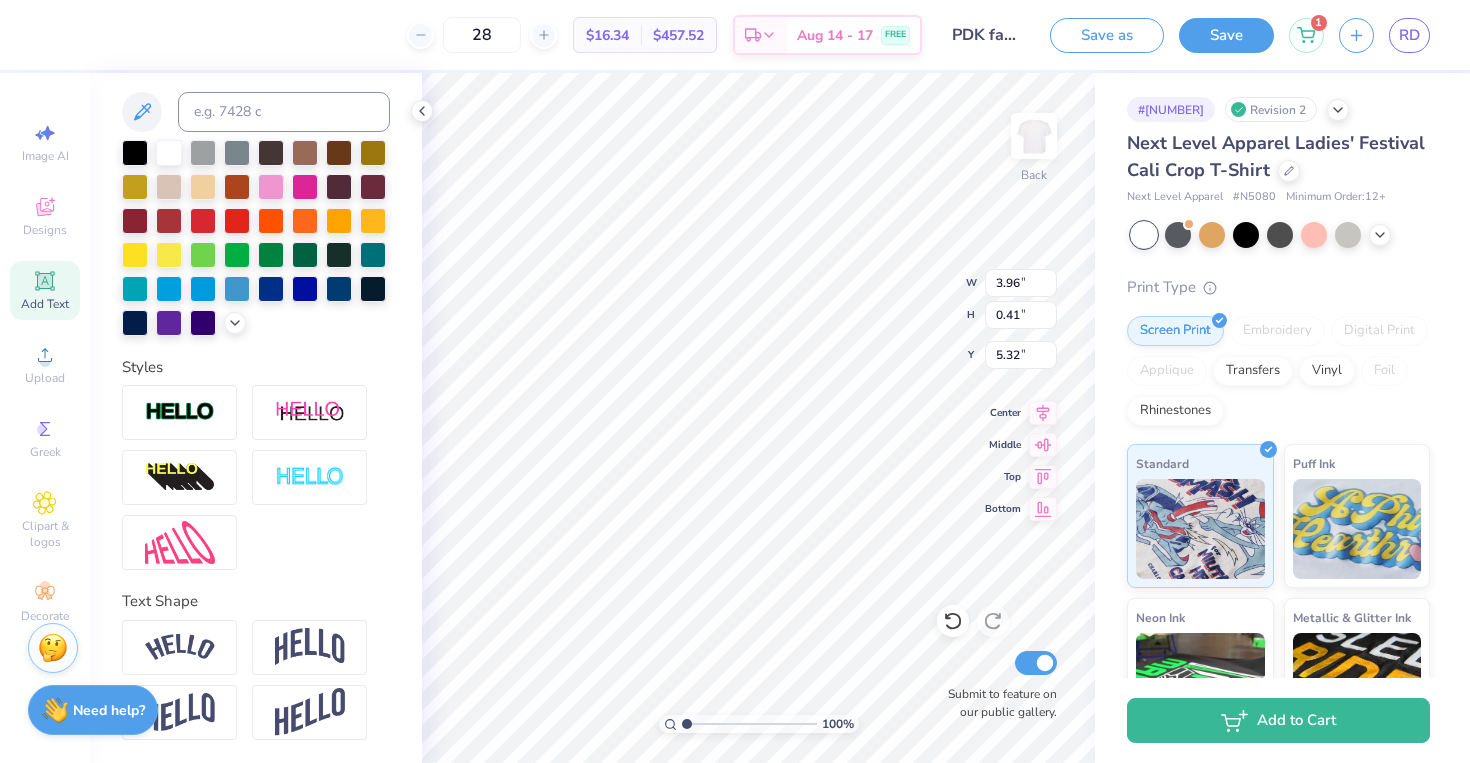 scroll, scrollTop: 0, scrollLeft: 4, axis: horizontal 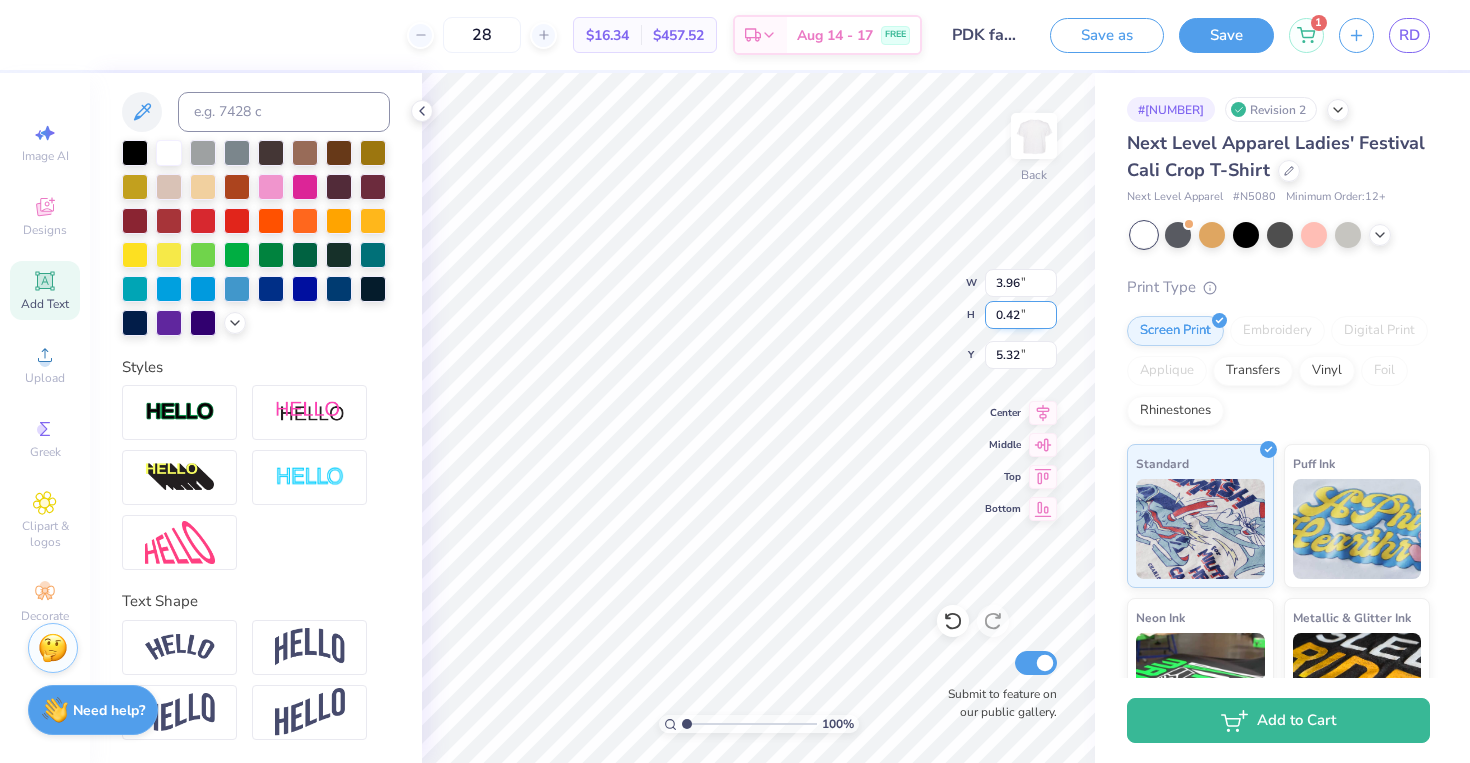 click on "0.42" at bounding box center [1021, 315] 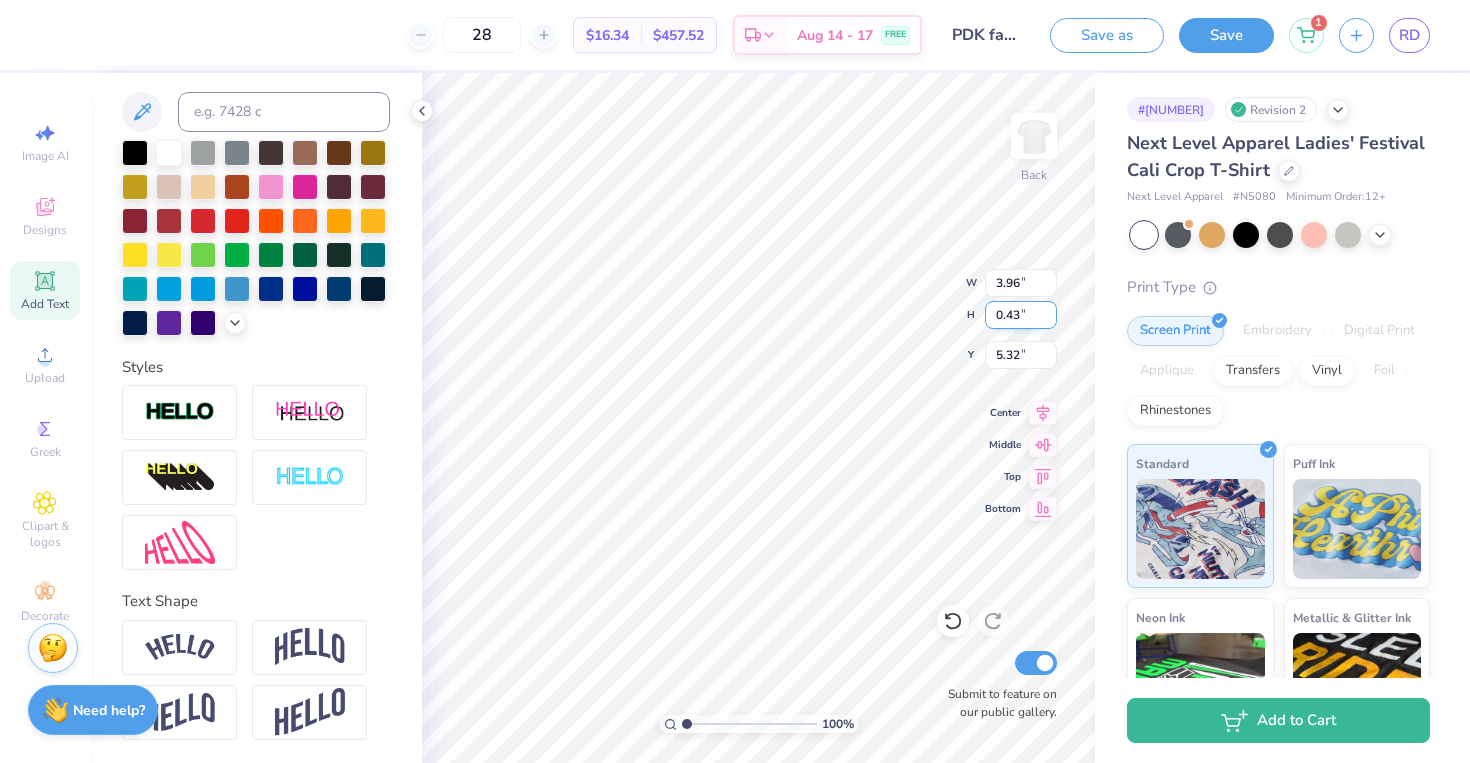 click on "0.43" at bounding box center [1021, 315] 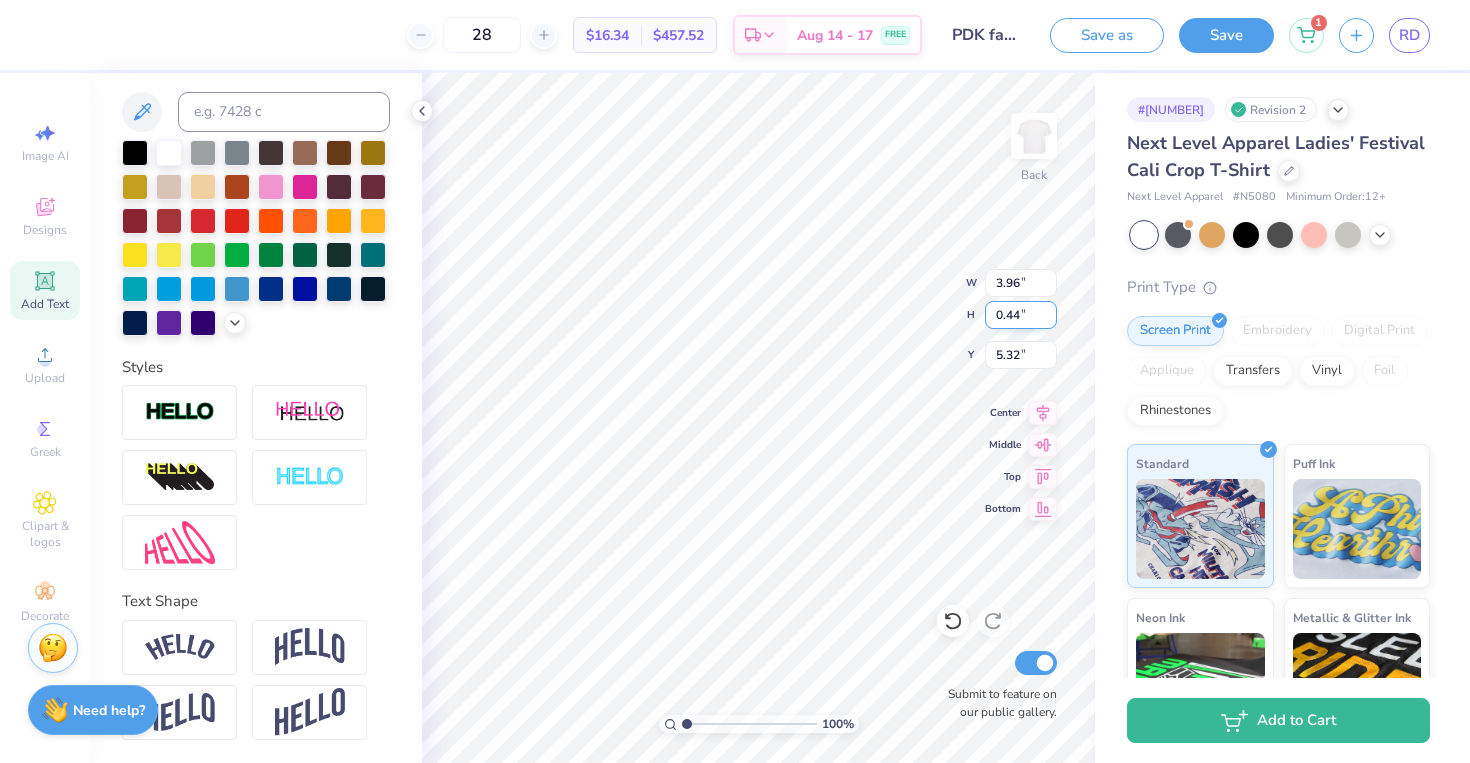 click on "0.44" at bounding box center (1021, 315) 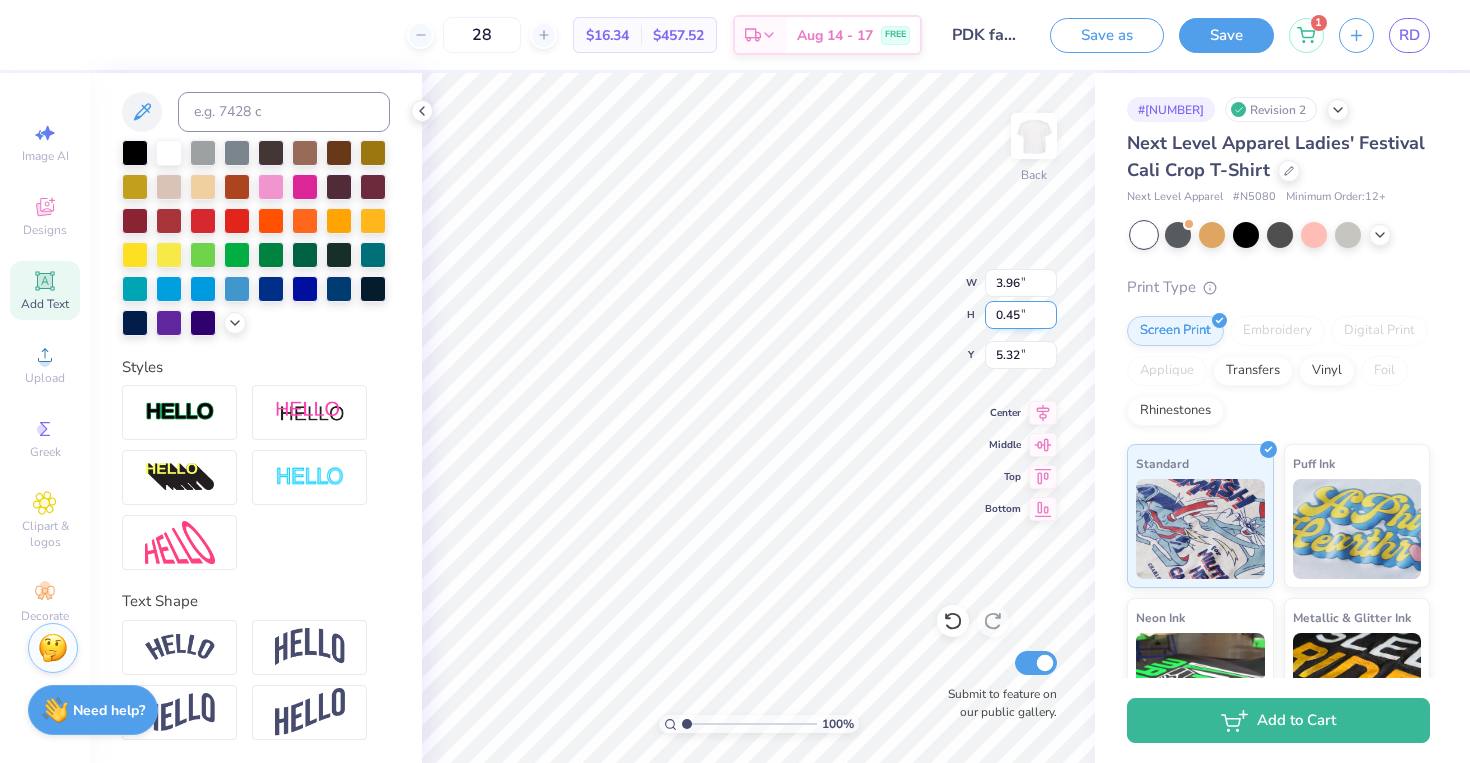 click on "0.45" at bounding box center (1021, 315) 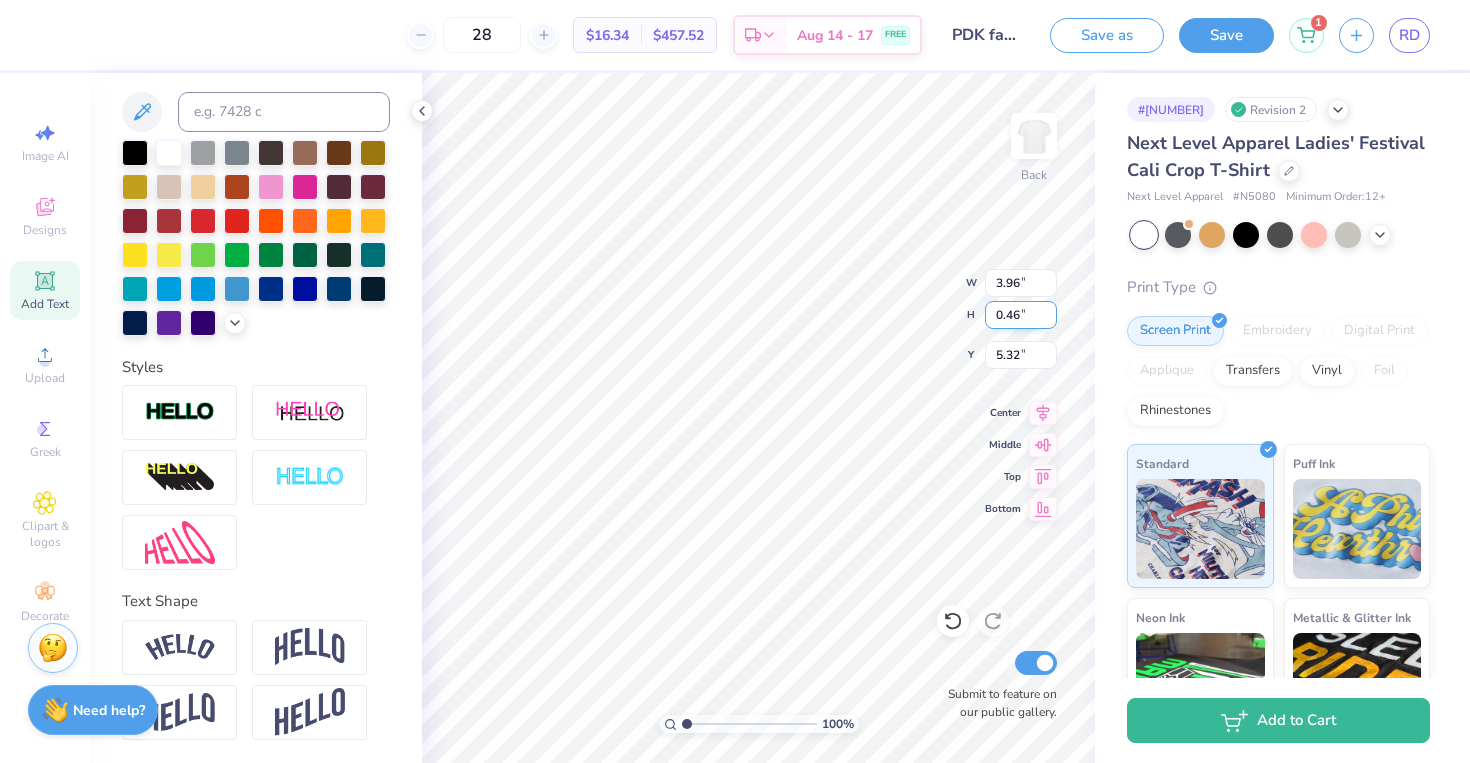 type on "0.46" 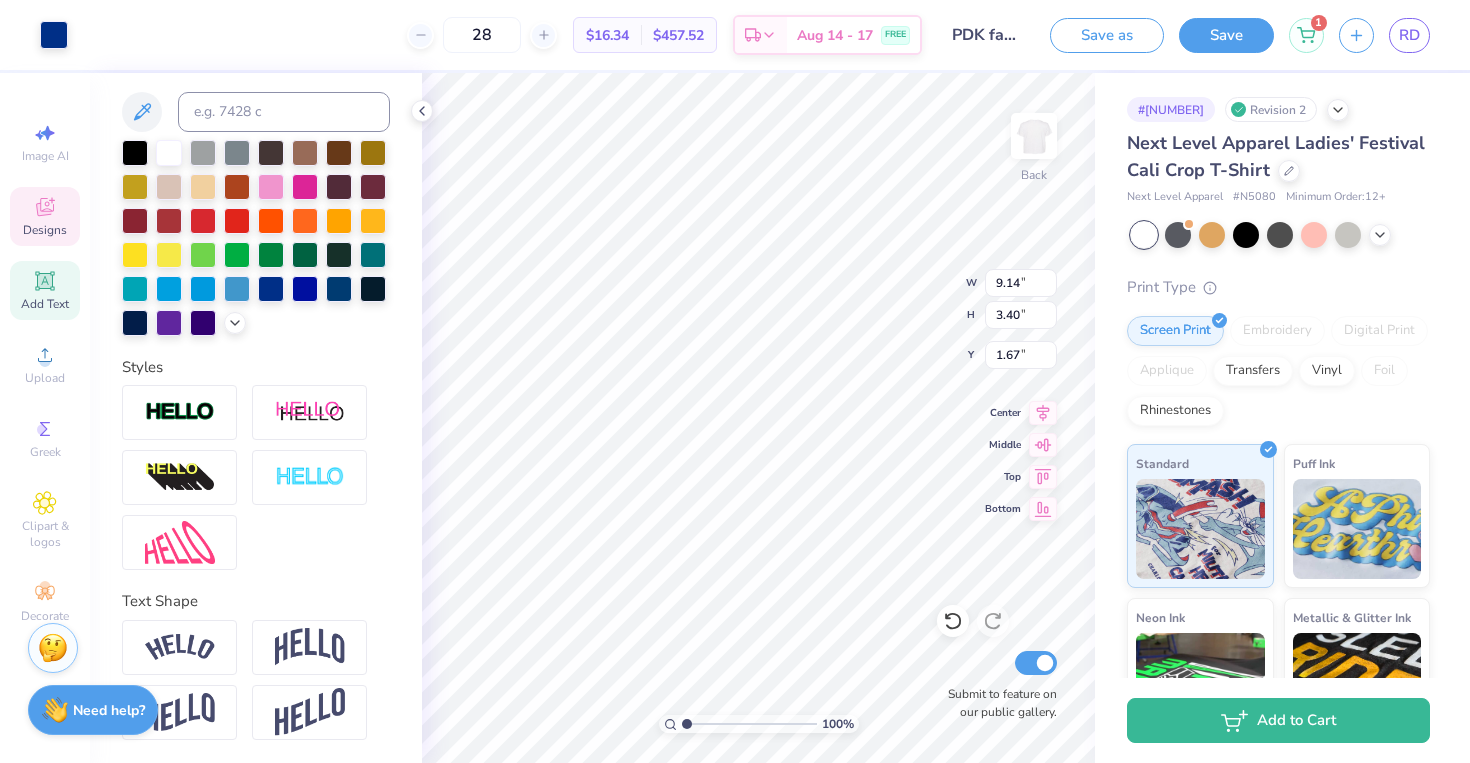 type on "9.14" 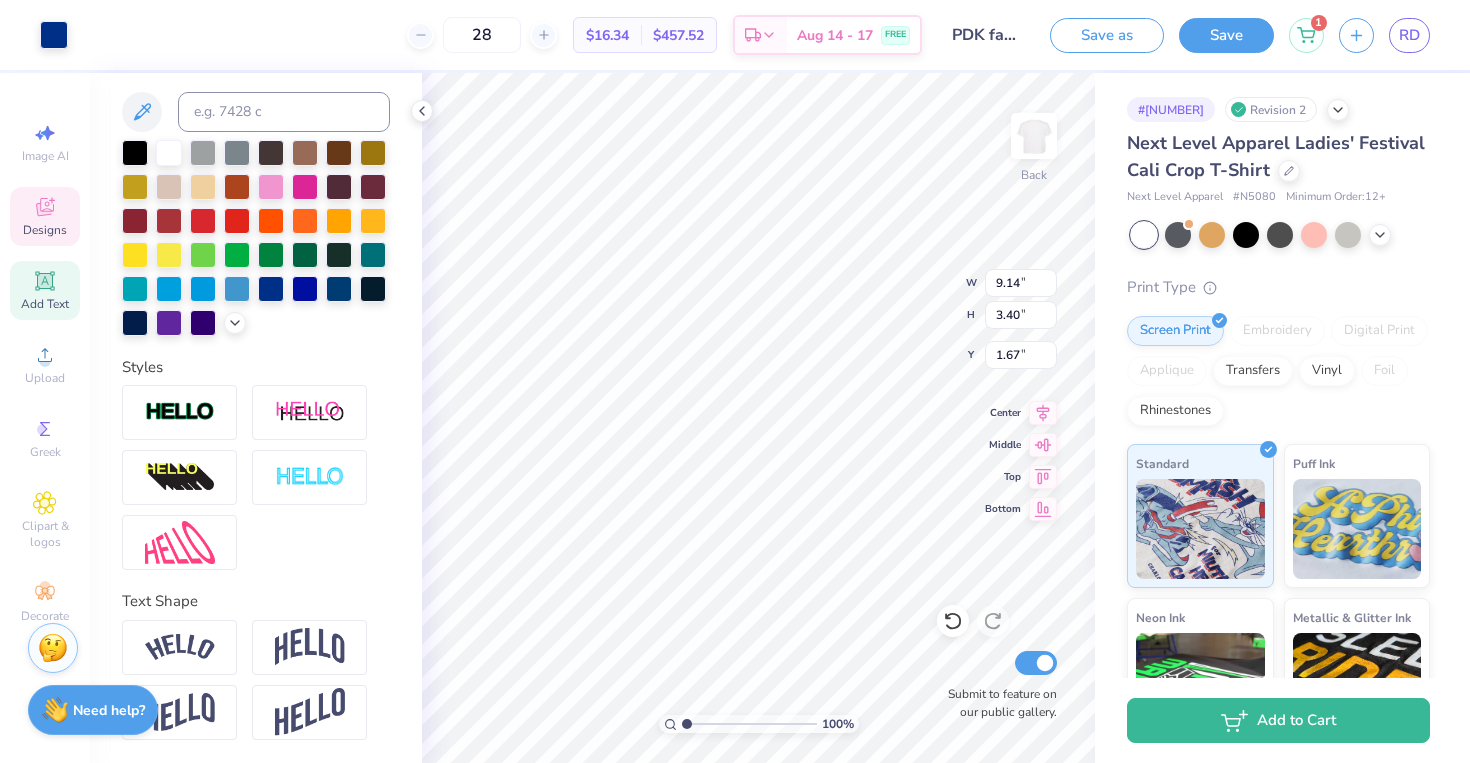 type on "3.40" 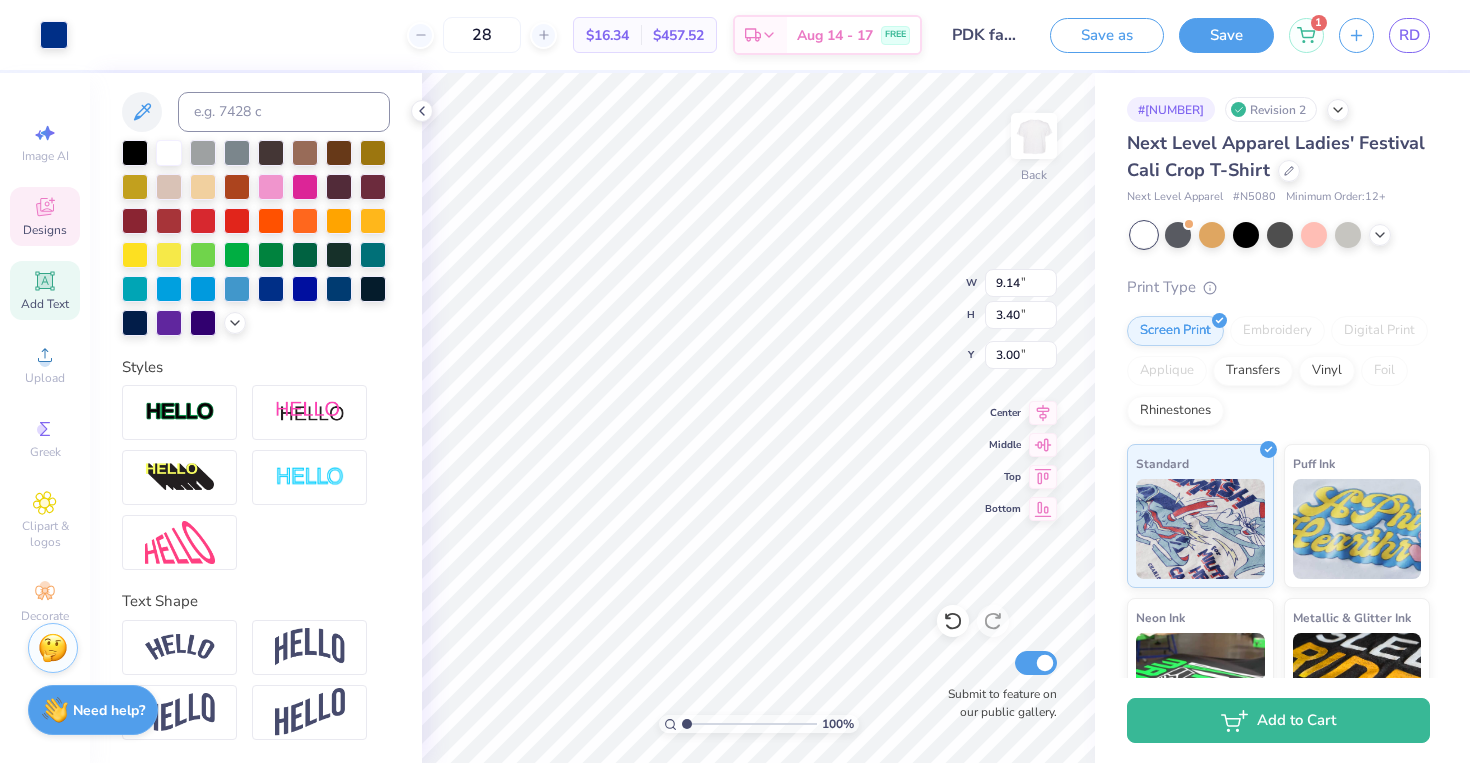 type on "7.52" 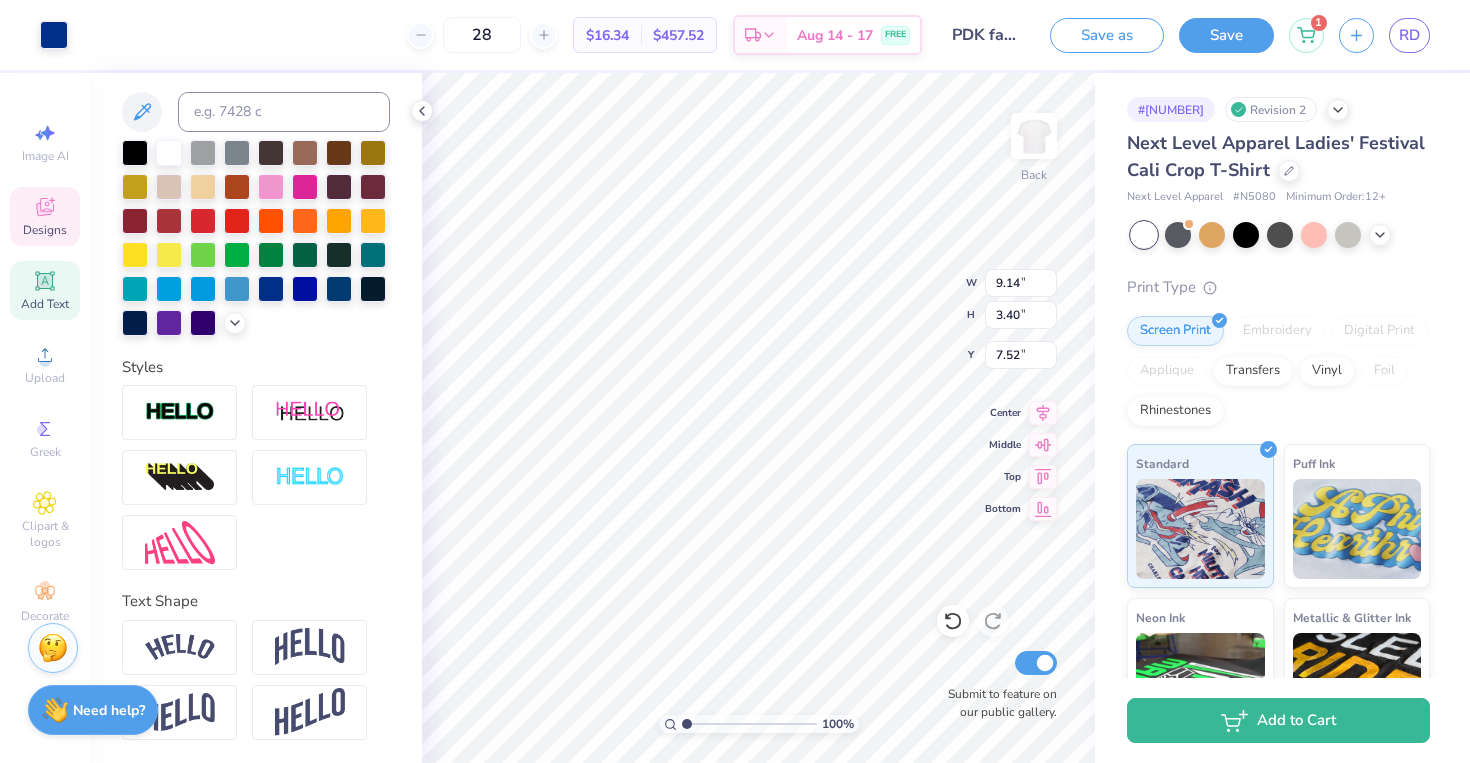 type on "3.96" 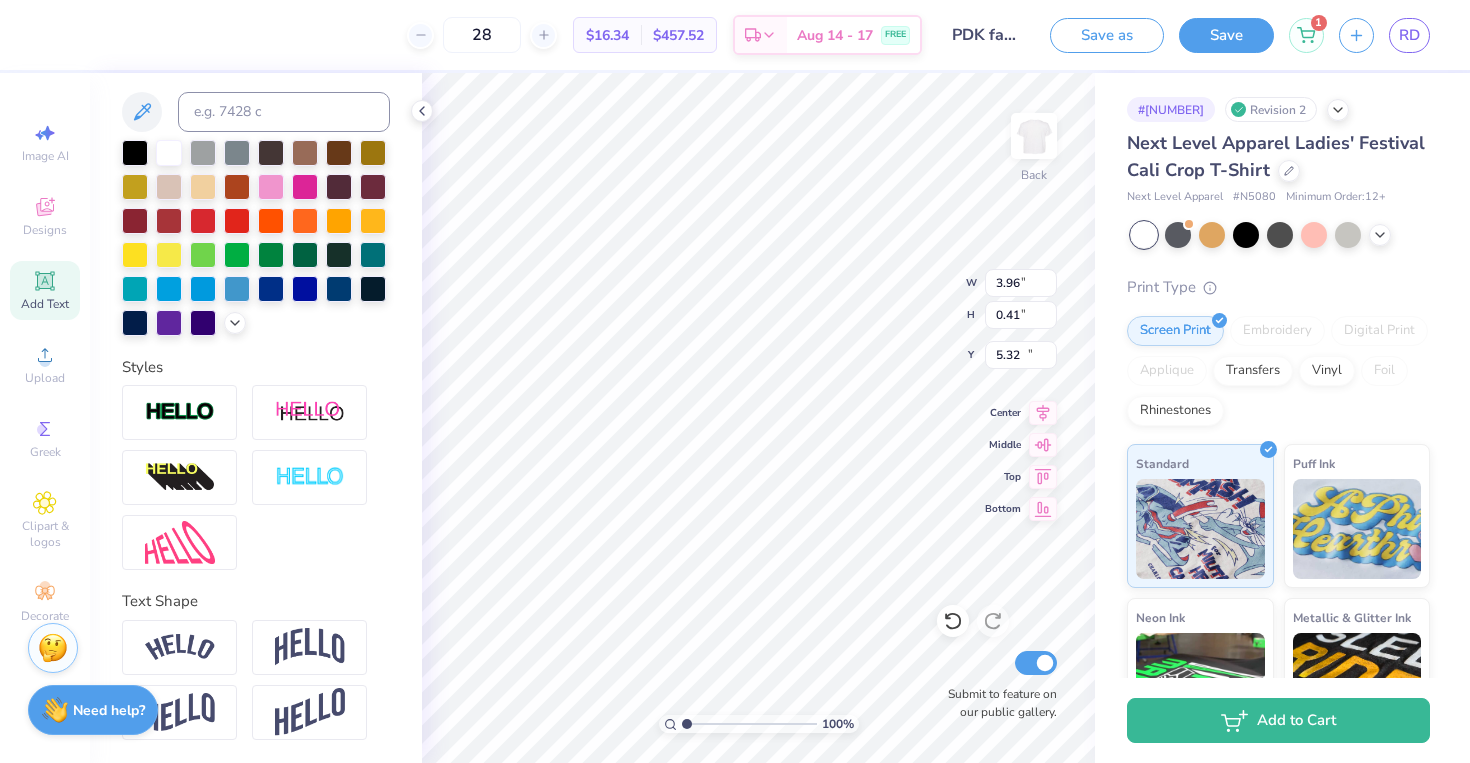 type on "12.24" 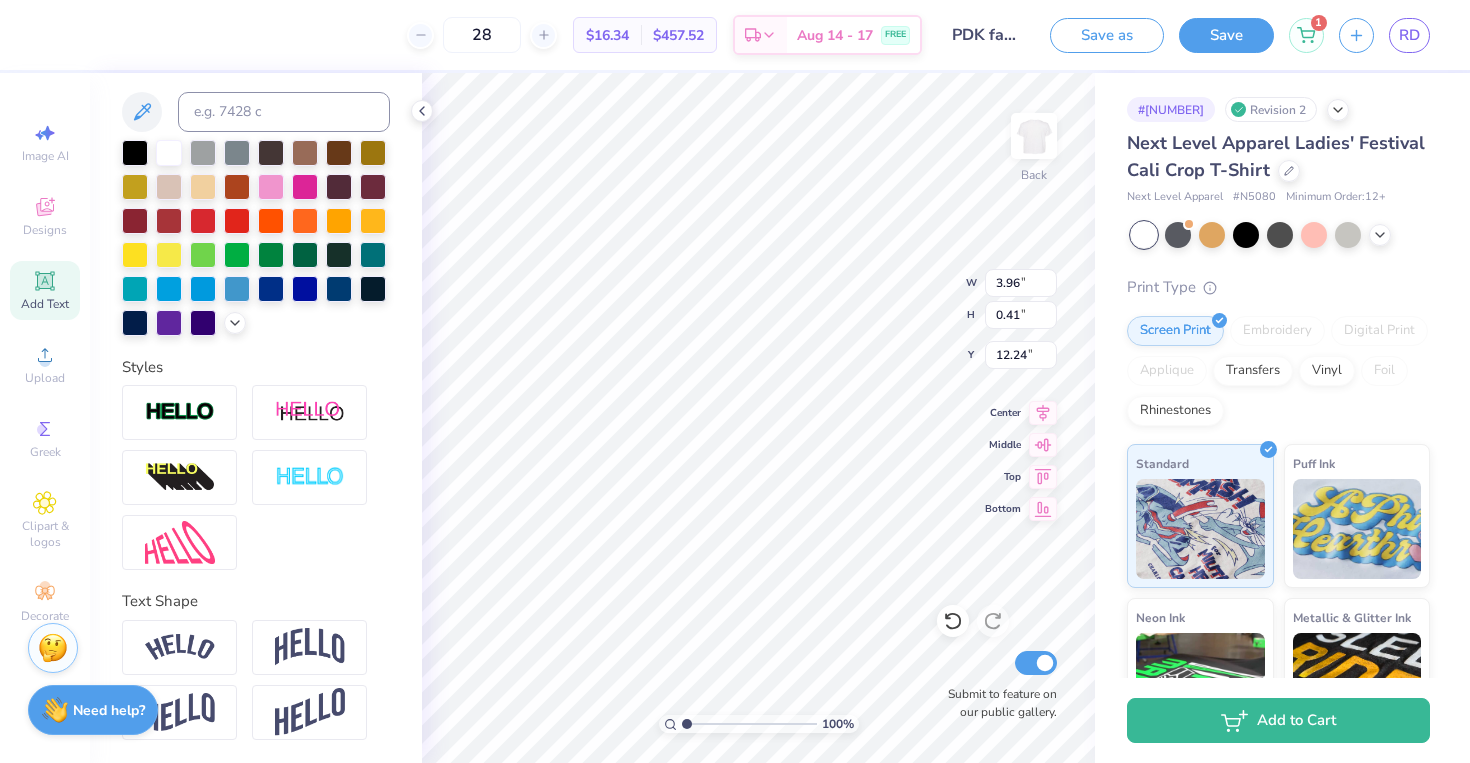 type on "9.14" 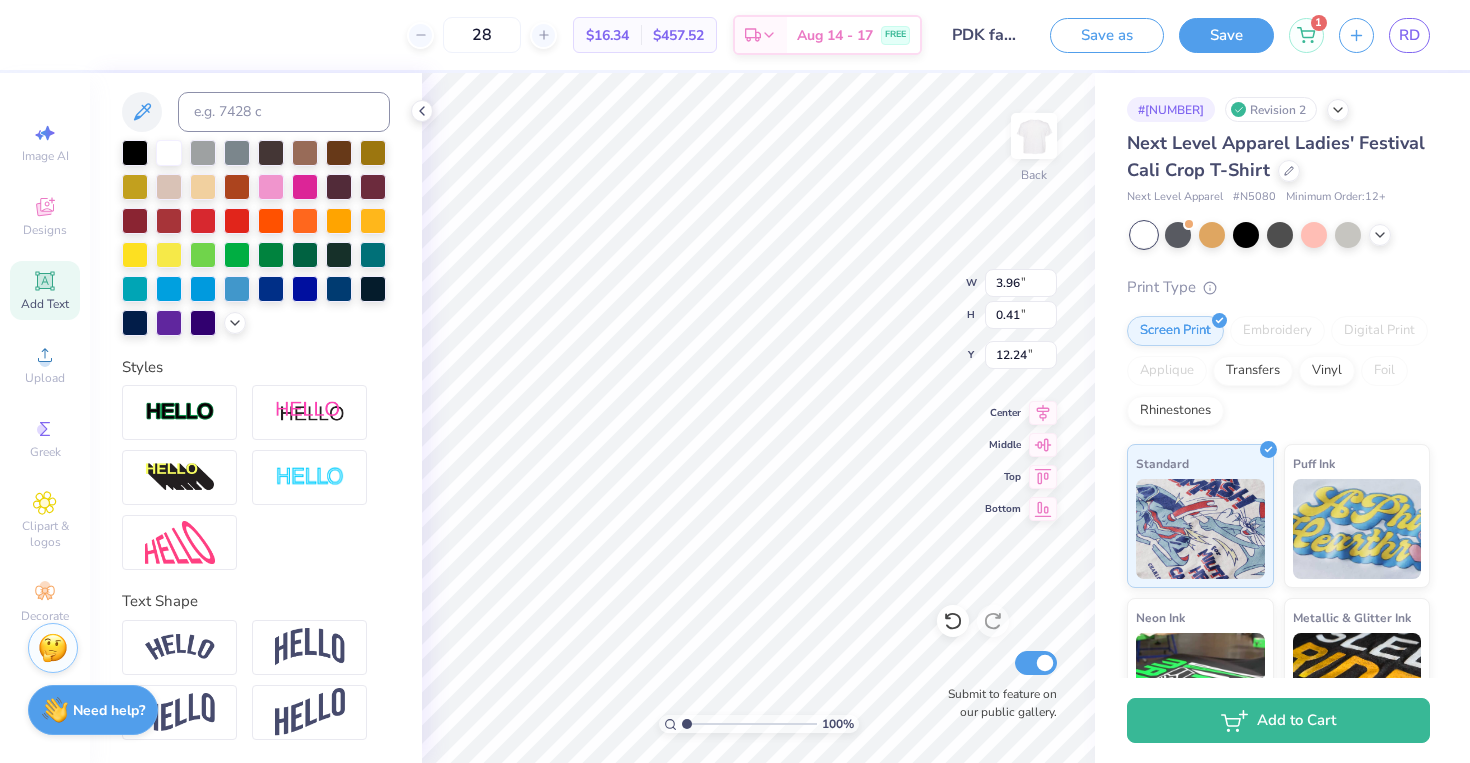 type on "3.40" 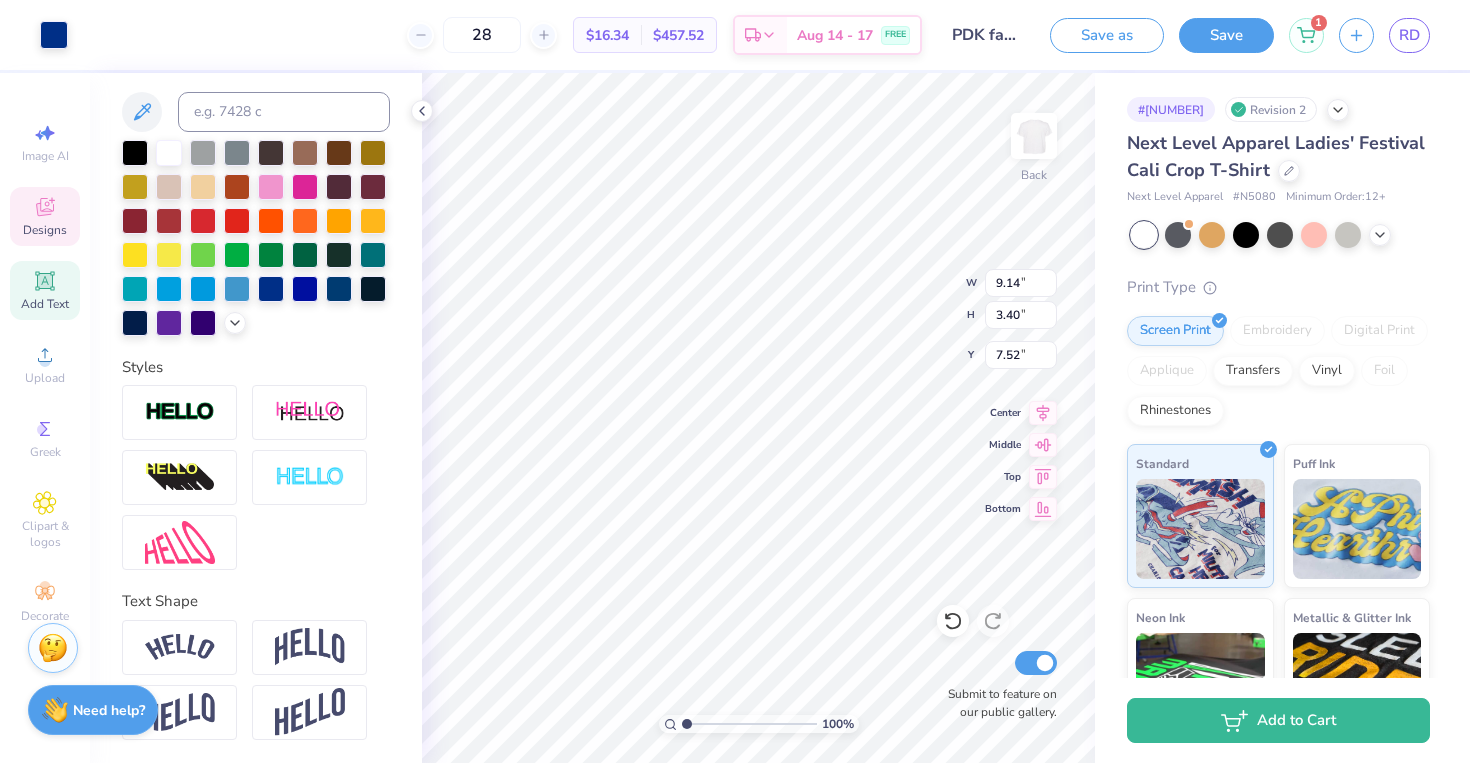 type on "3.00" 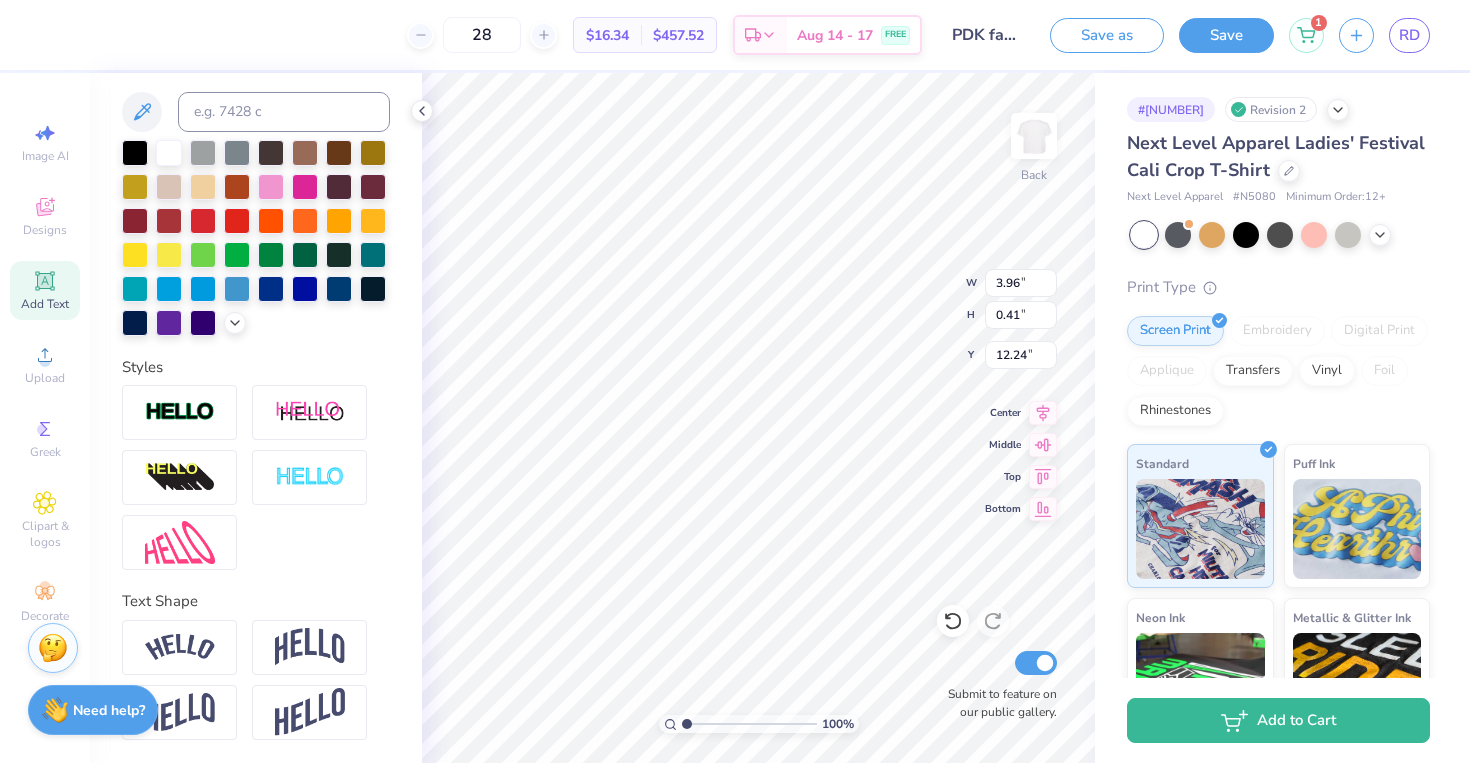 type on "6.88" 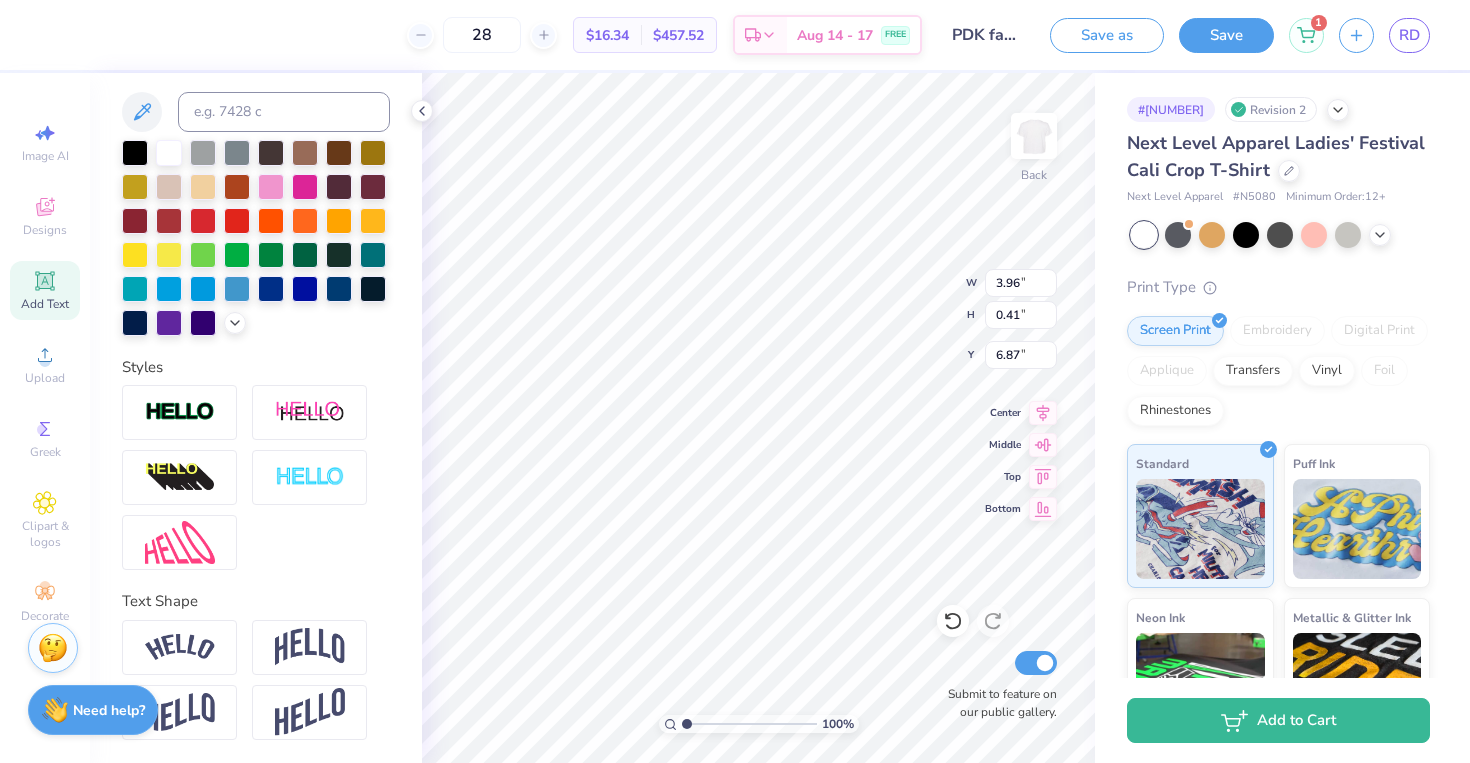 type on "6.70" 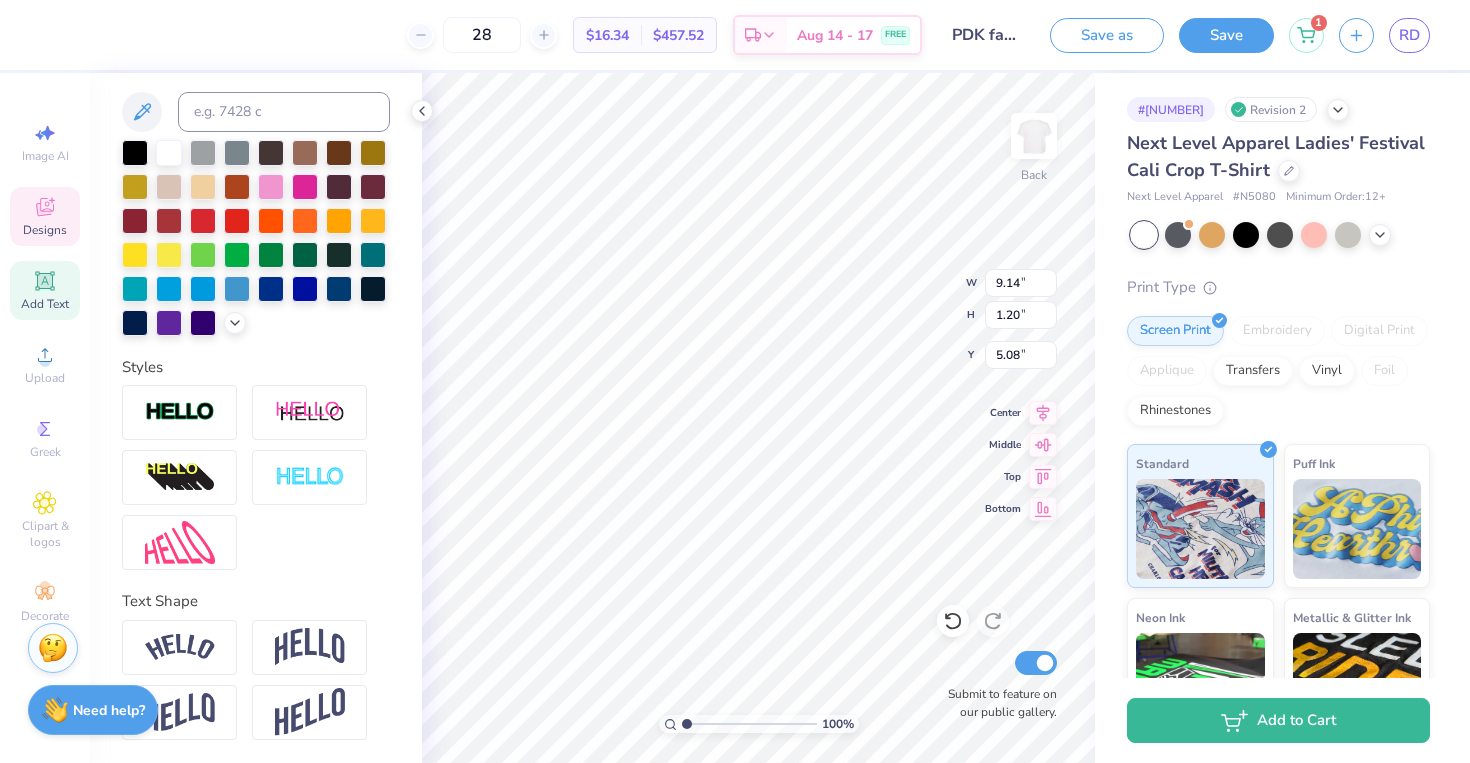 click on "28 $16.34 Per Item $457.52 Total Est.  Delivery Aug 14 - 17 FREE Design Title PDK fall 2025 Save as Save 1 RD" at bounding box center [735, 35] 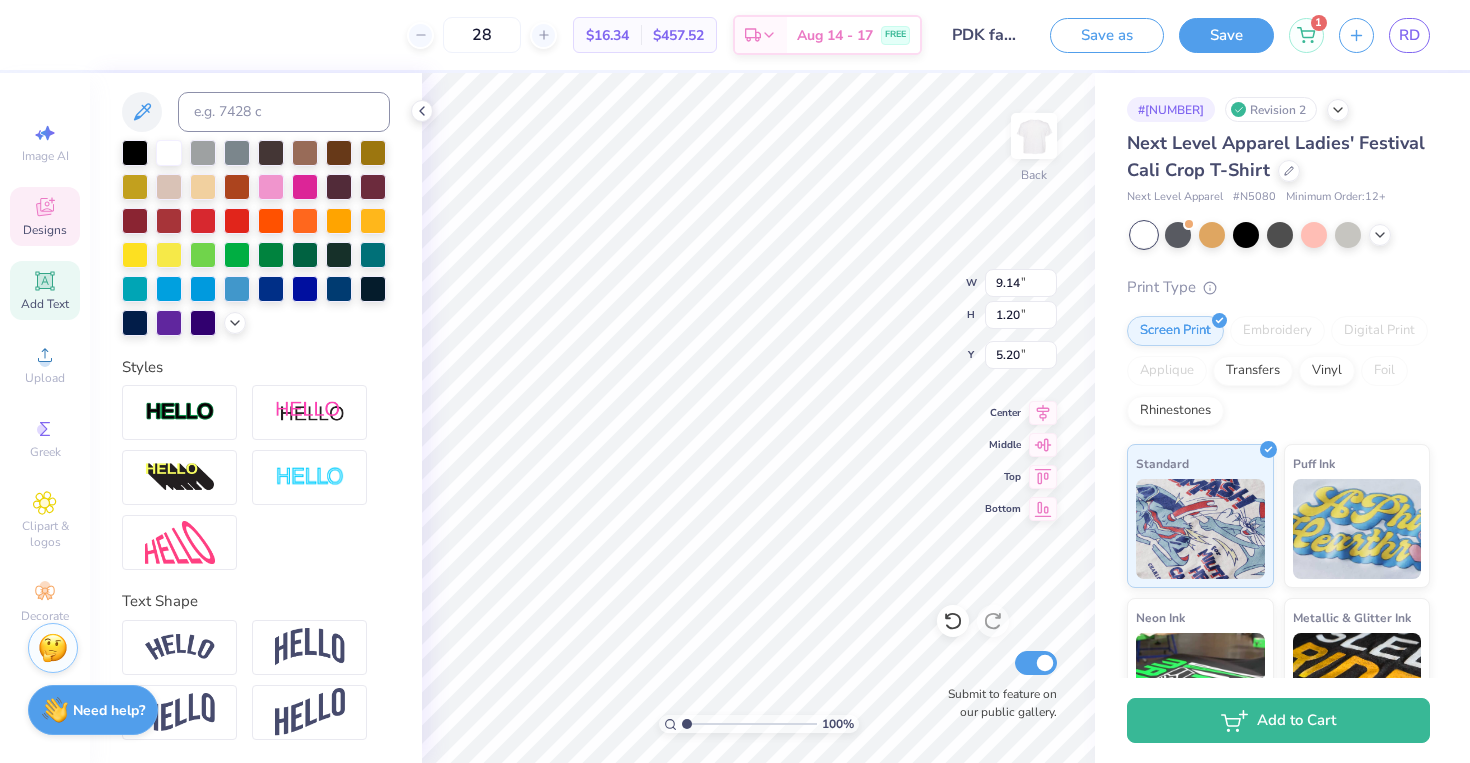type on "5.08" 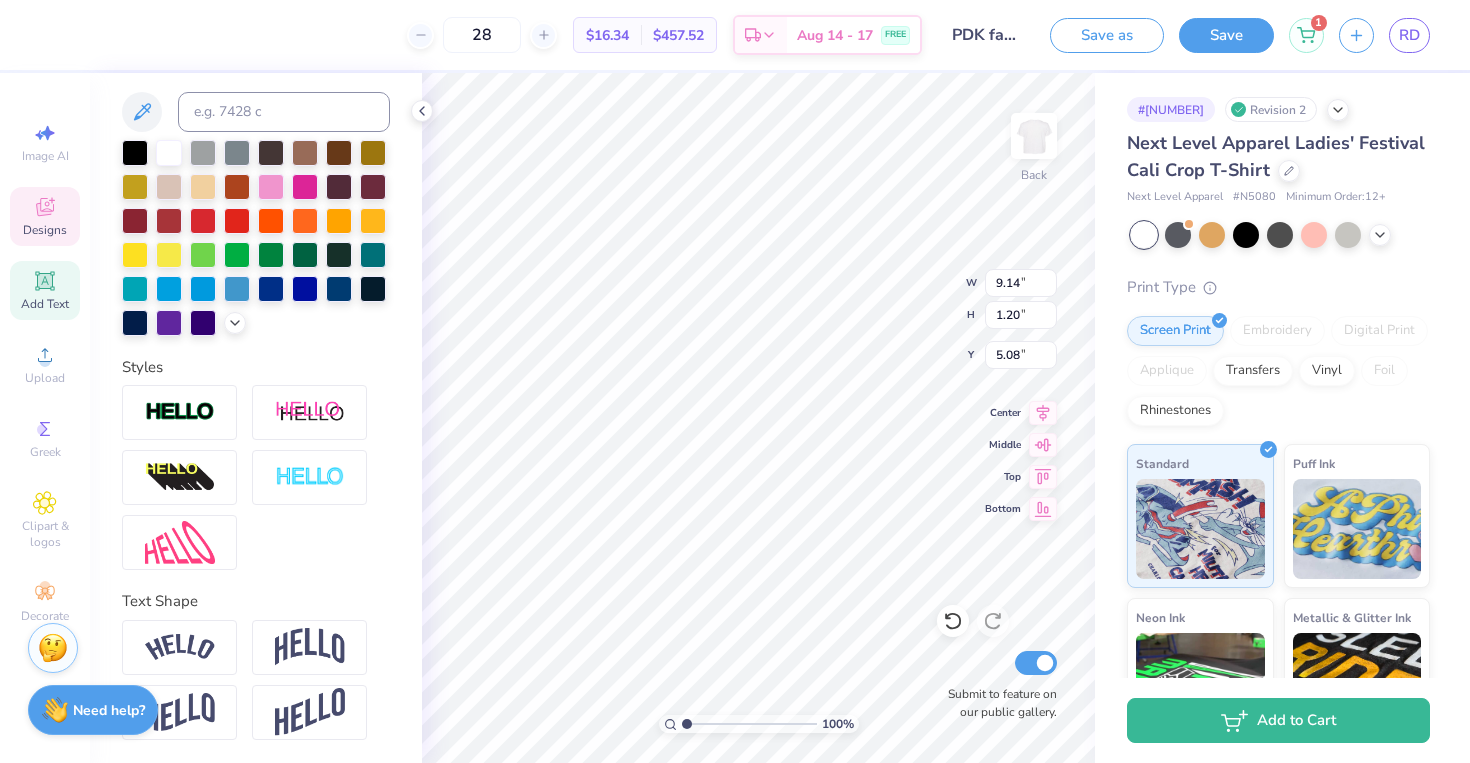 scroll, scrollTop: 0, scrollLeft: 4, axis: horizontal 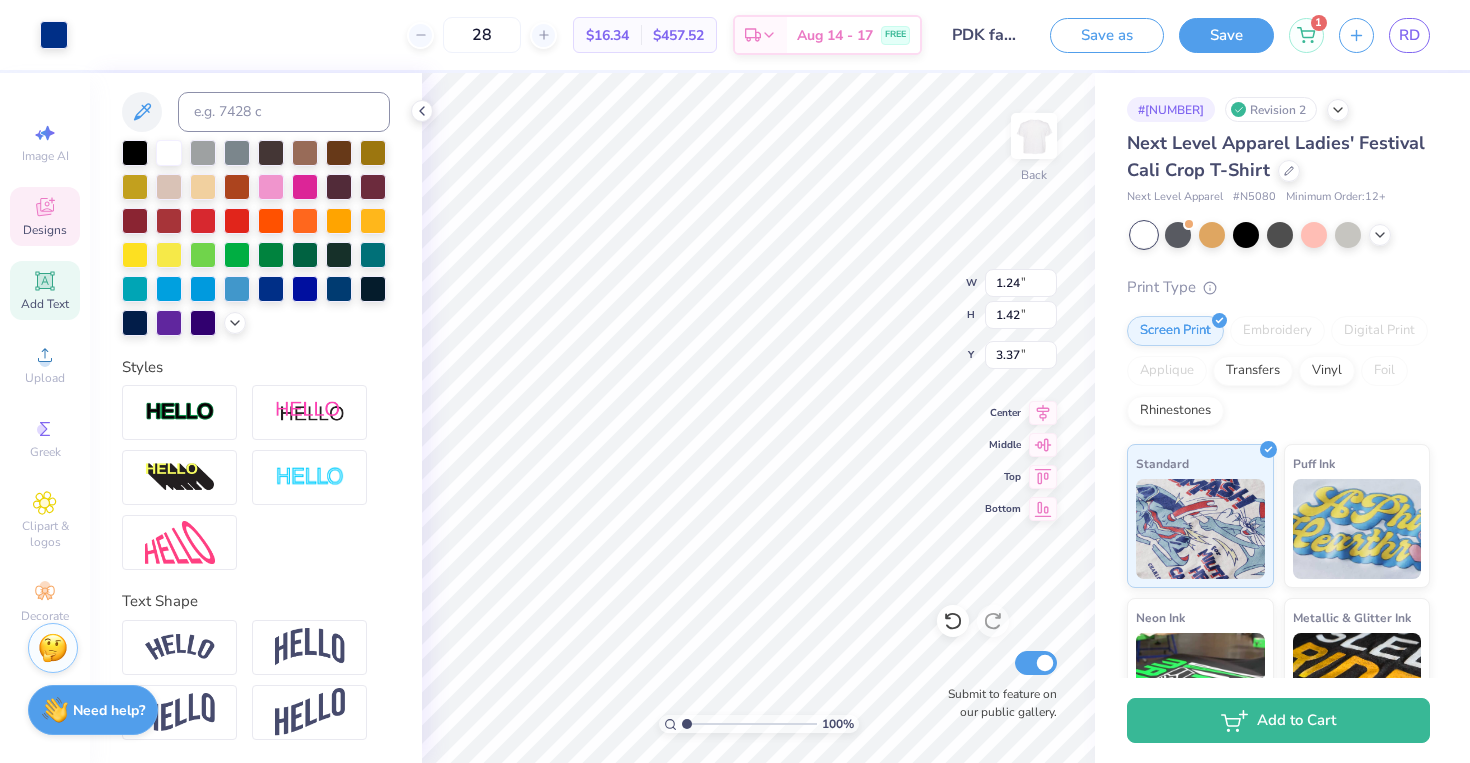 type on "2.23" 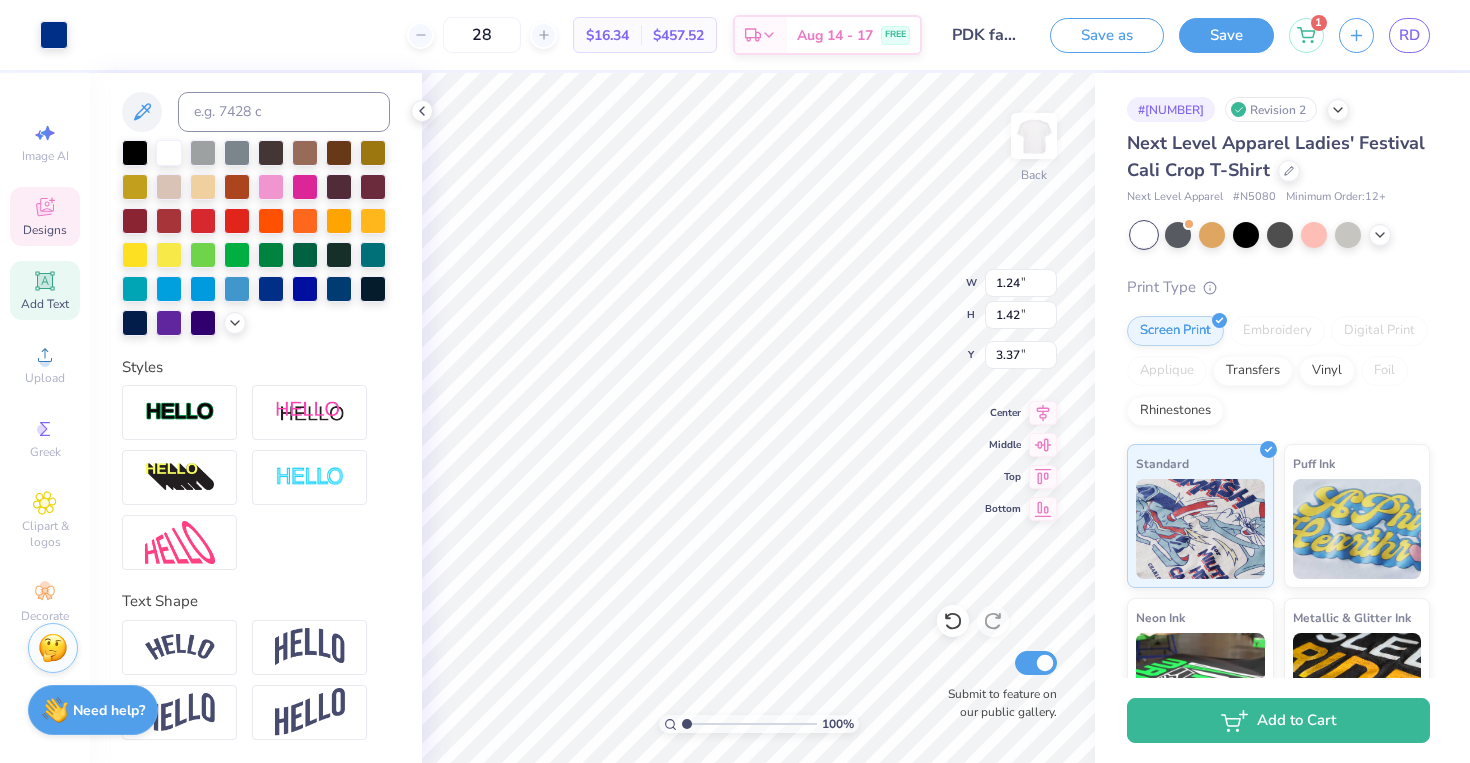 type on "2.20" 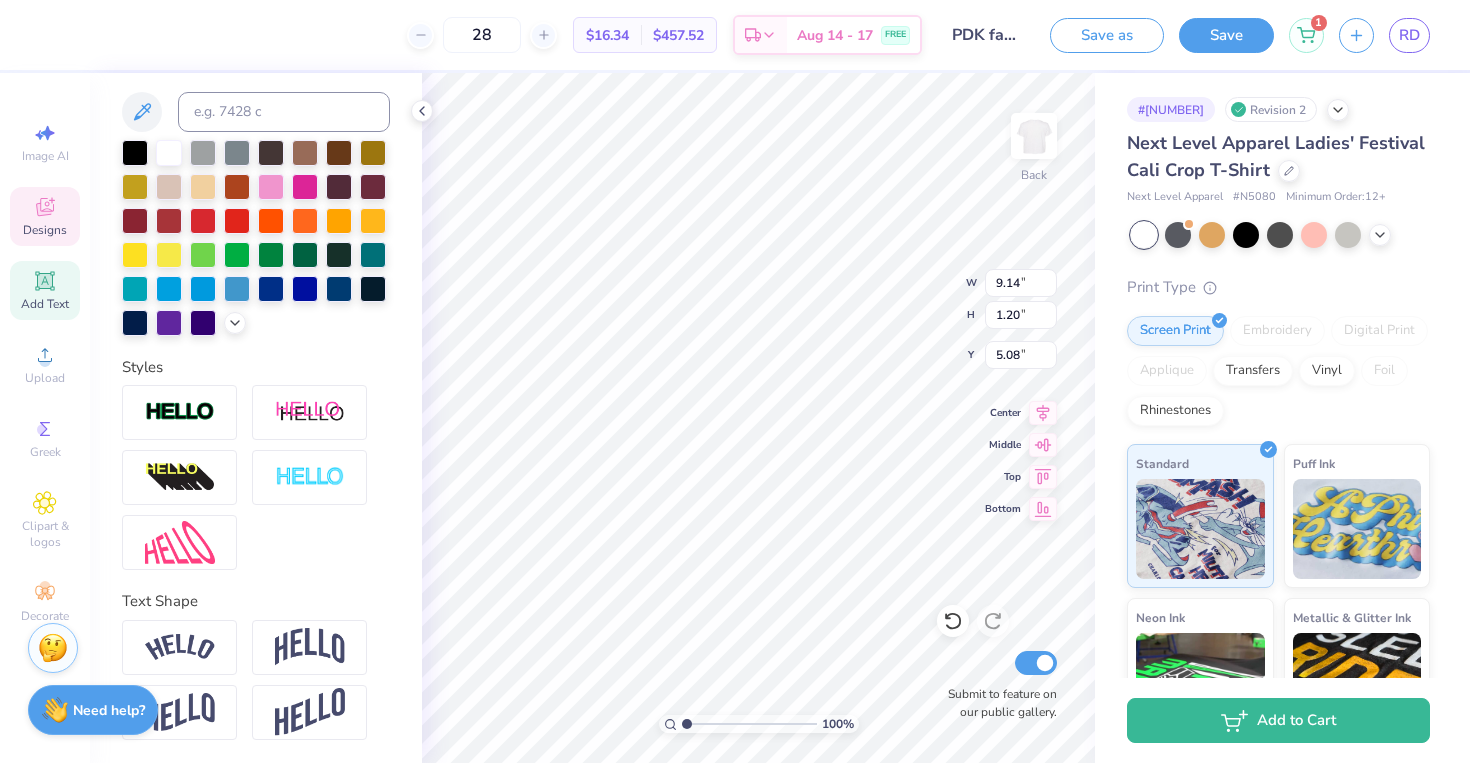type on "5.20" 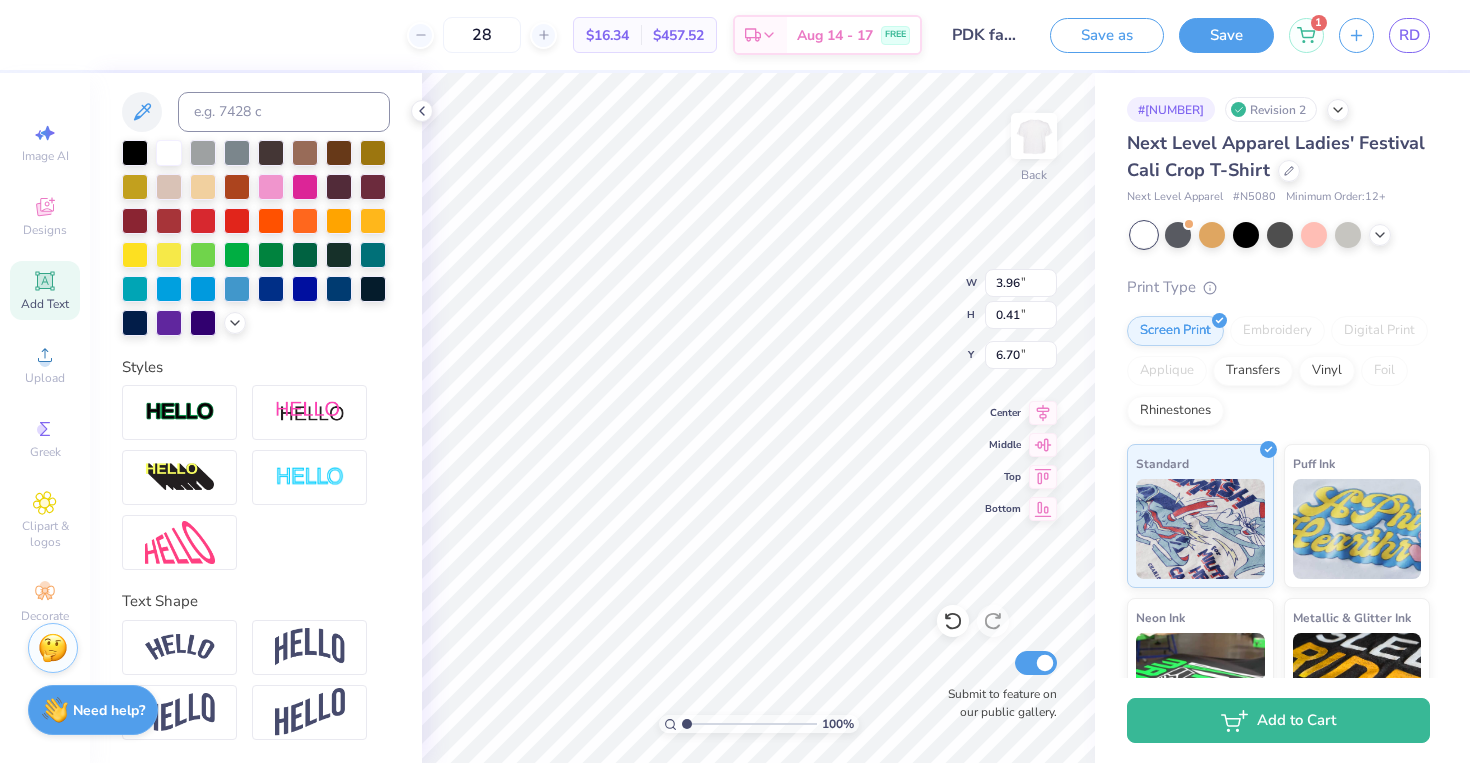 type on "6.60" 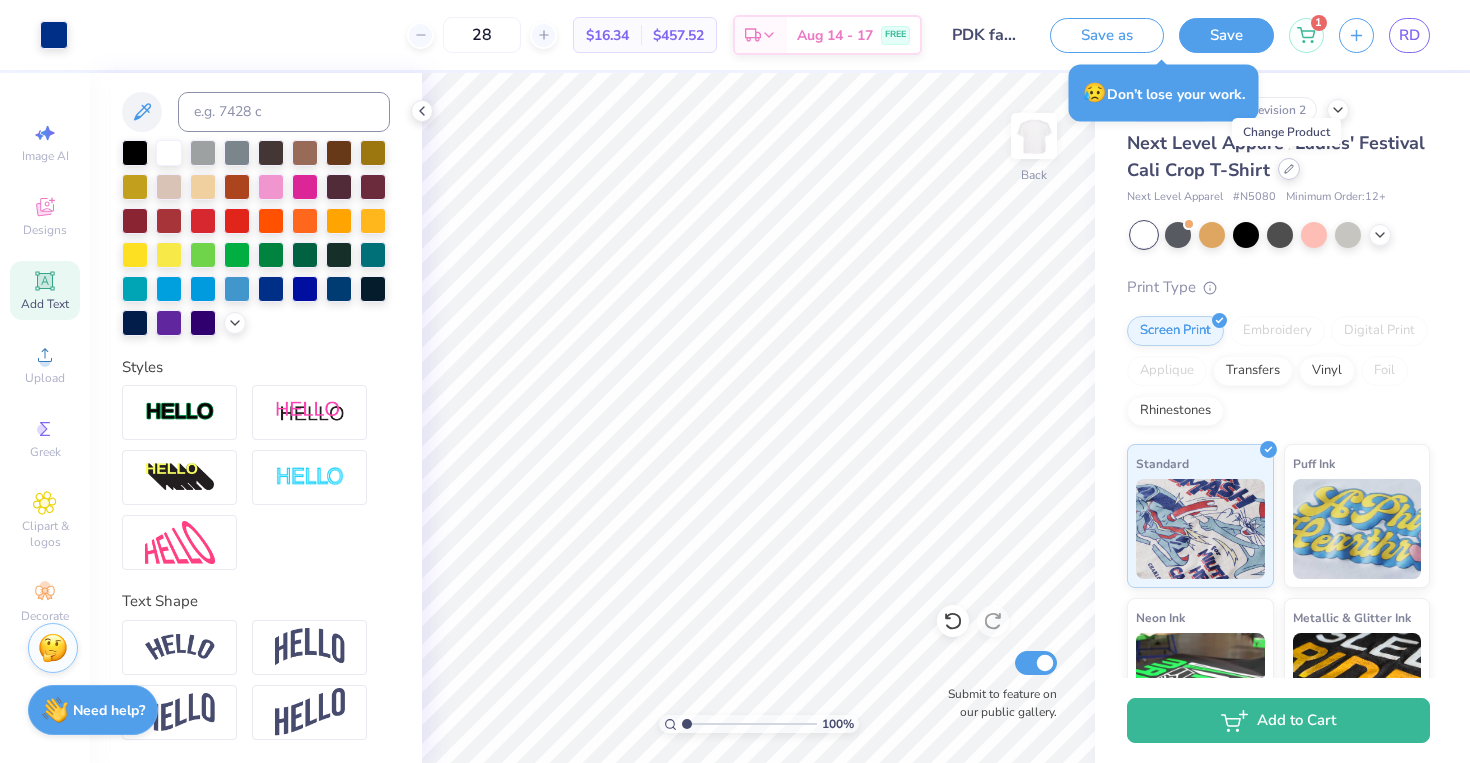 click at bounding box center (1289, 169) 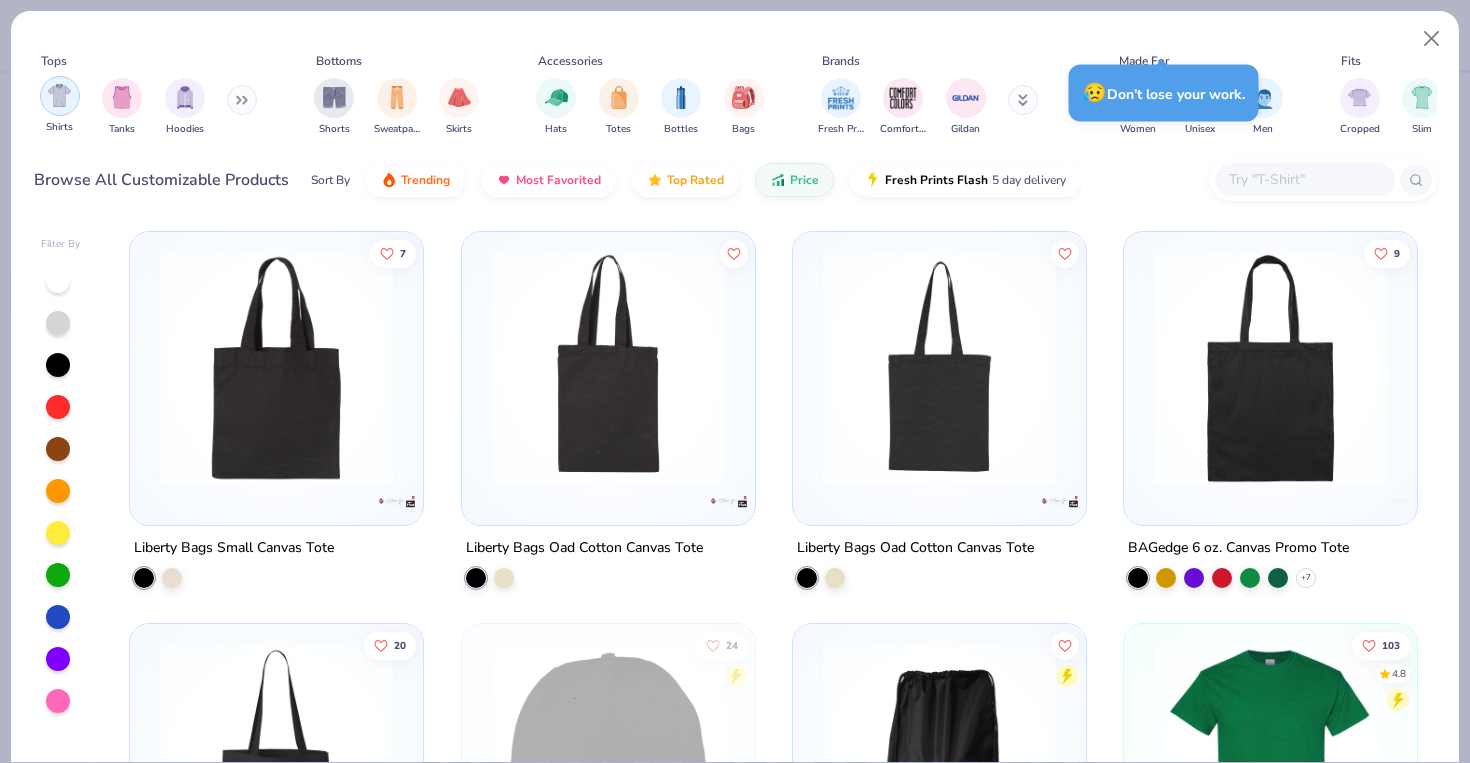click at bounding box center [60, 96] 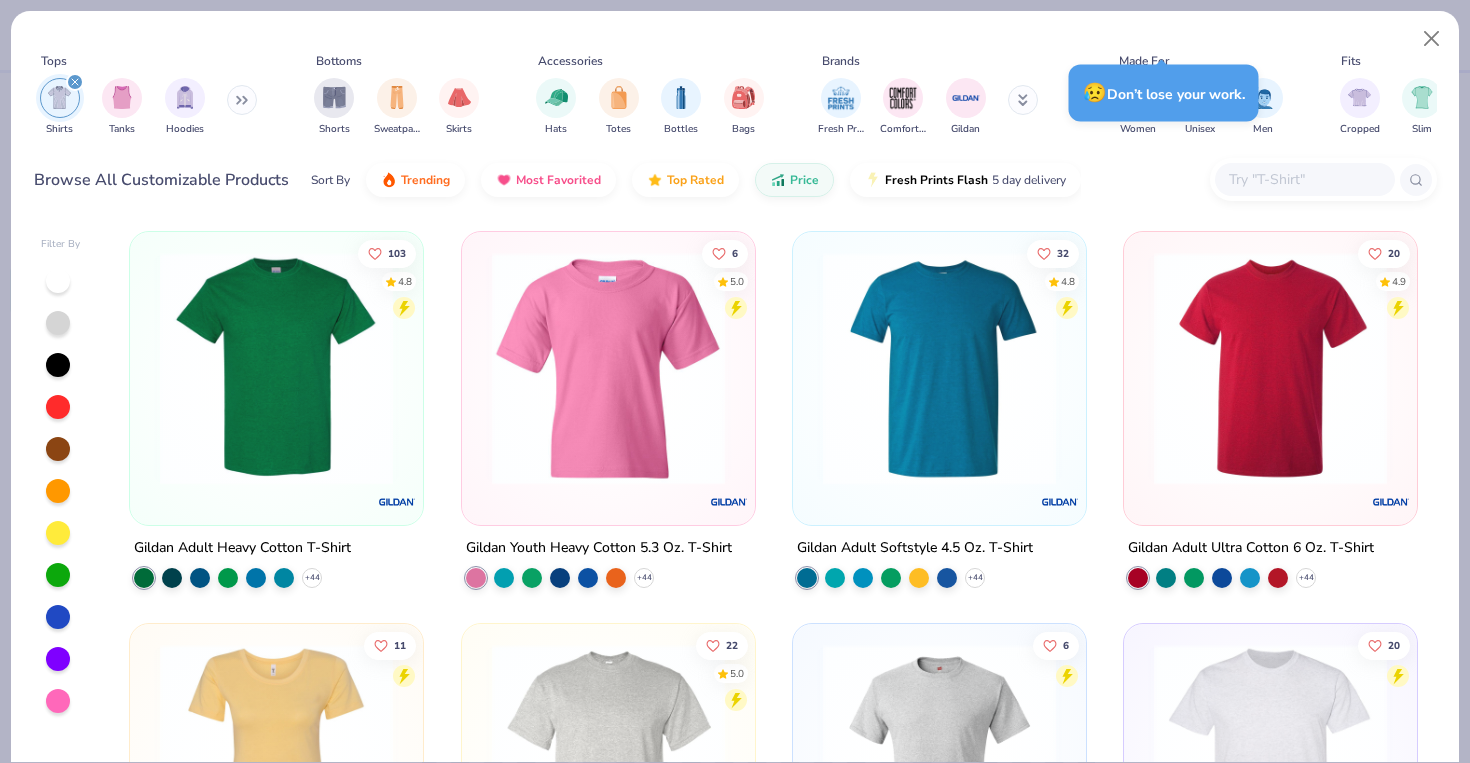 click at bounding box center (58, 281) 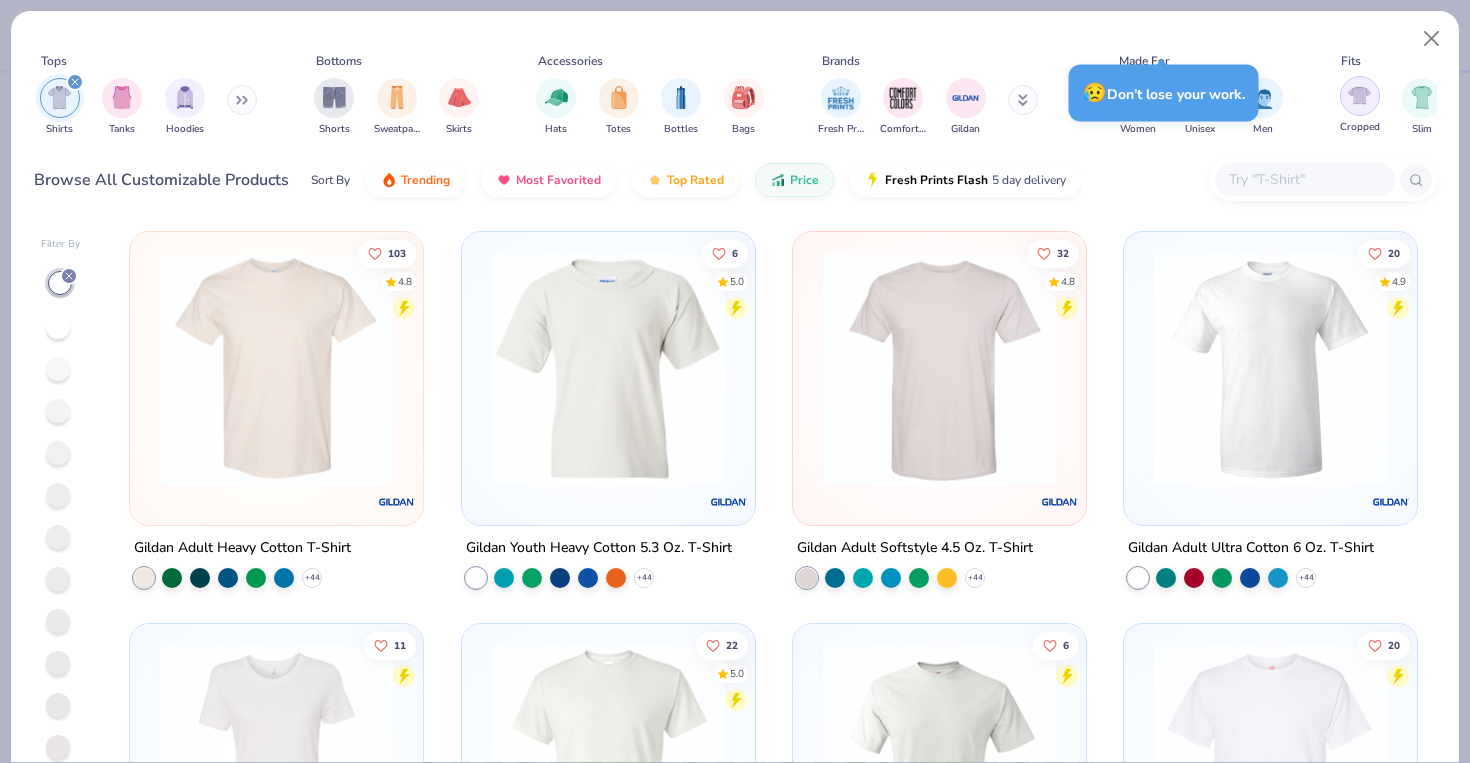 click at bounding box center (1359, 95) 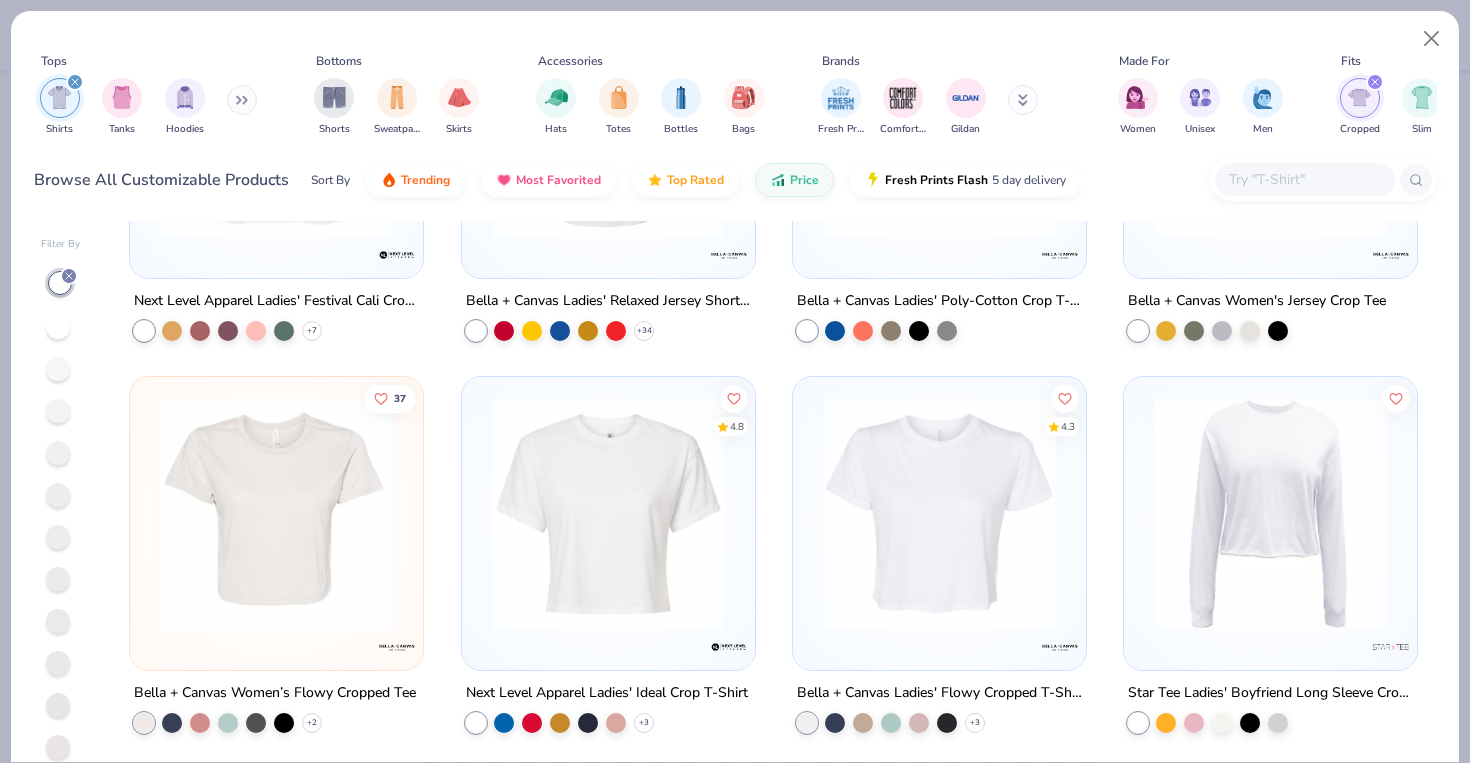scroll, scrollTop: 248, scrollLeft: 0, axis: vertical 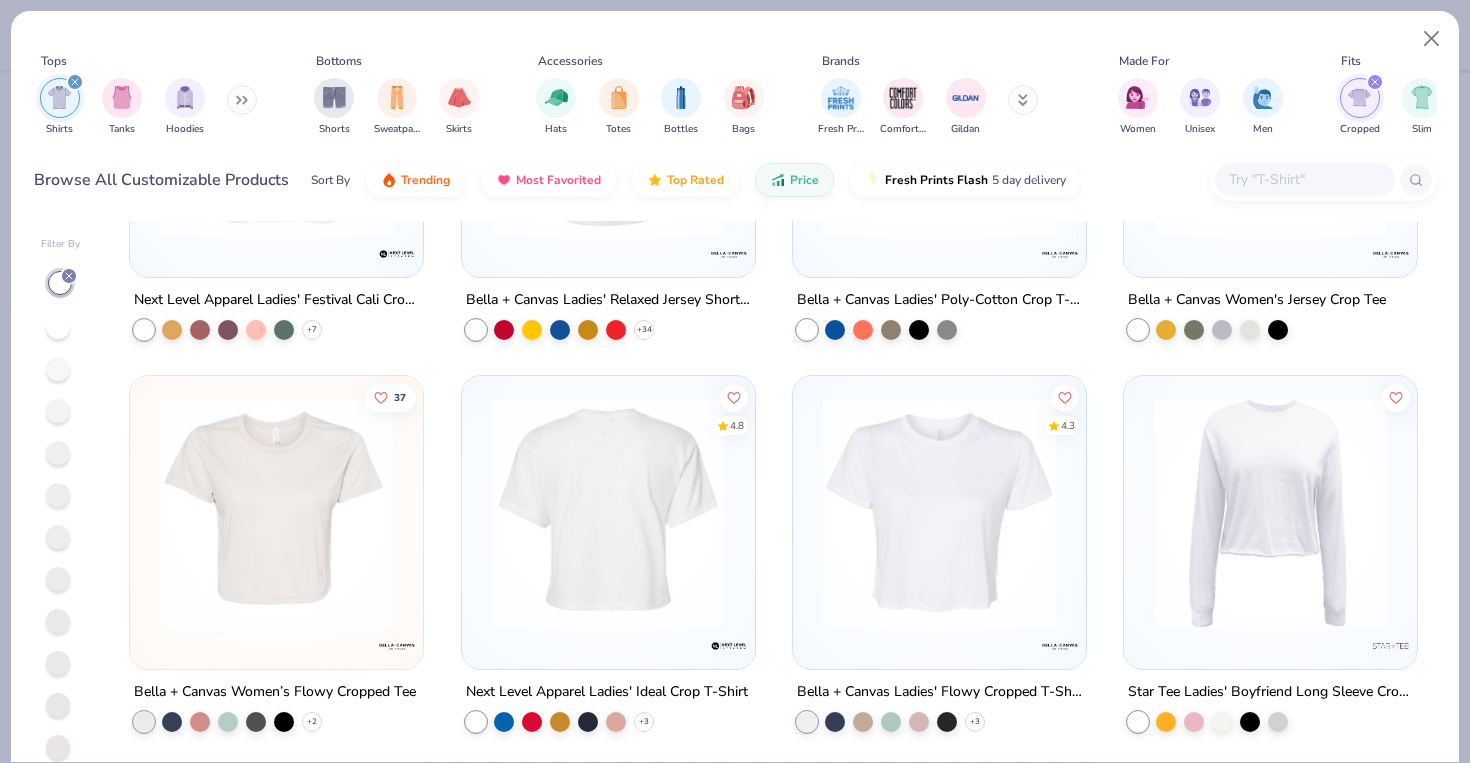 click at bounding box center (607, 512) 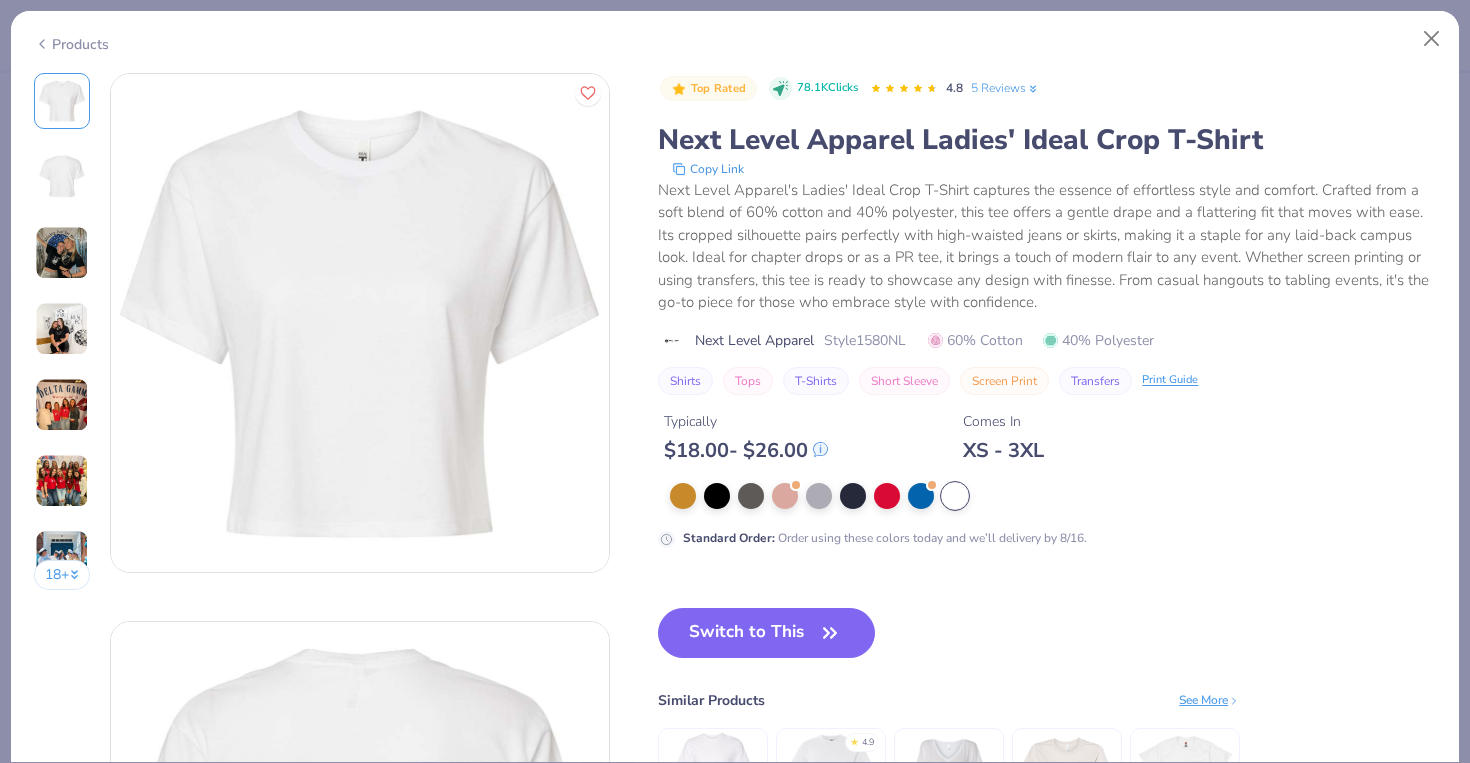 click at bounding box center [62, 253] 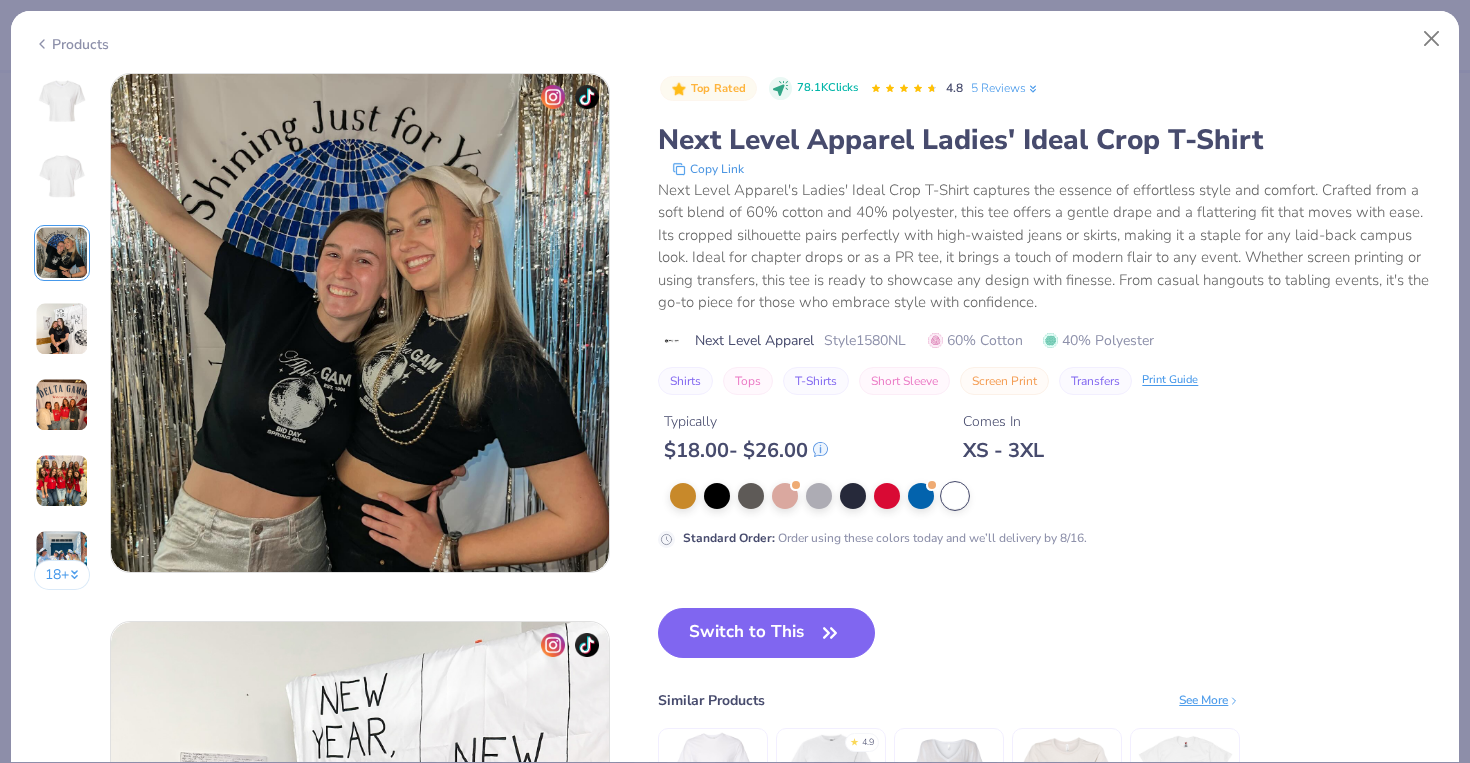 click at bounding box center (62, 329) 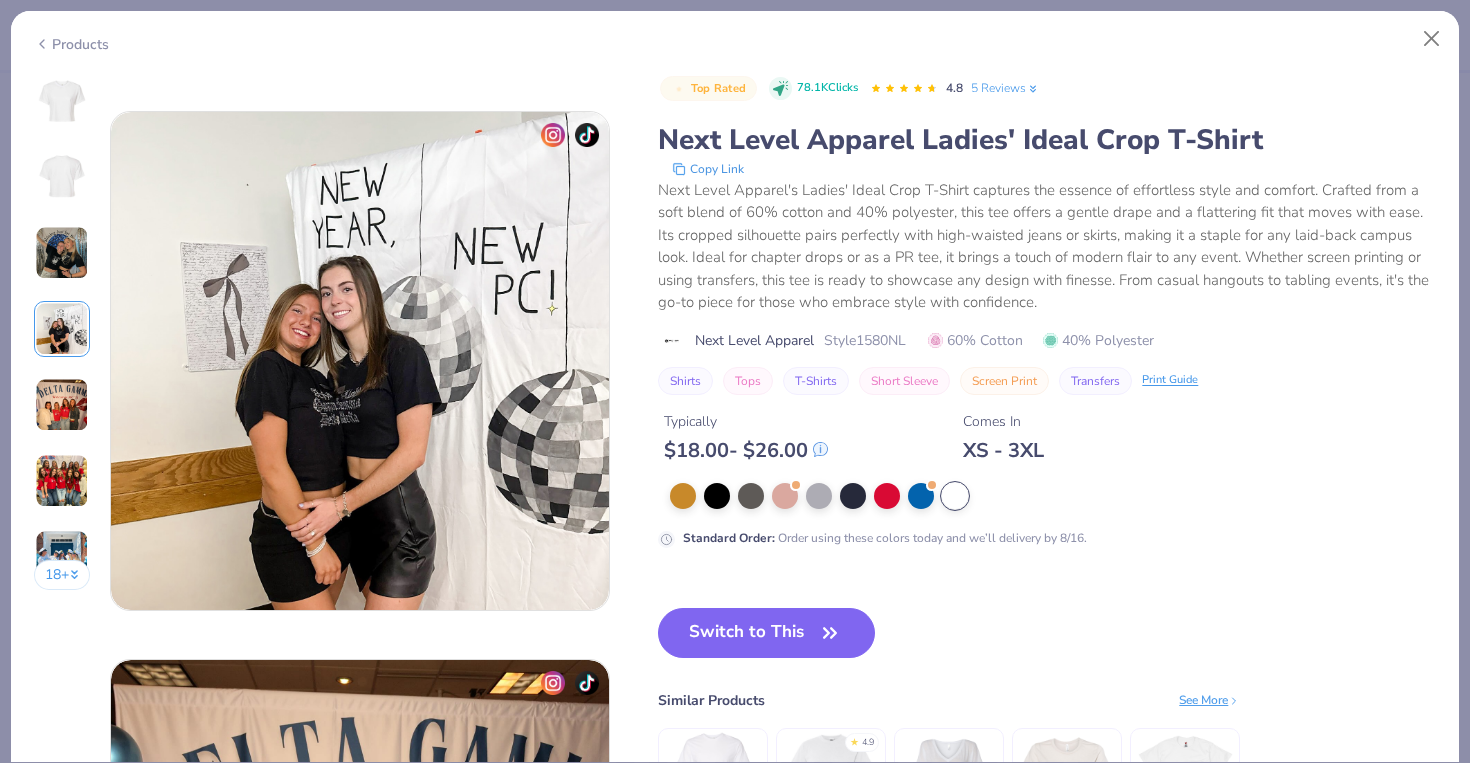 scroll, scrollTop: 1644, scrollLeft: 0, axis: vertical 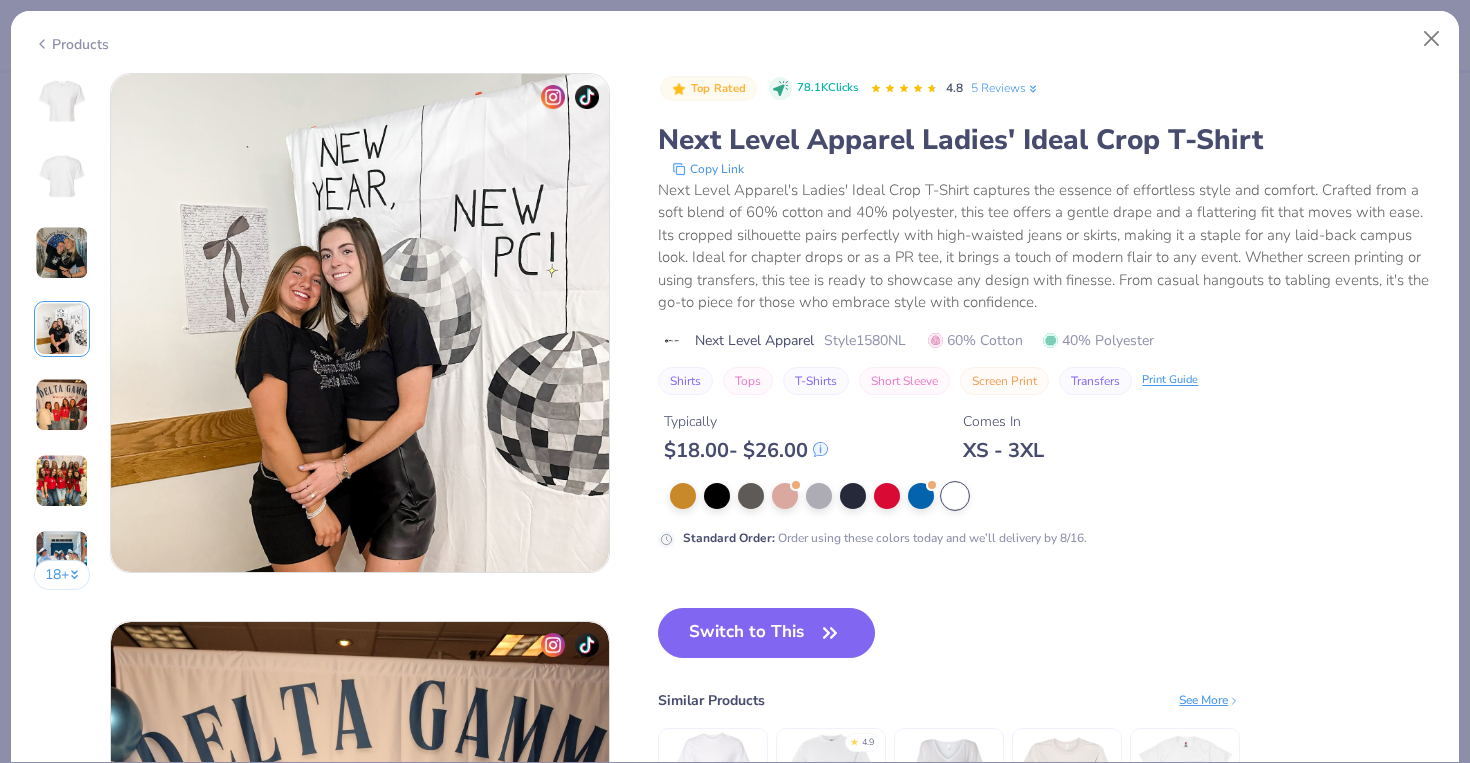 click on "18 +" at bounding box center (62, 339) 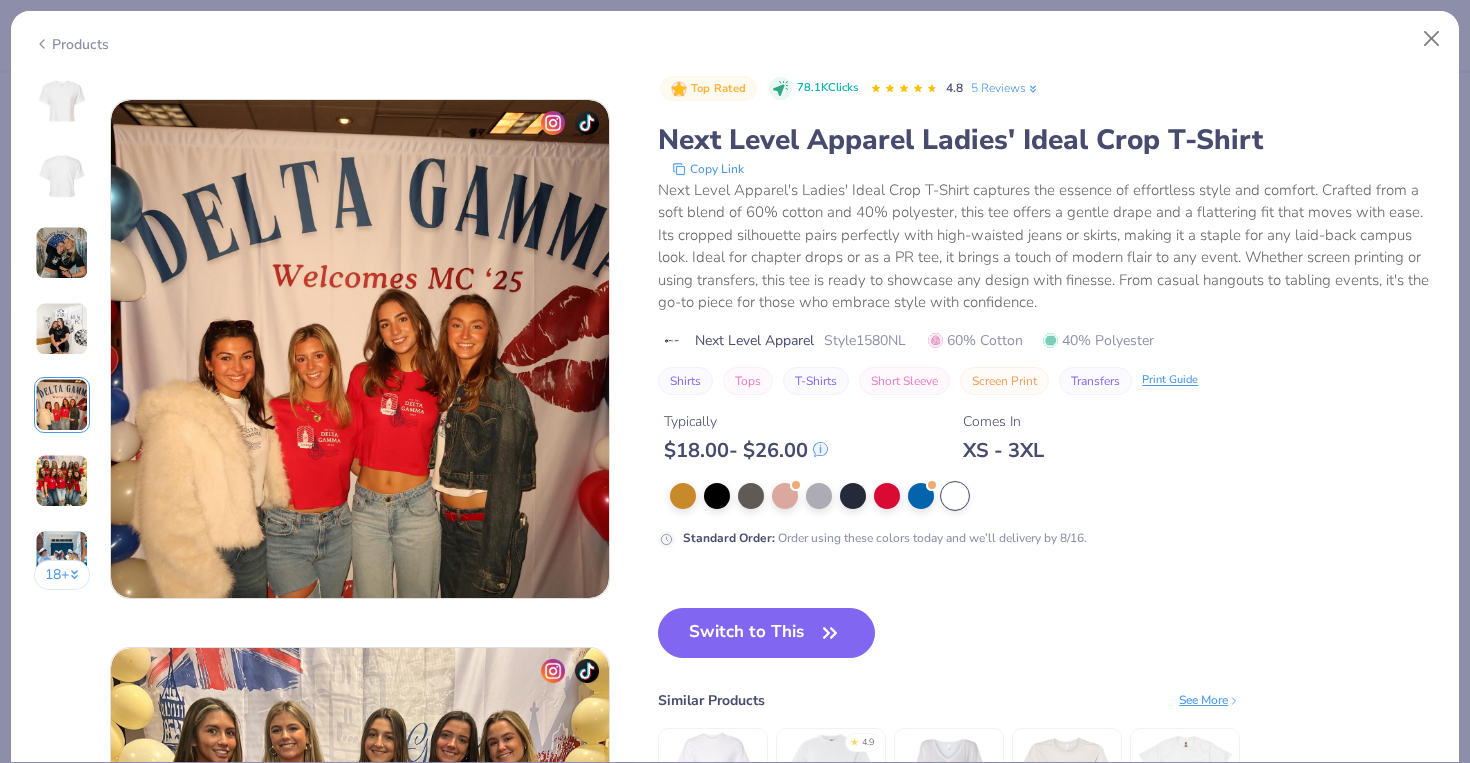 scroll, scrollTop: 2192, scrollLeft: 0, axis: vertical 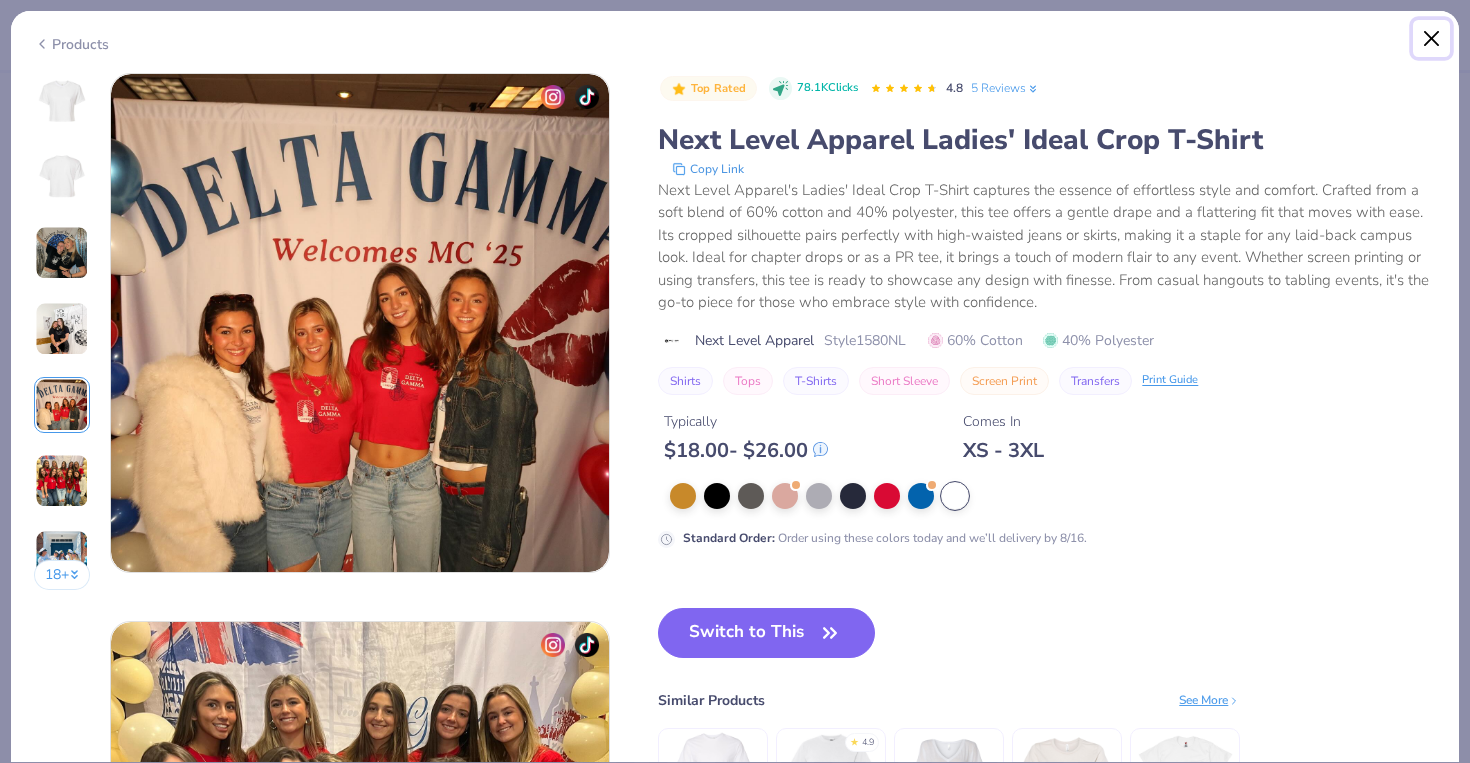 click at bounding box center [1432, 39] 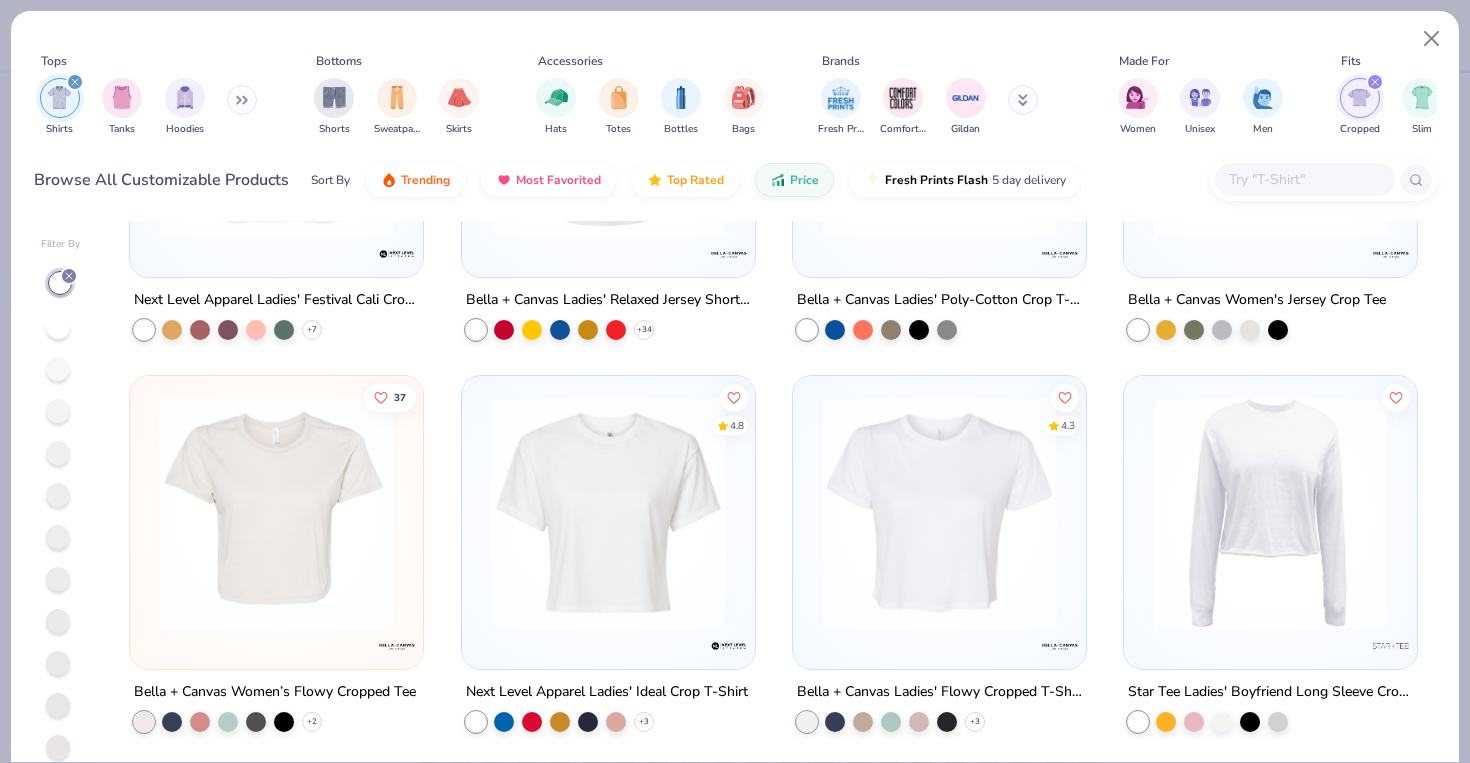 scroll, scrollTop: 0, scrollLeft: 0, axis: both 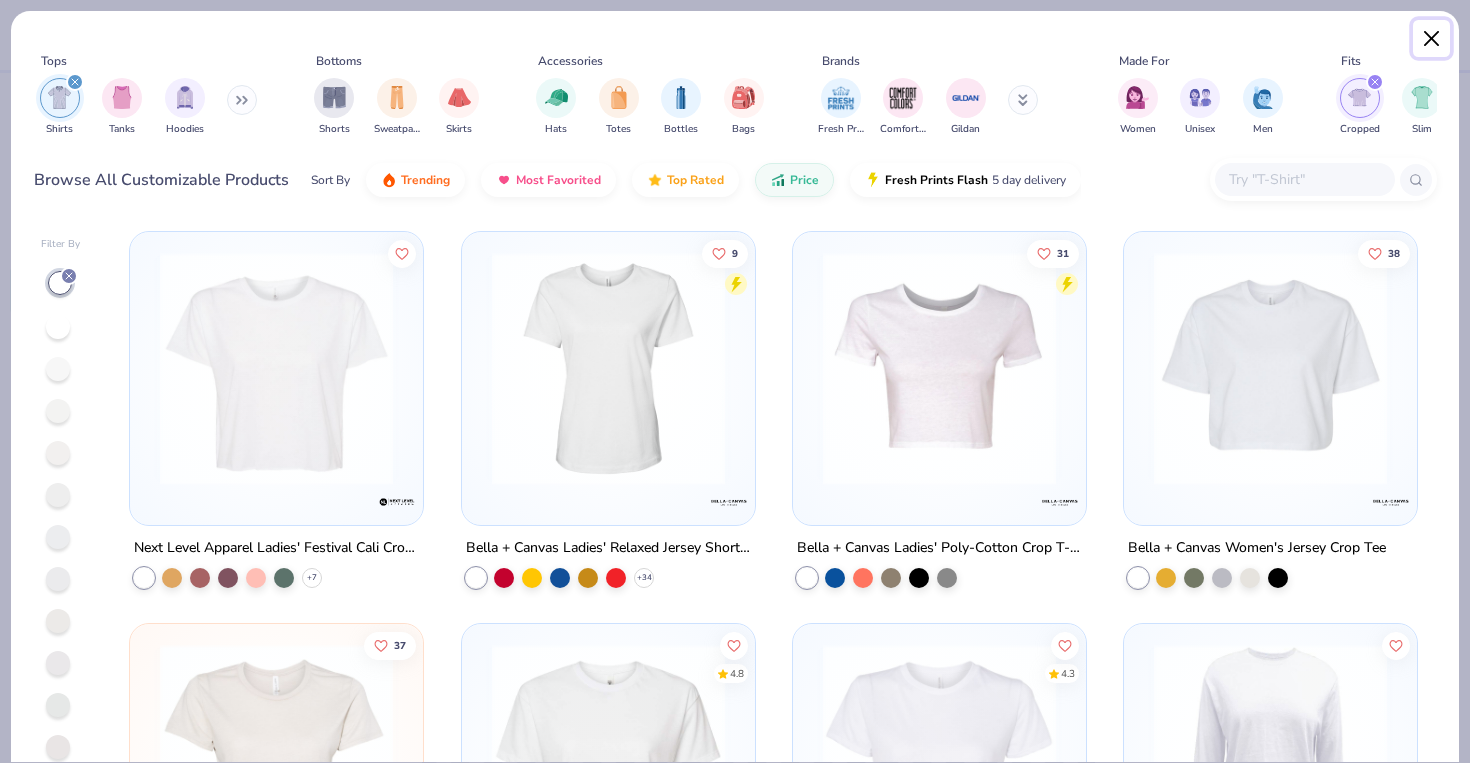 click at bounding box center (1432, 39) 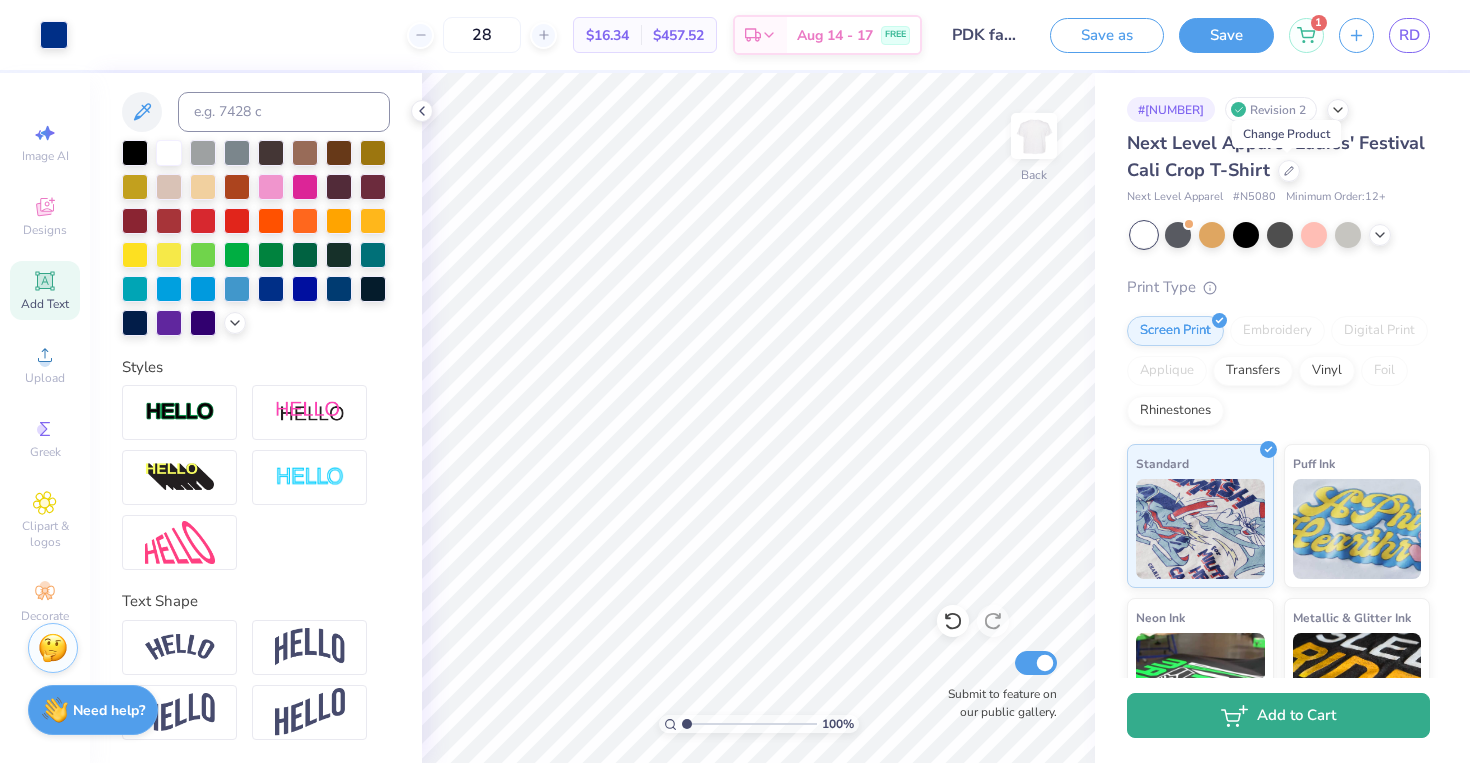 click on "Add to Cart" at bounding box center (1278, 715) 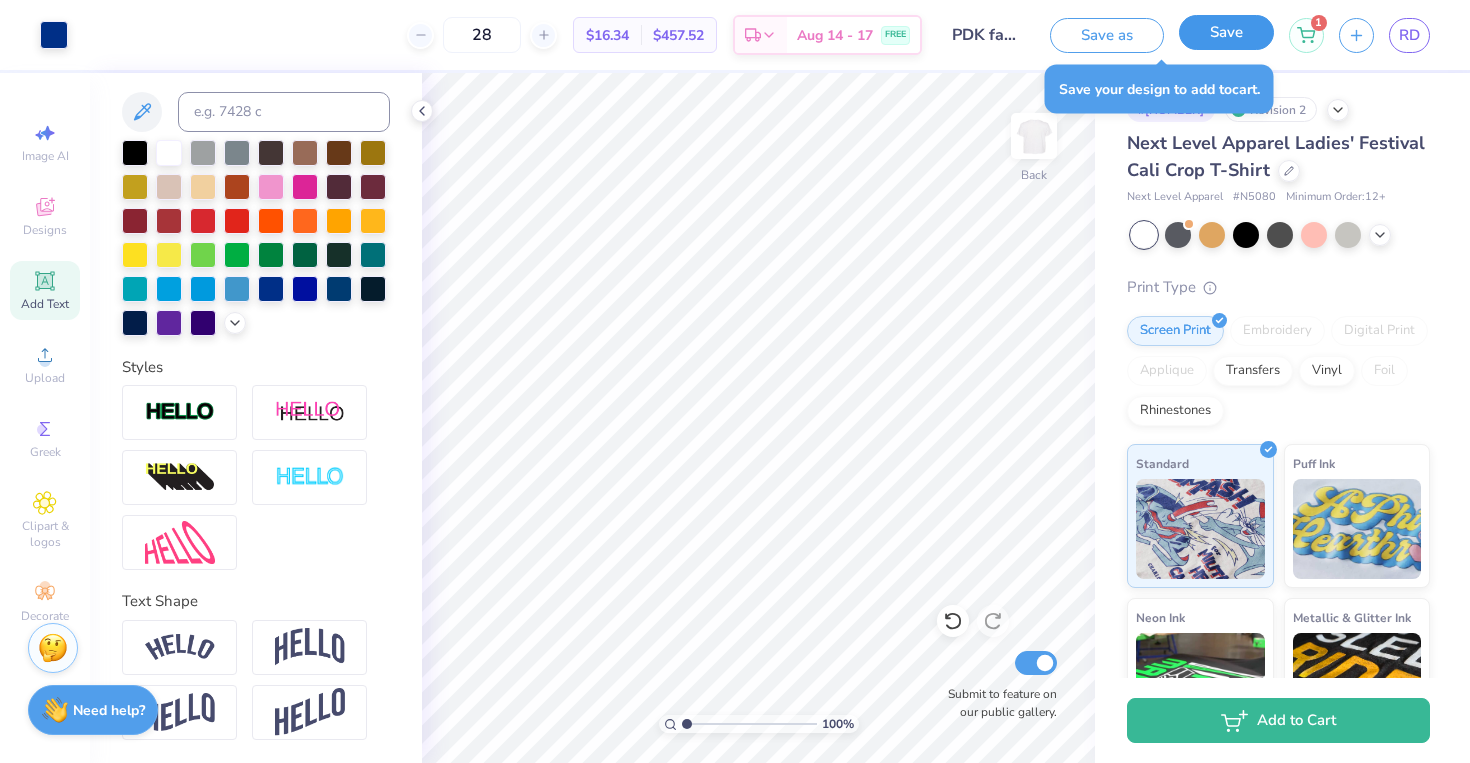 click on "Save" at bounding box center (1226, 32) 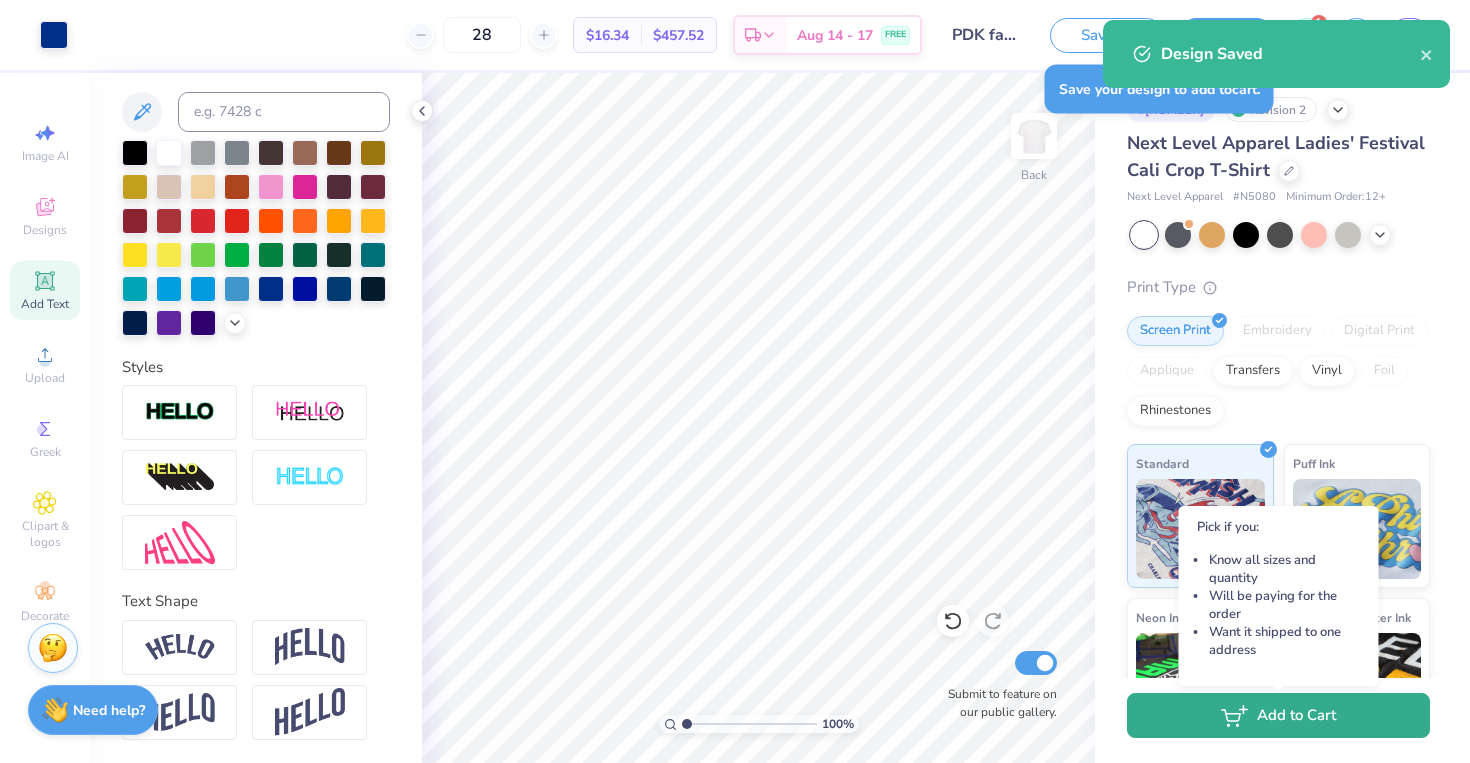 click on "Add to Cart" at bounding box center [1278, 715] 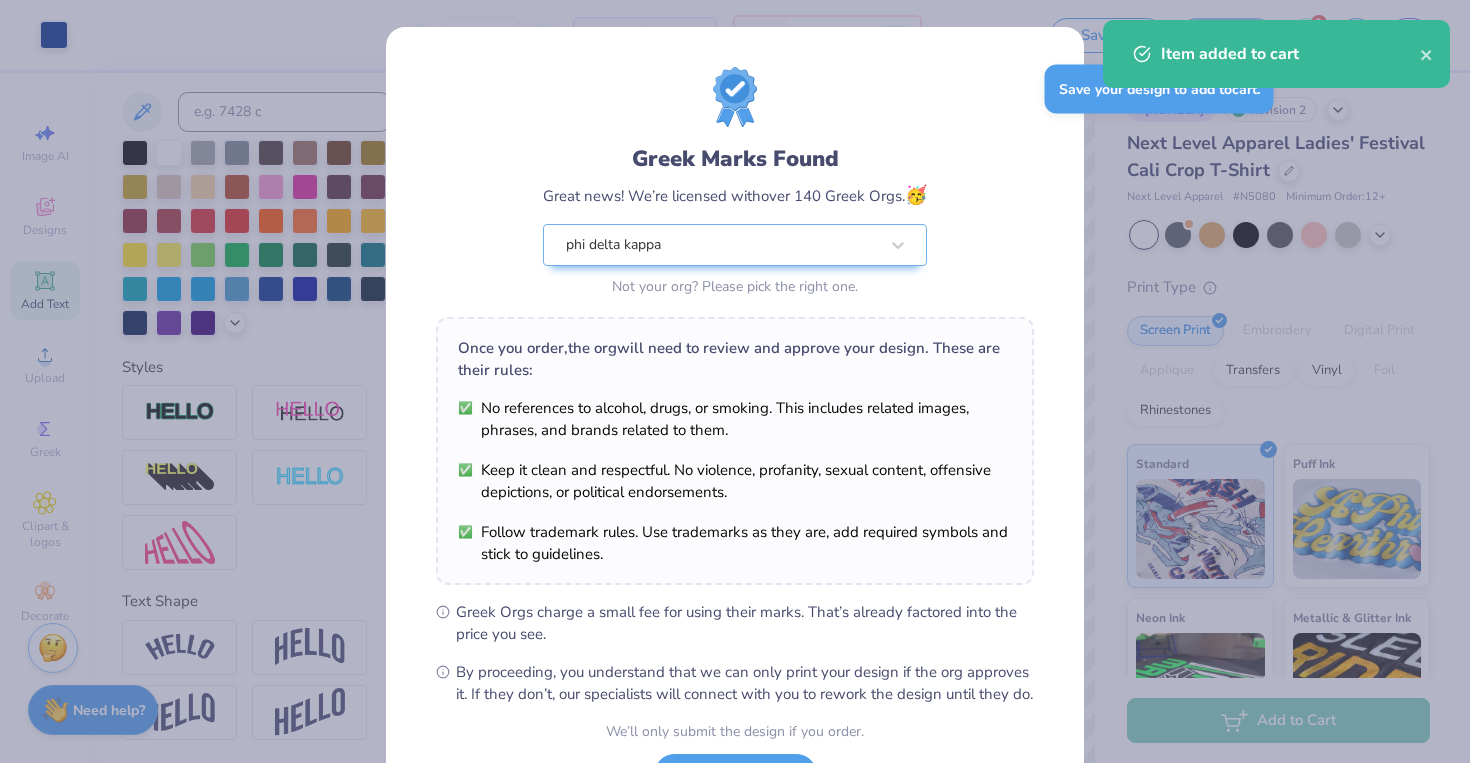 scroll, scrollTop: 82, scrollLeft: 0, axis: vertical 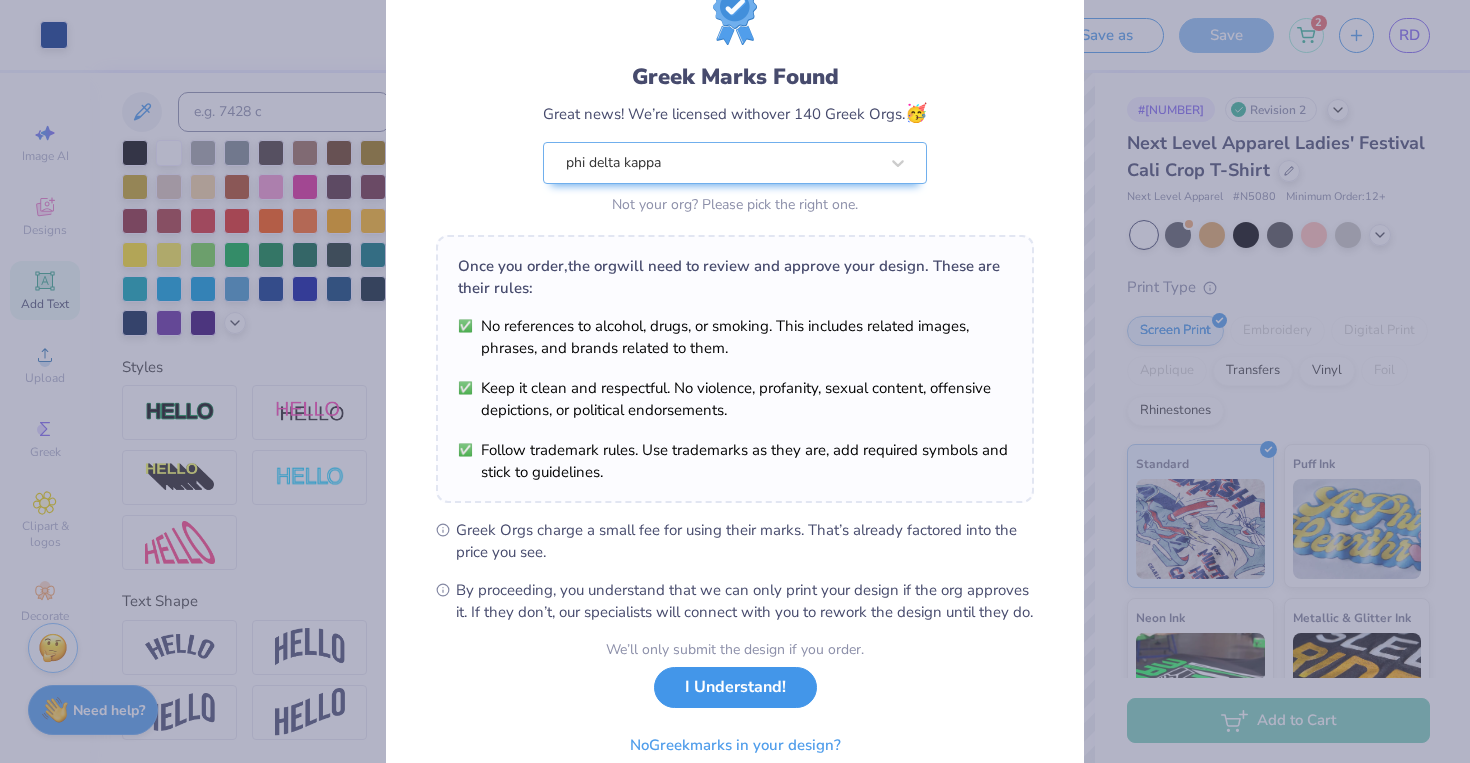 click on "I Understand!" at bounding box center (735, 687) 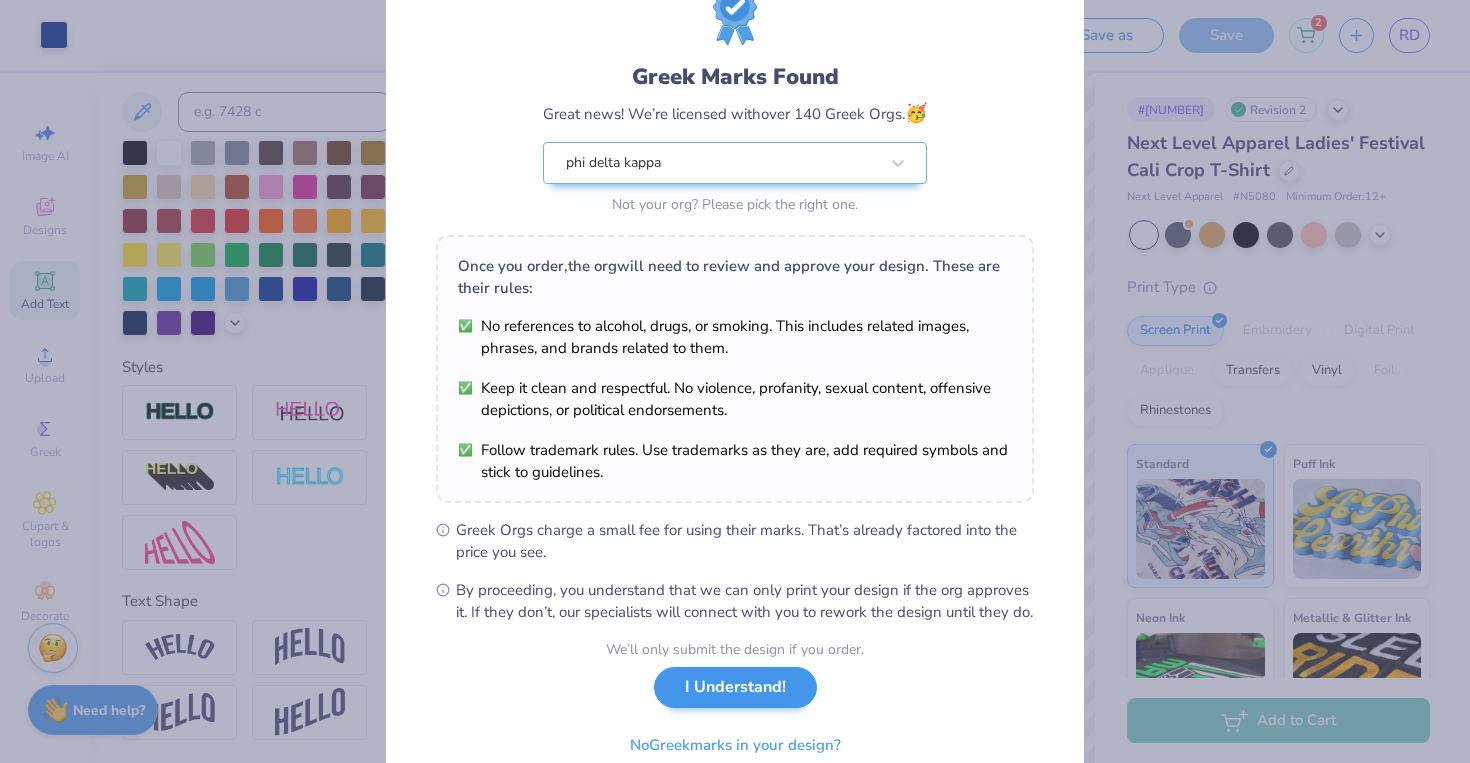 scroll, scrollTop: 0, scrollLeft: 0, axis: both 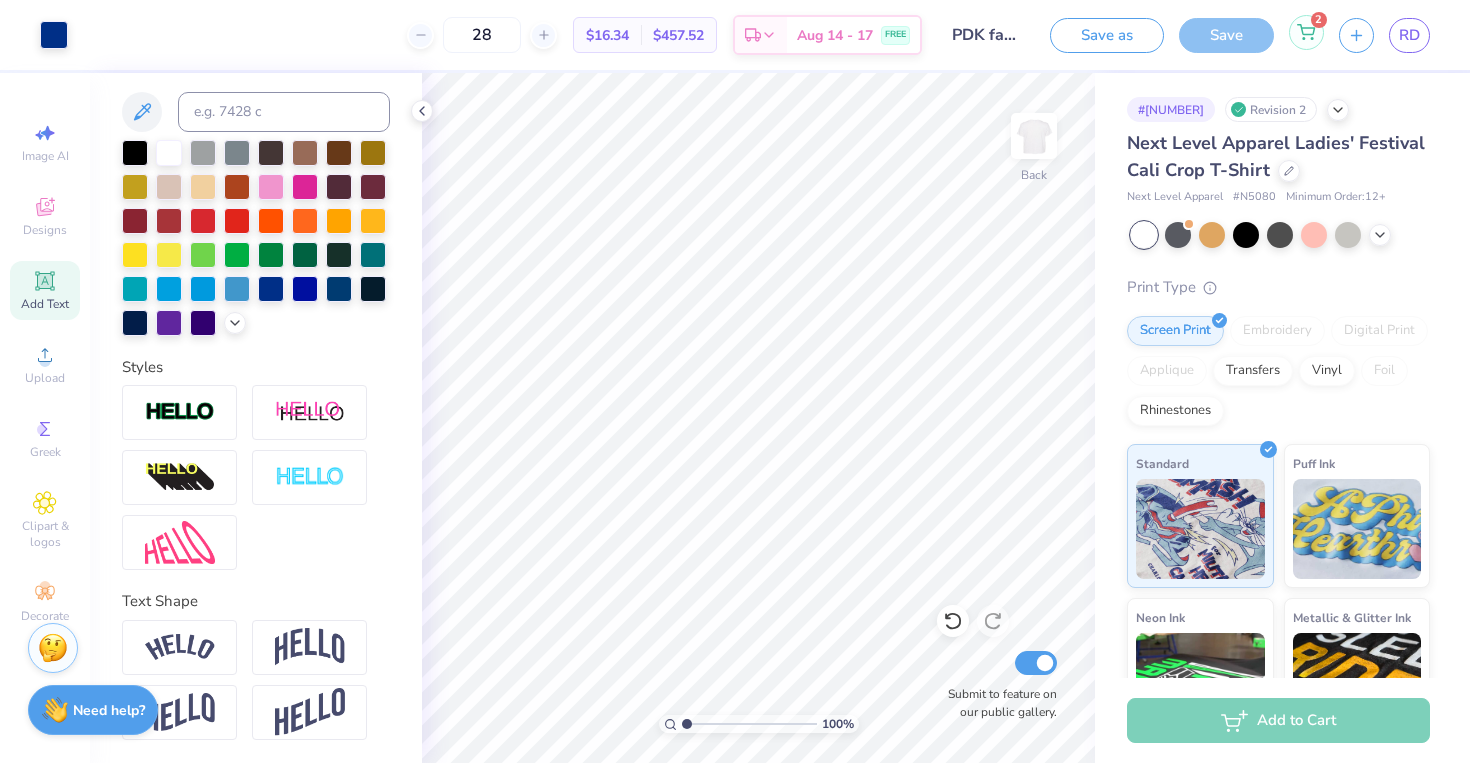 click 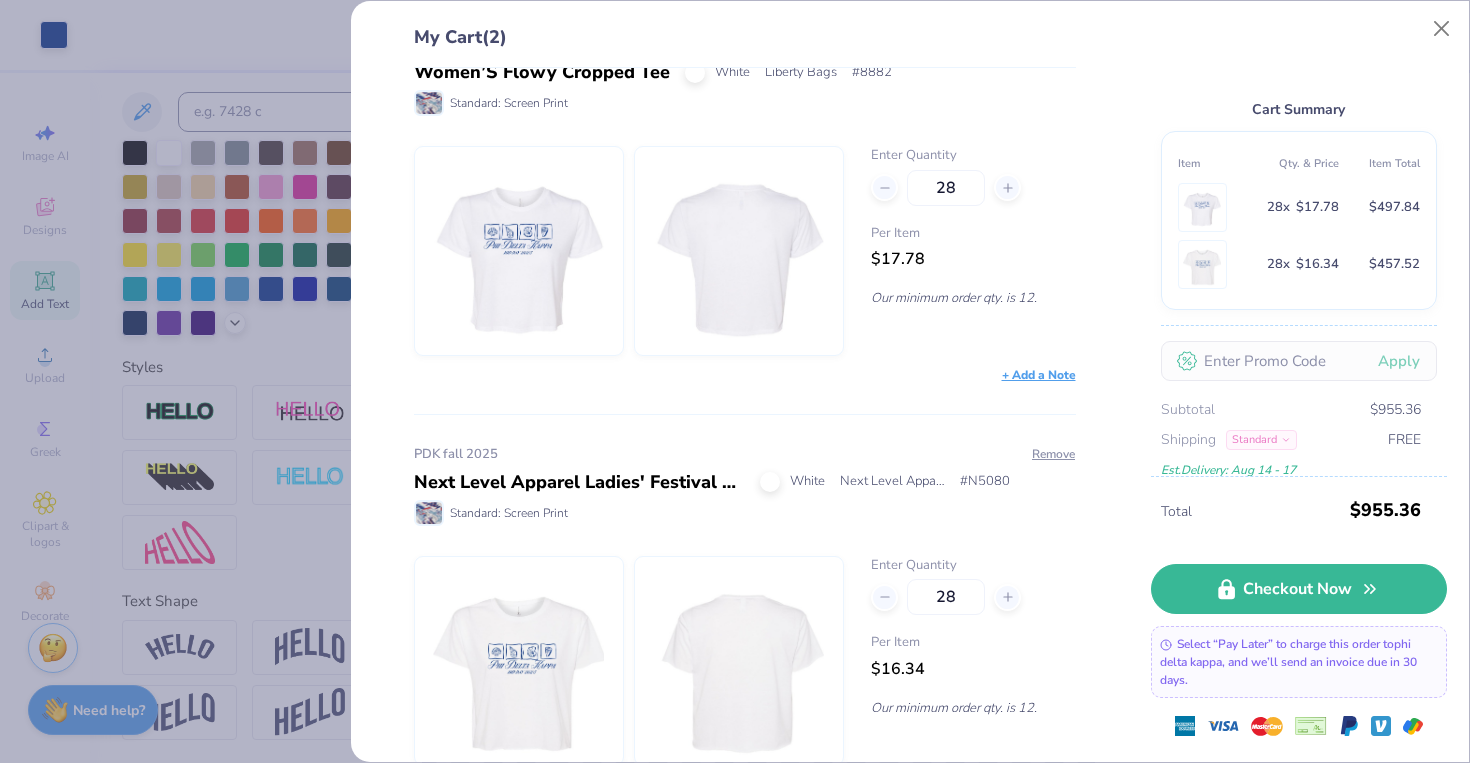 scroll, scrollTop: 113, scrollLeft: 0, axis: vertical 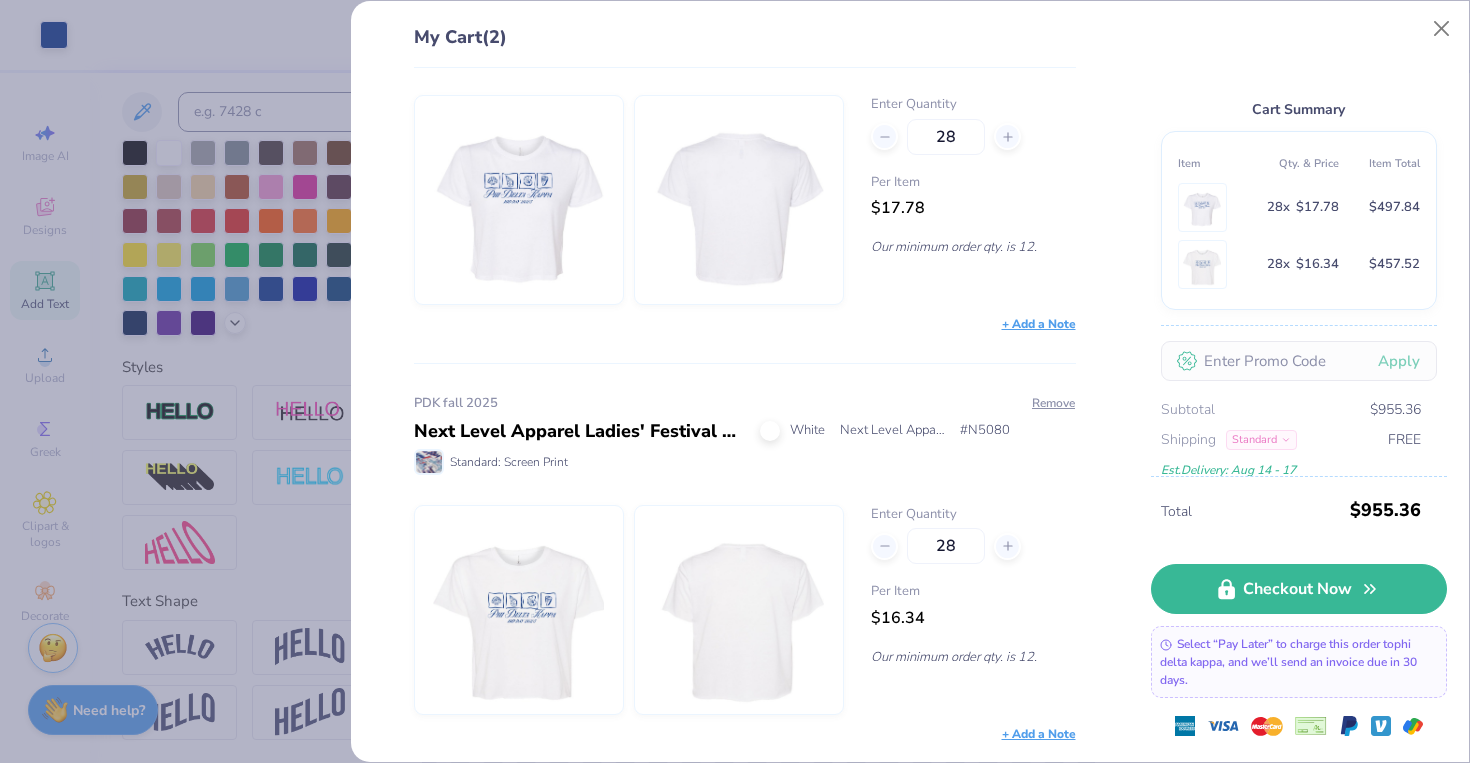 click on "Enter Quantity 28 Per Item $17.78 Our minimum order qty. is 12." at bounding box center (973, 200) 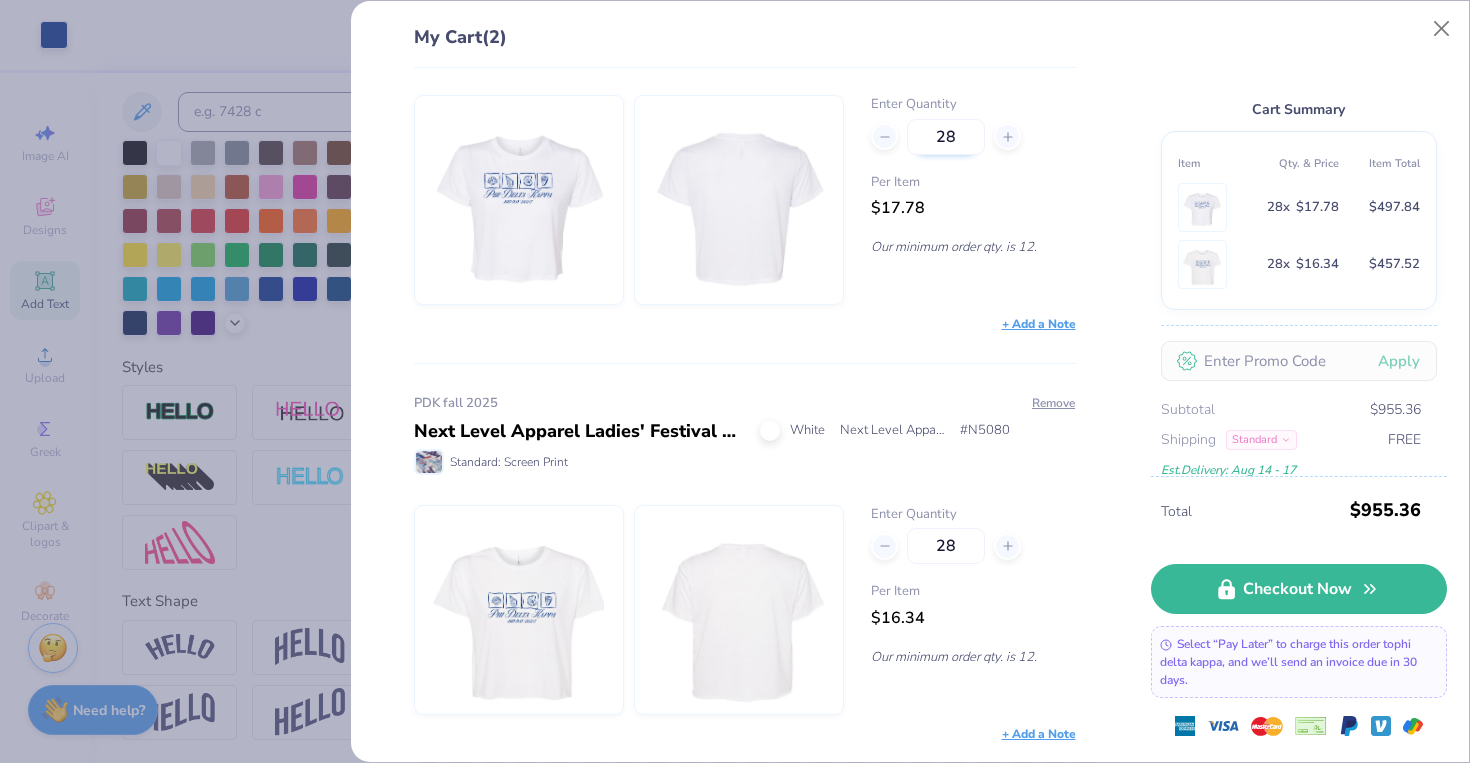 drag, startPoint x: 965, startPoint y: 143, endPoint x: 908, endPoint y: 142, distance: 57.00877 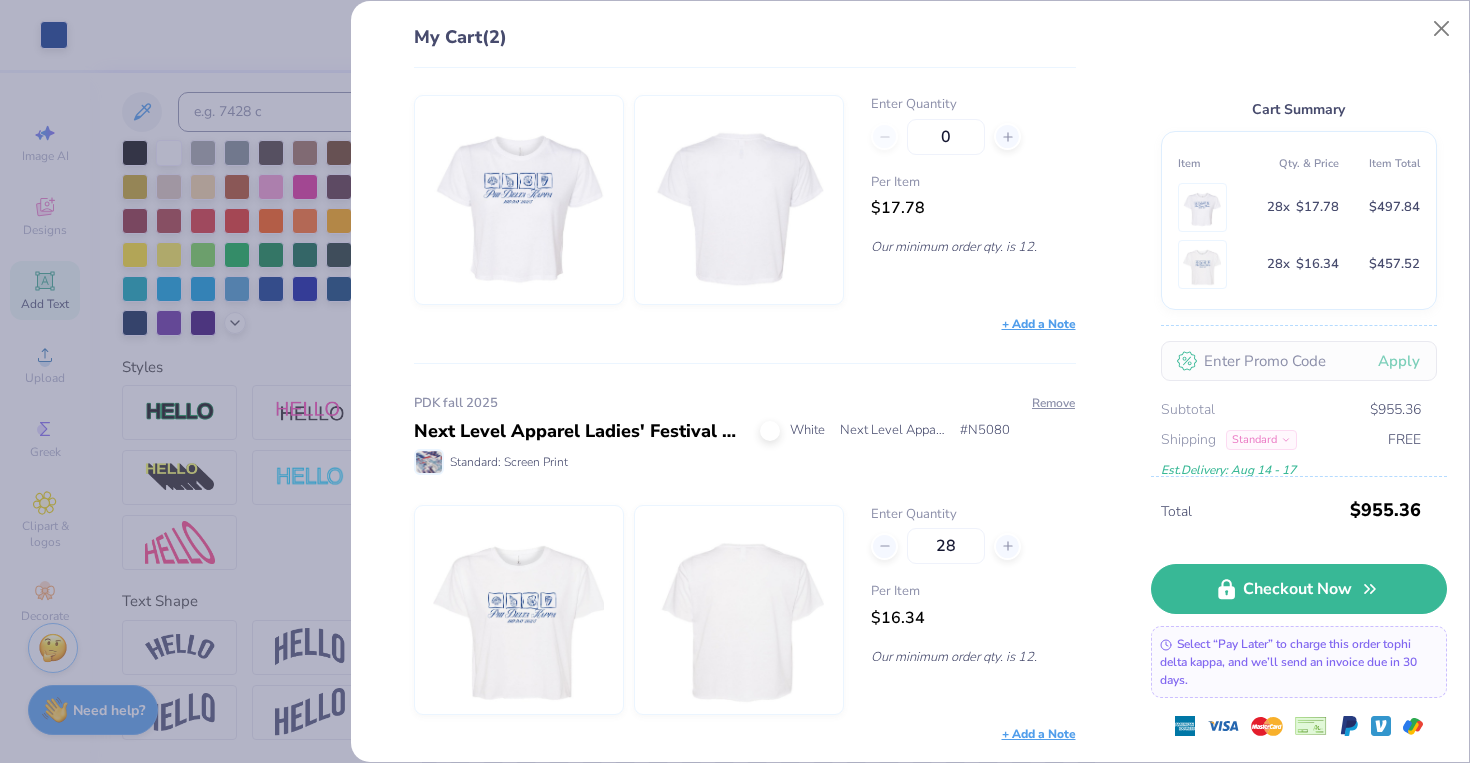 type on "12" 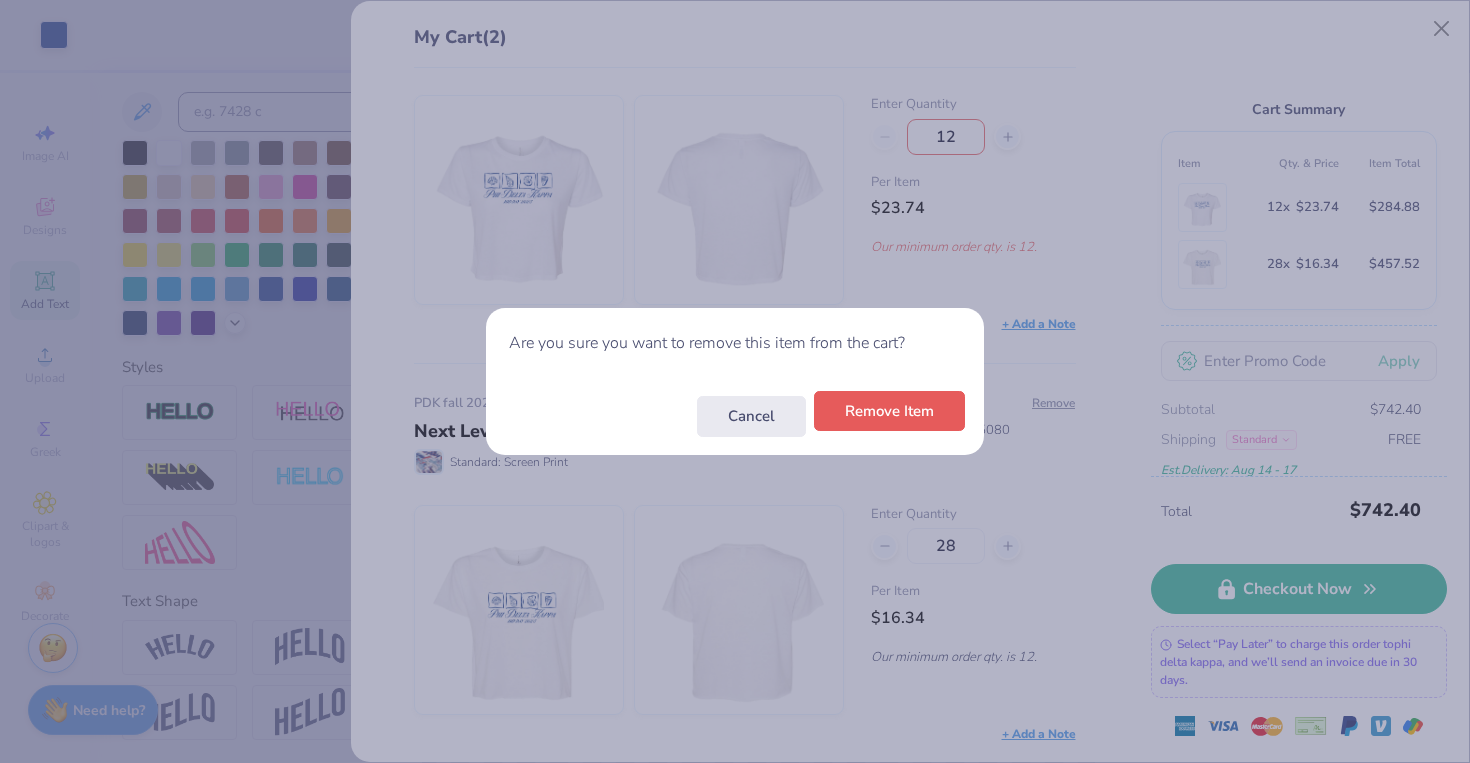 click on "Remove Item" at bounding box center (889, 411) 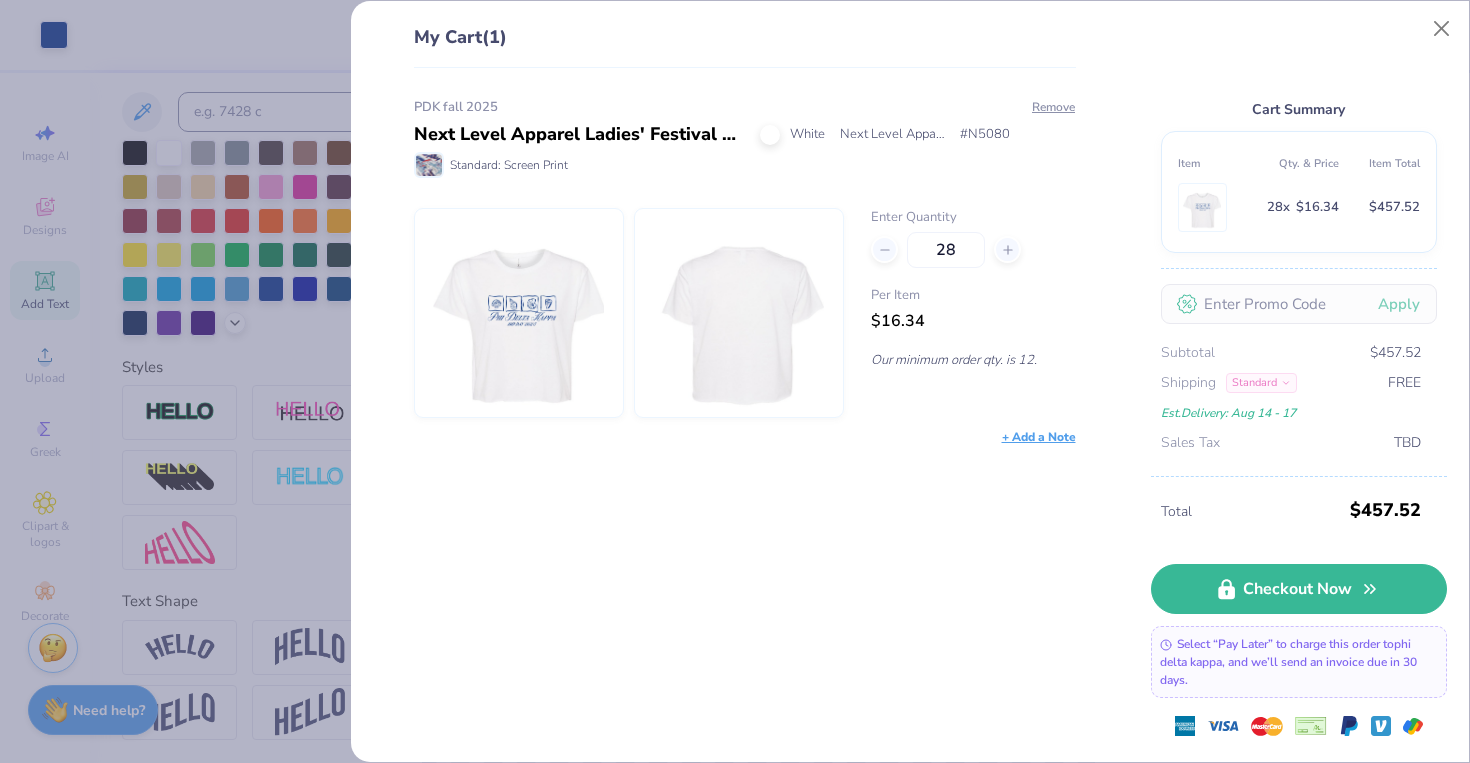 scroll, scrollTop: 0, scrollLeft: 0, axis: both 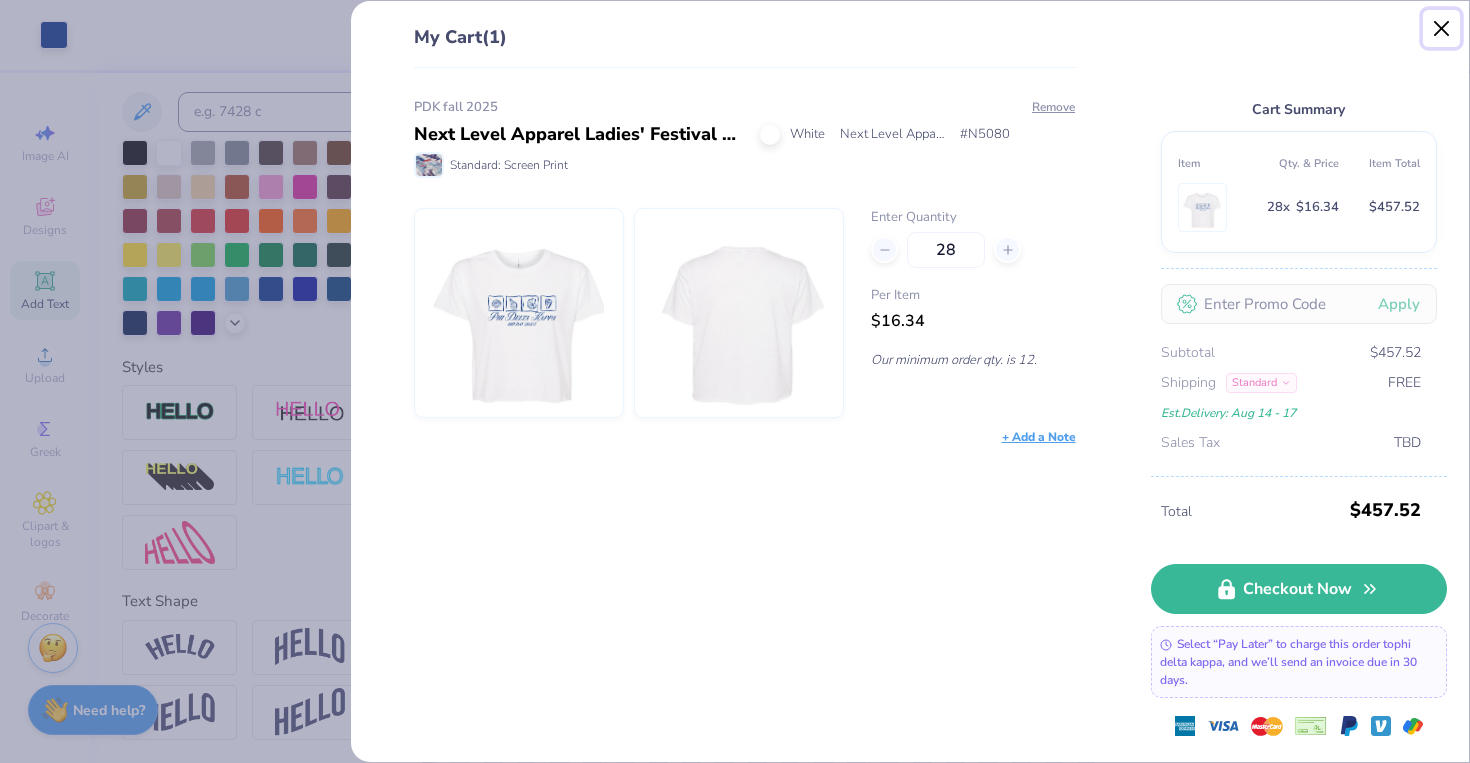click at bounding box center [1442, 29] 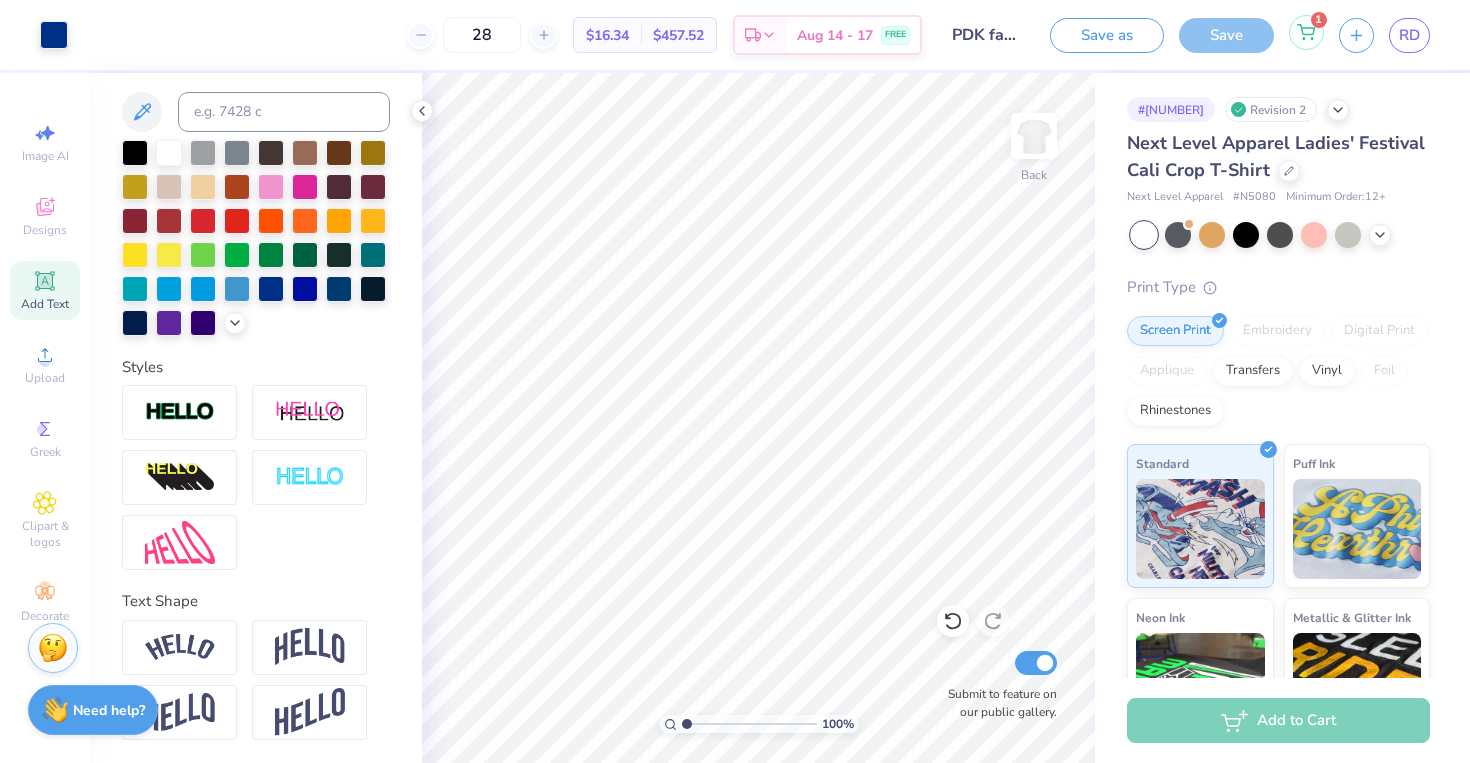 click on "1" at bounding box center (1306, 32) 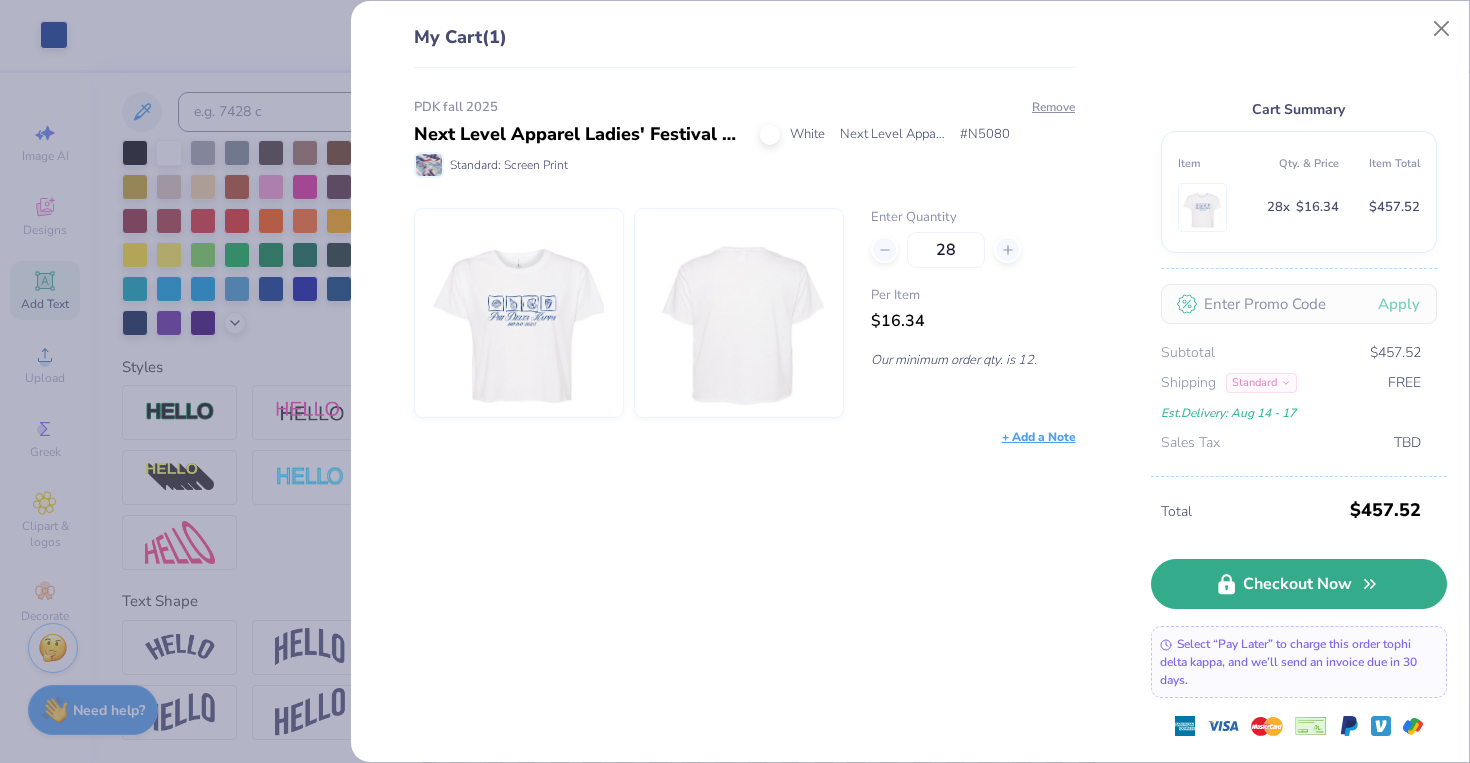 click on "Checkout Now" at bounding box center [1299, 584] 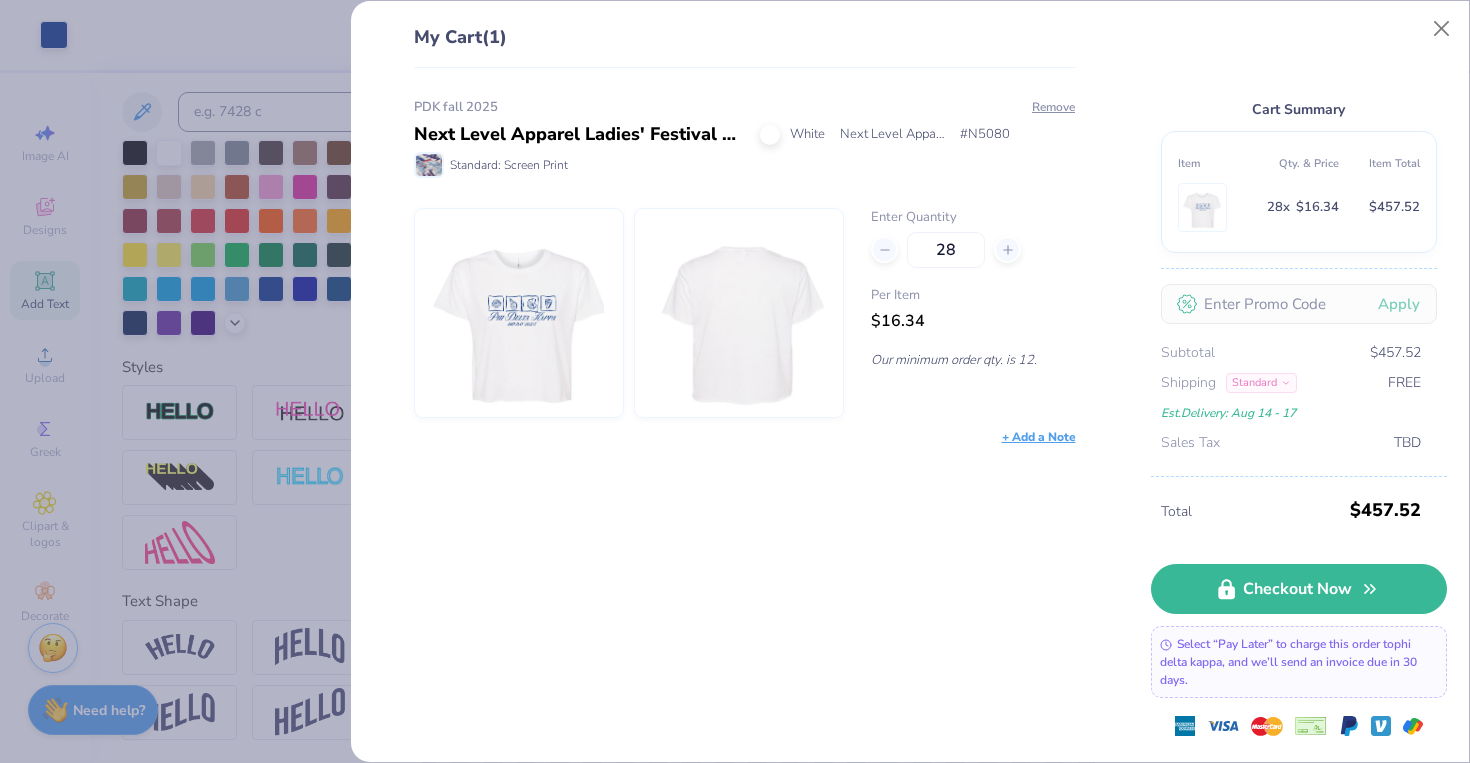 type on "24" 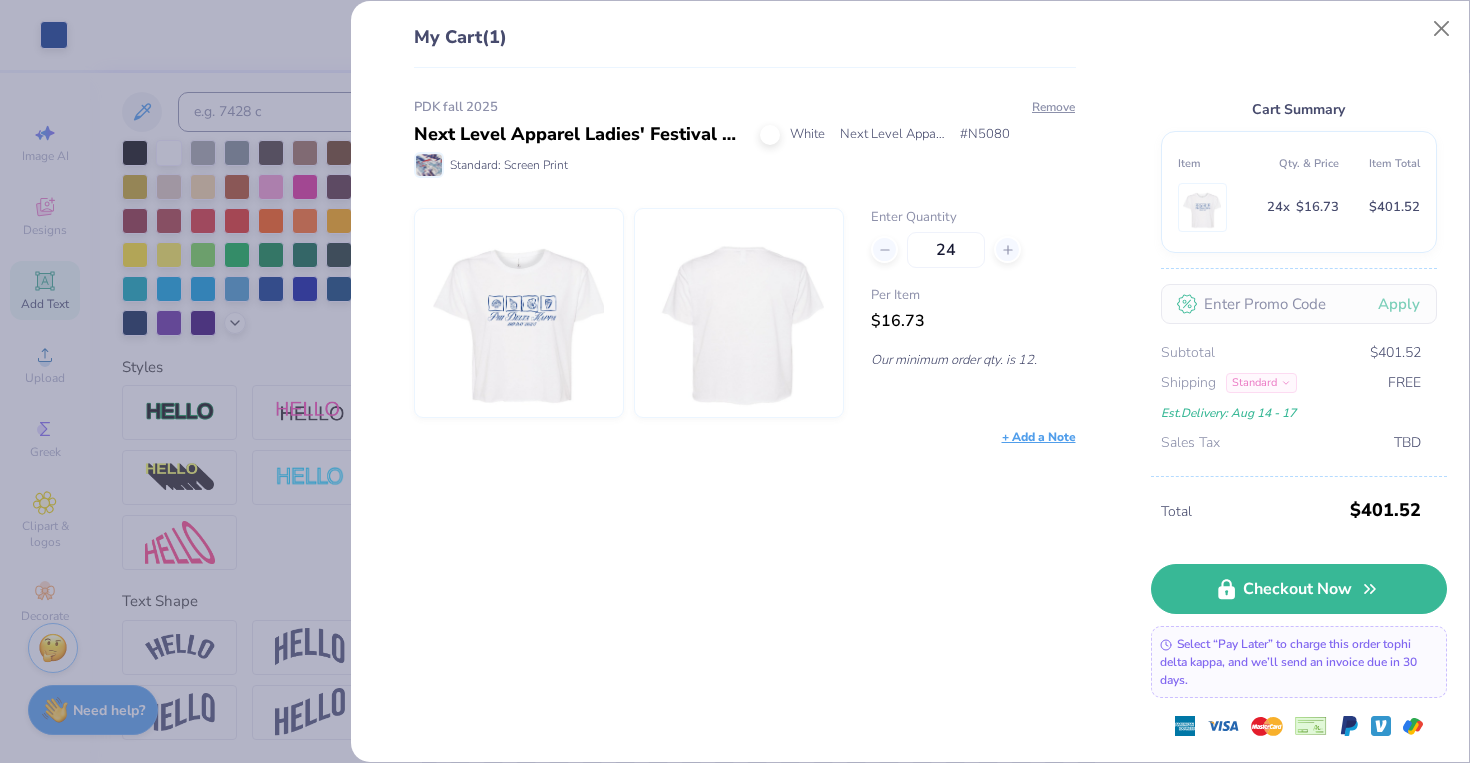 type on "24" 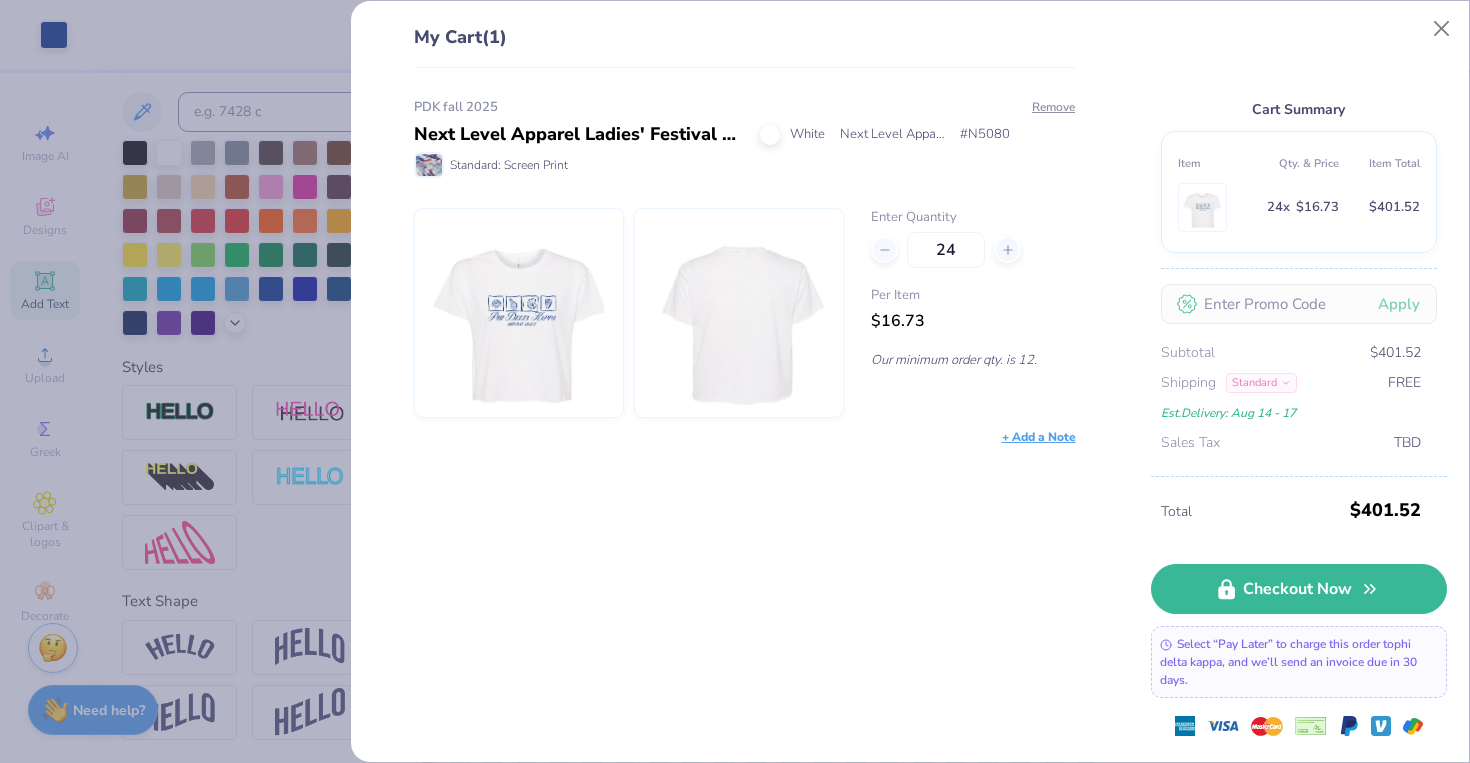 type on "26" 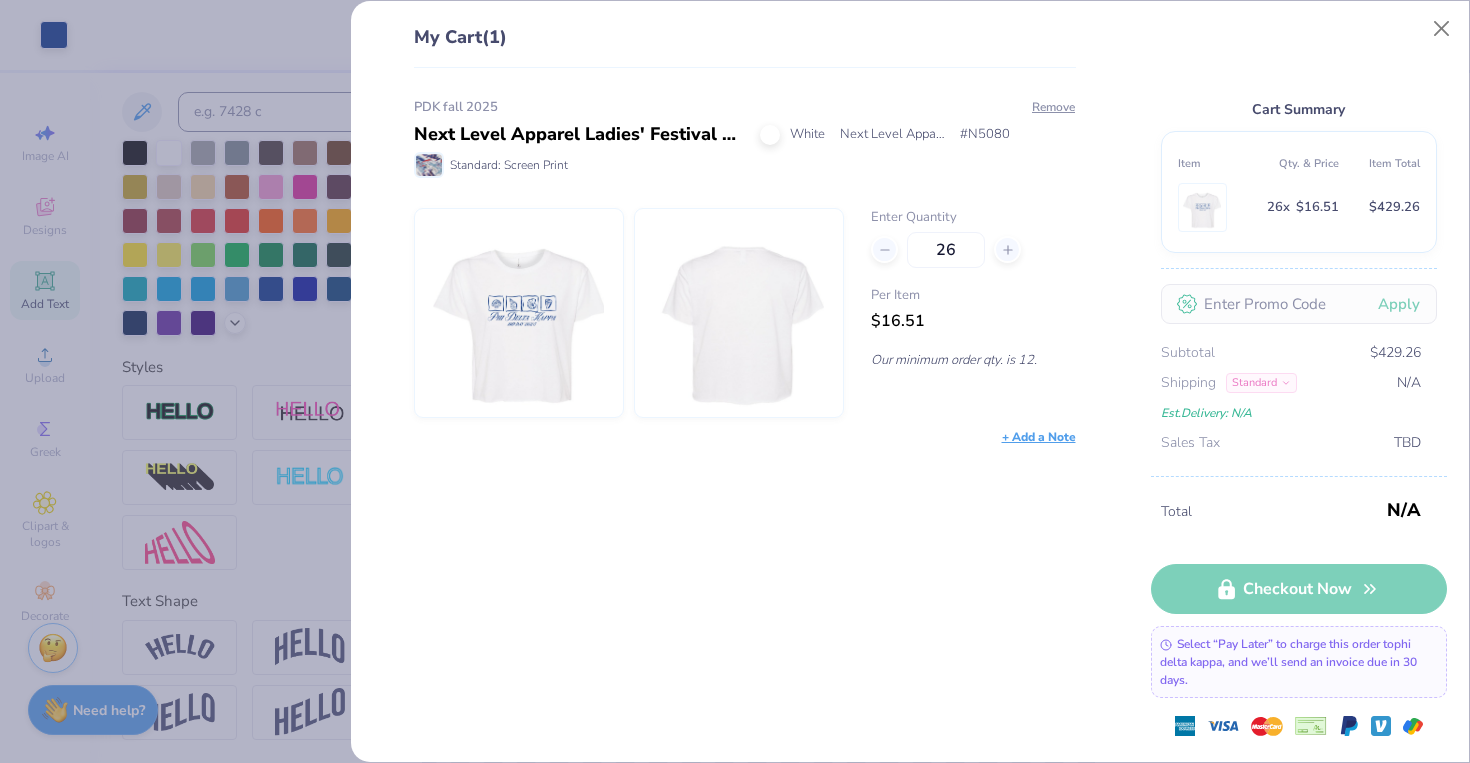 type on "26" 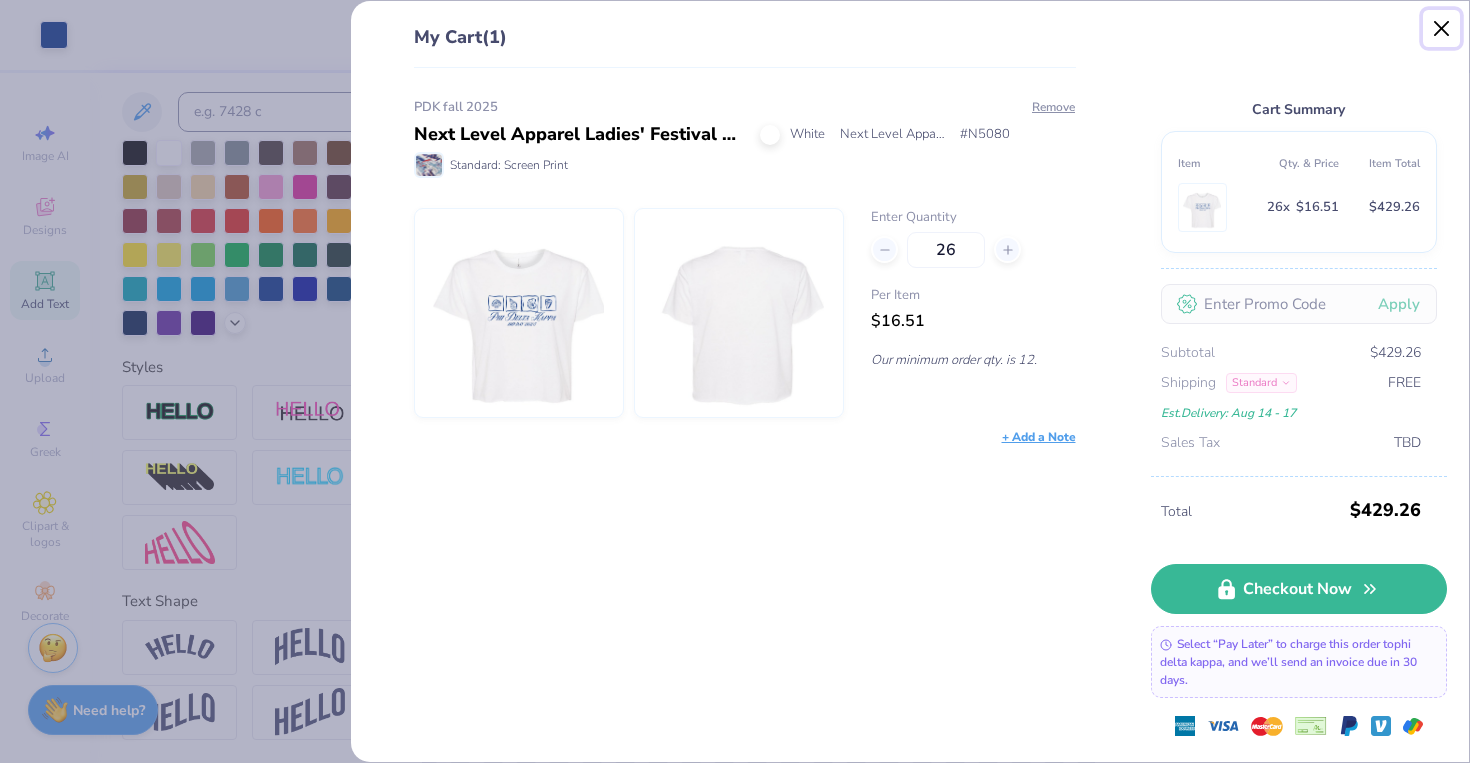 click at bounding box center (1442, 29) 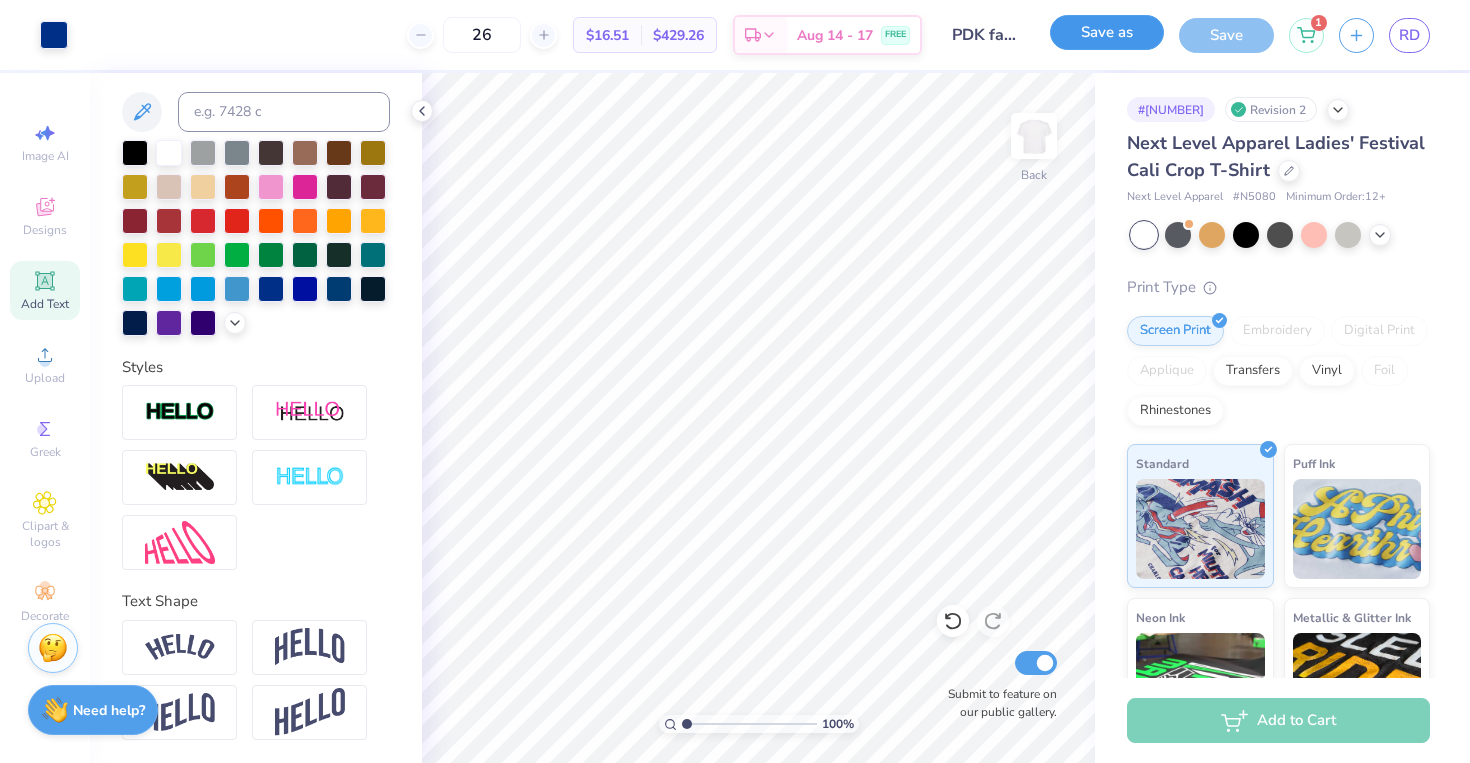 click on "Save as" at bounding box center [1107, 32] 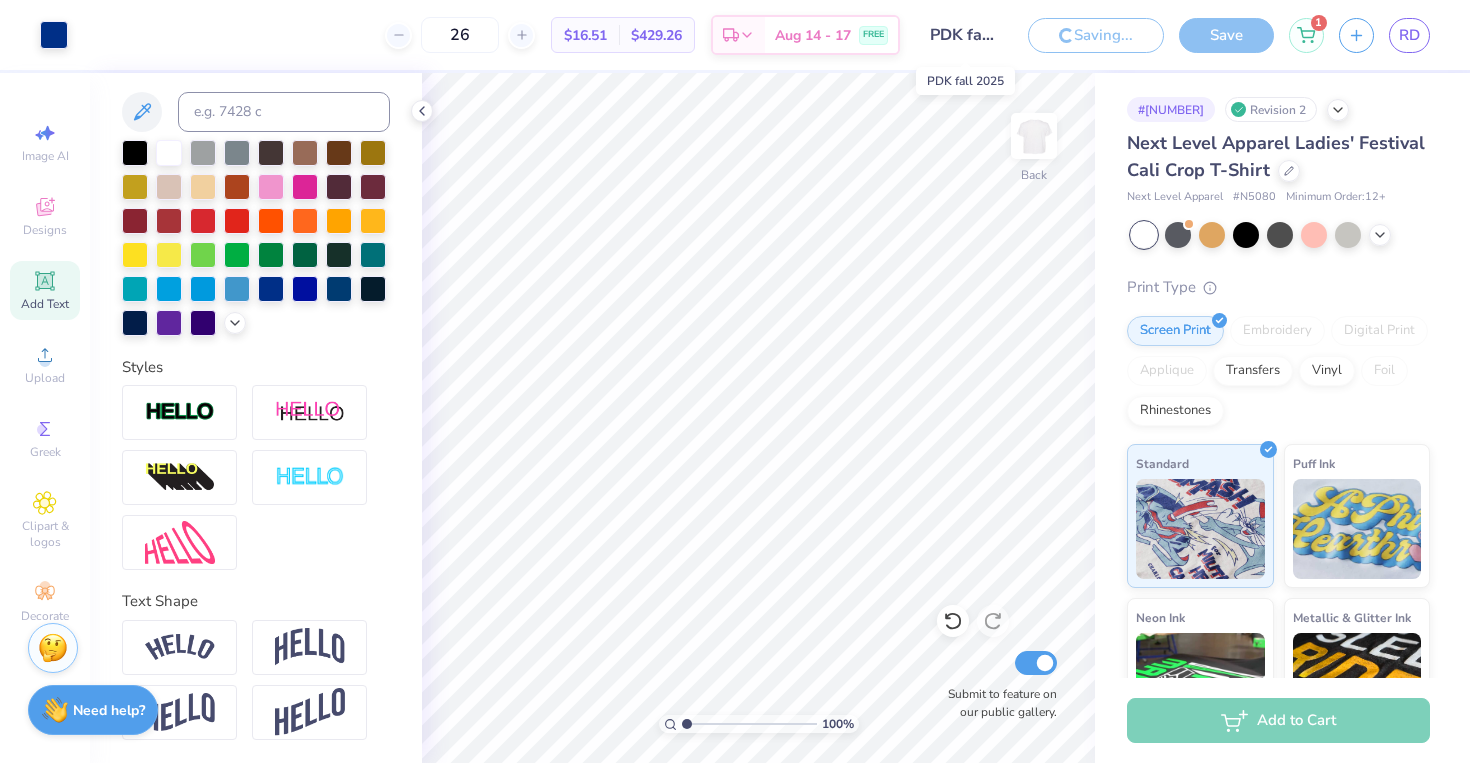 click on "PDK fall 2025" at bounding box center (964, 35) 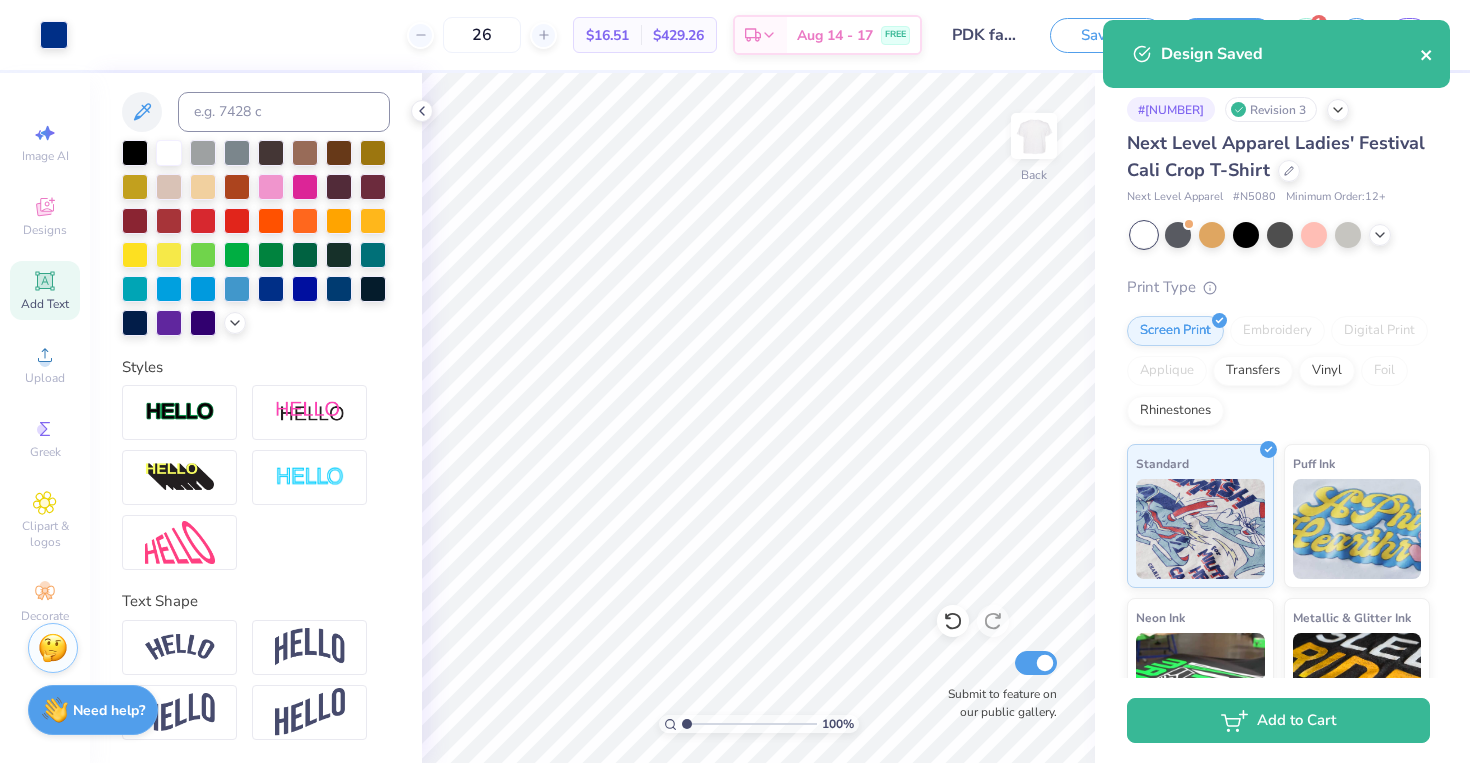 click 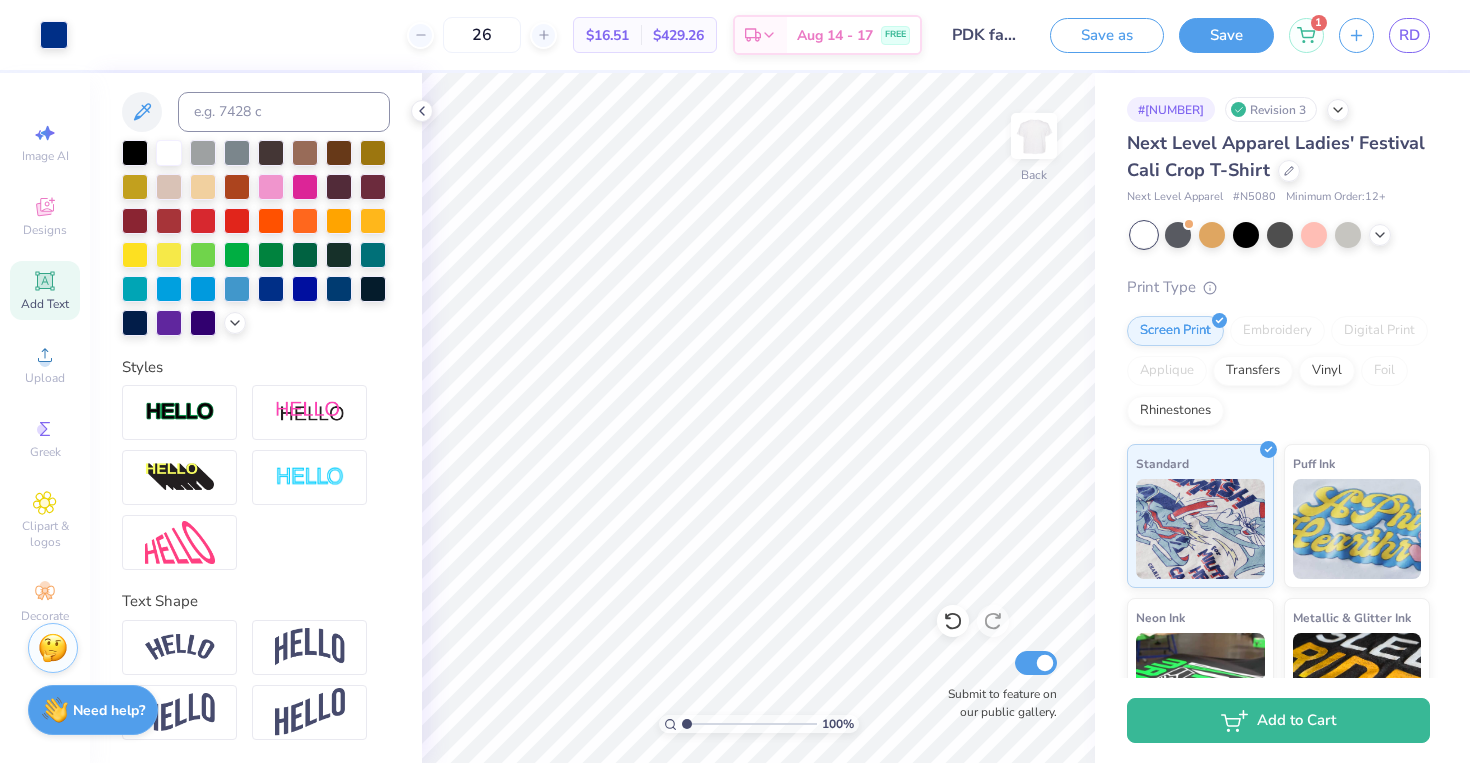 click on "Design Saved" at bounding box center [1276, 20] 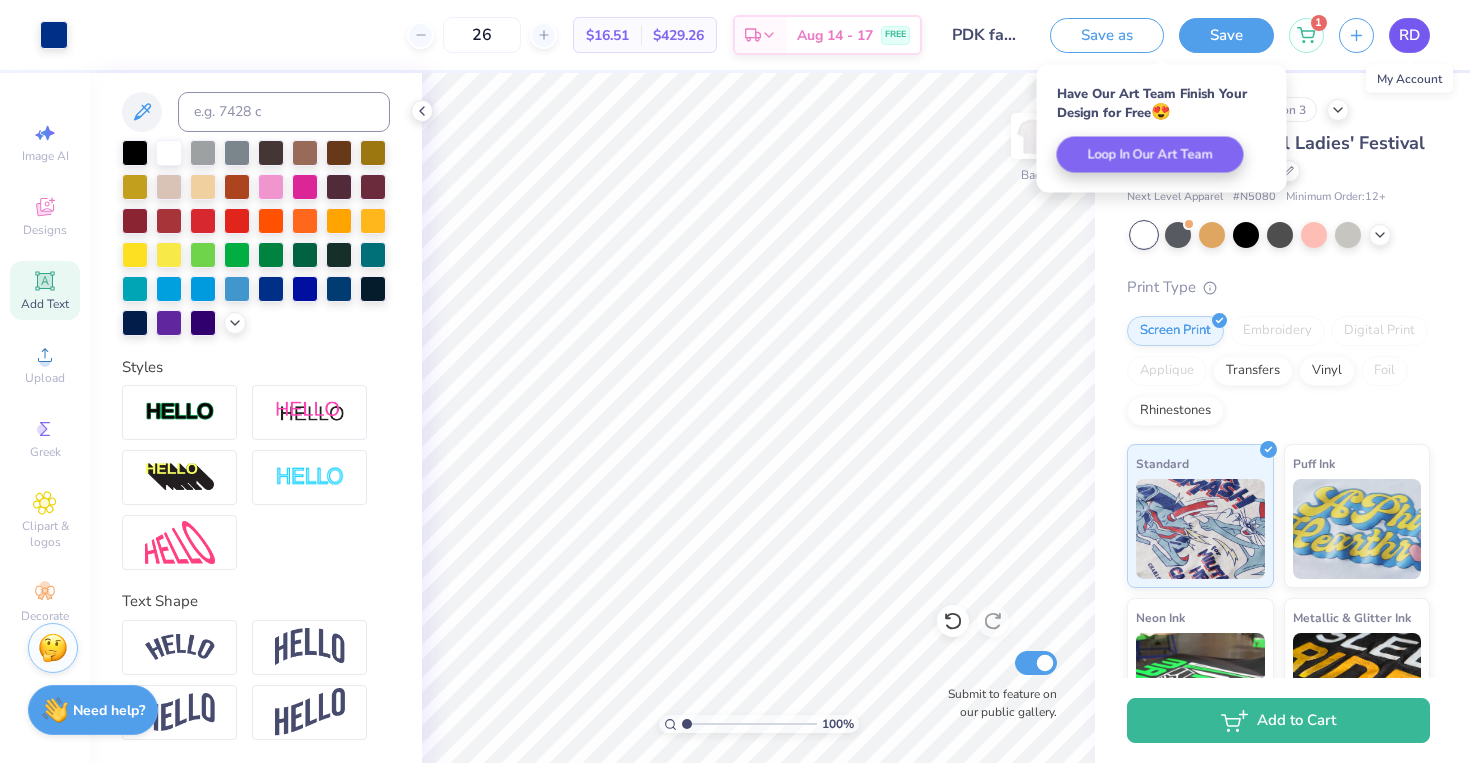 click on "RD" at bounding box center (1409, 35) 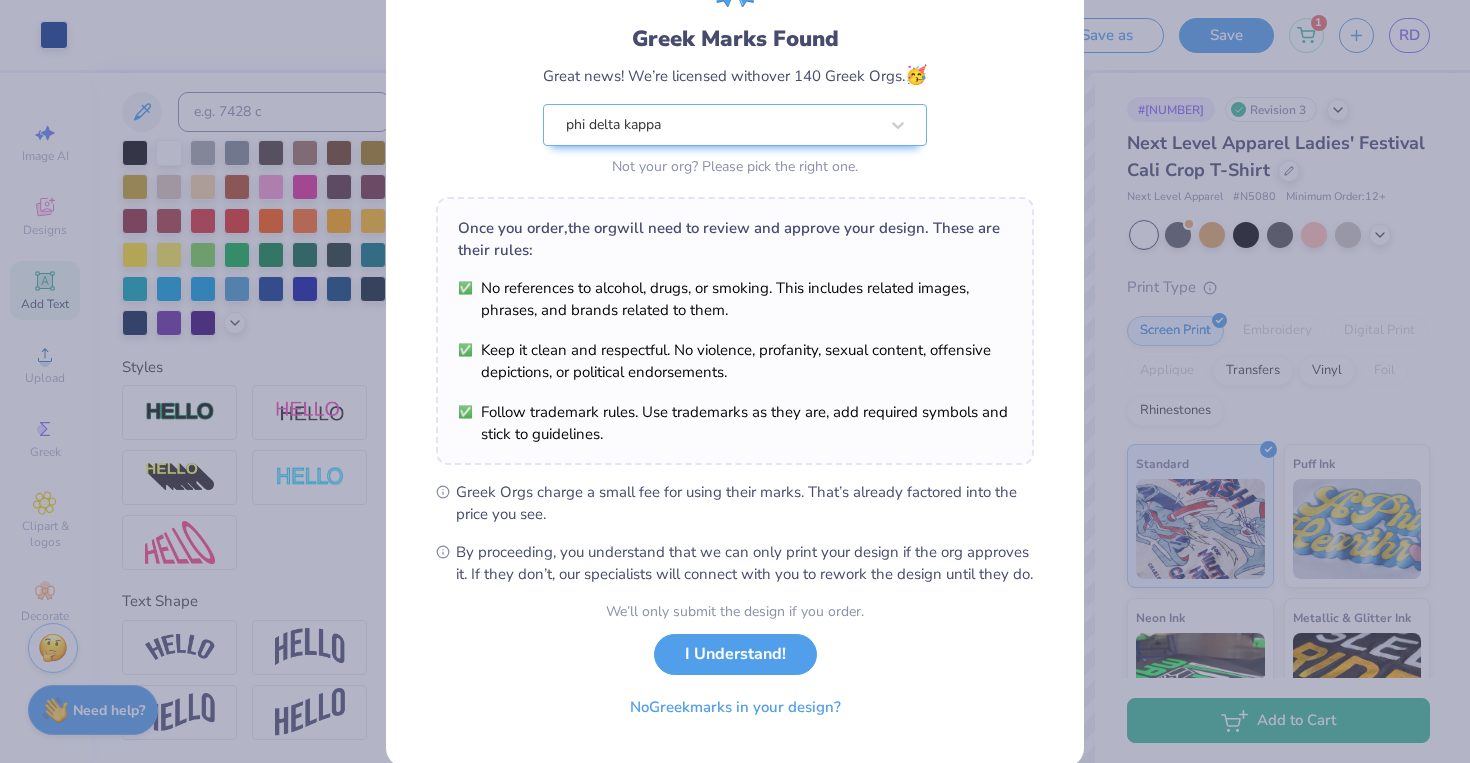 scroll, scrollTop: 173, scrollLeft: 0, axis: vertical 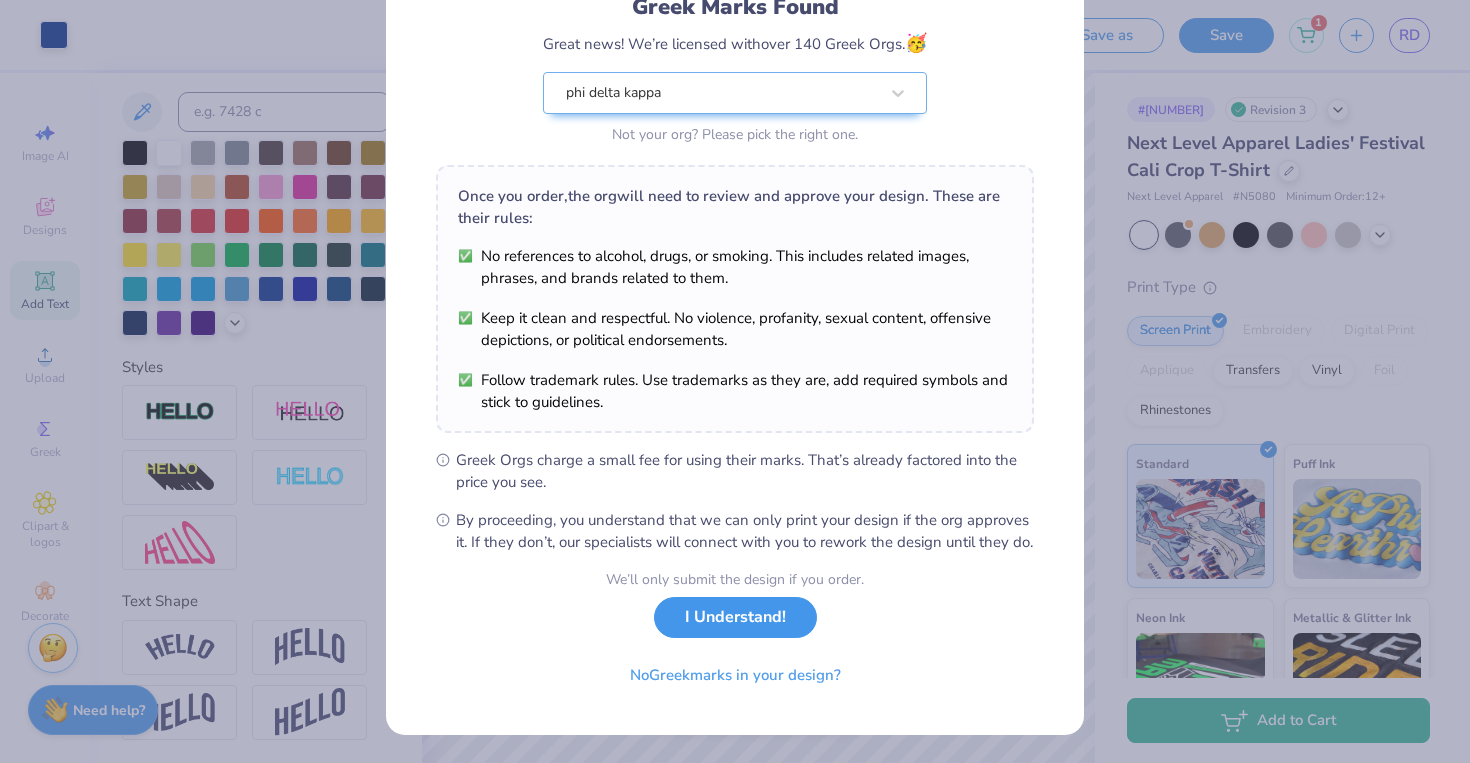 click on "I Understand!" at bounding box center [735, 617] 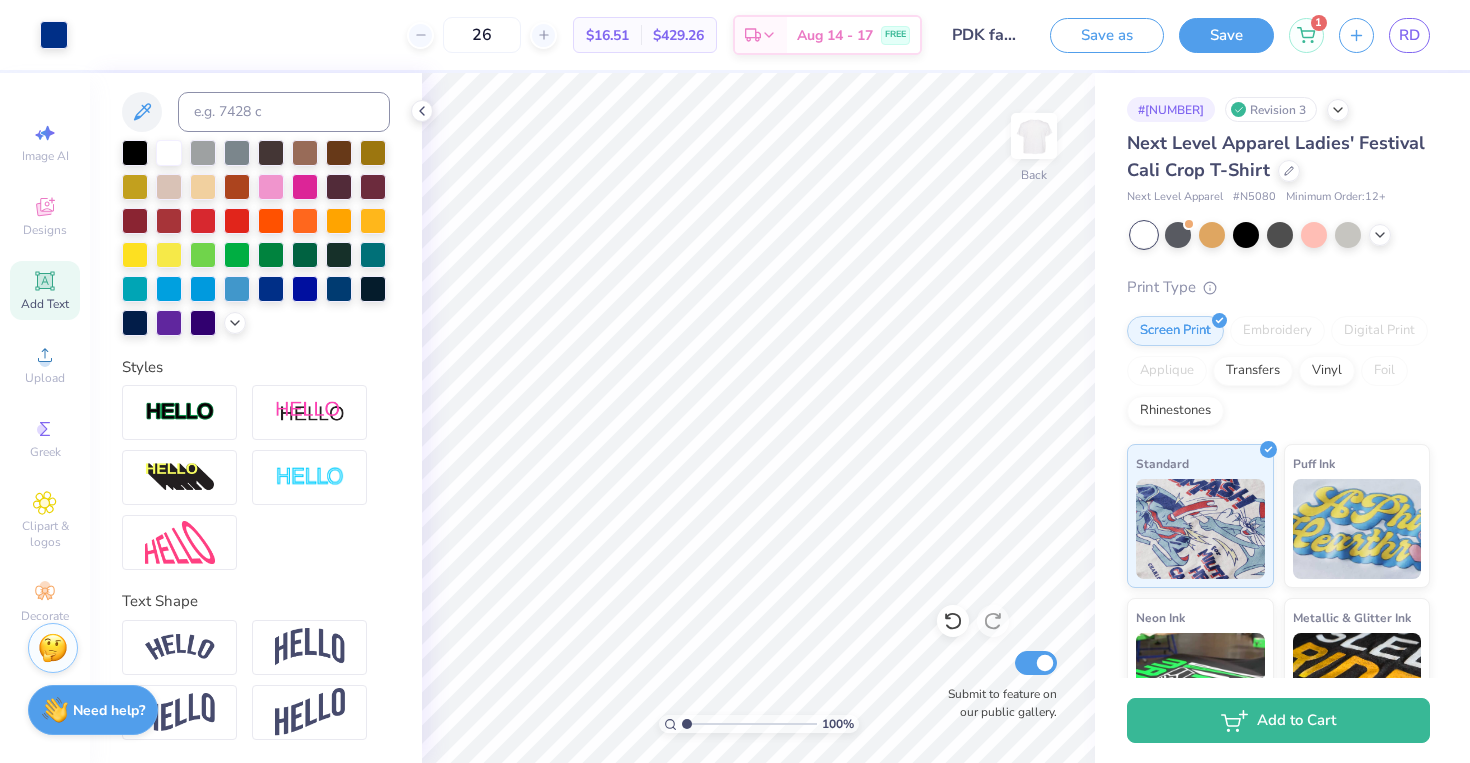 scroll, scrollTop: 0, scrollLeft: 0, axis: both 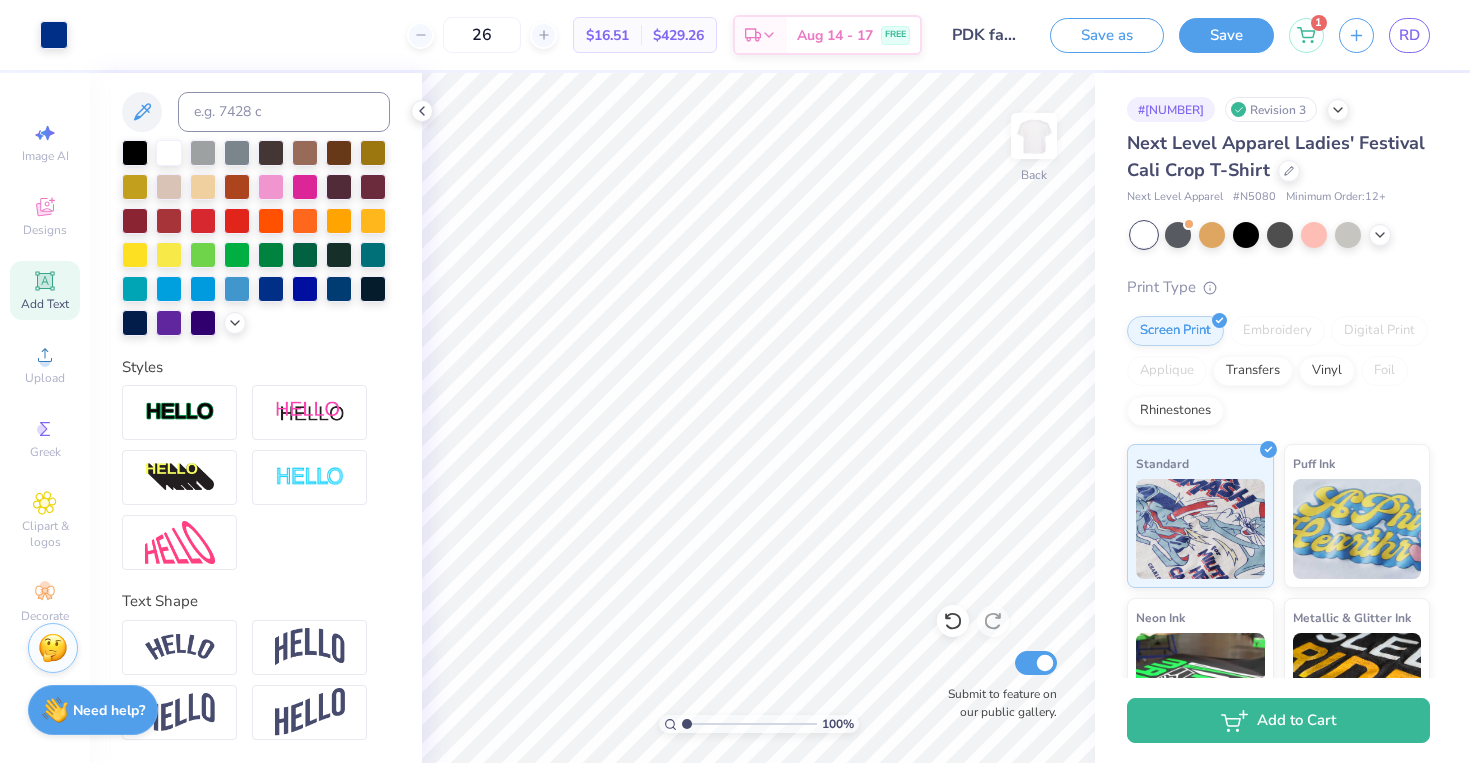 click on "1" at bounding box center [1306, 35] 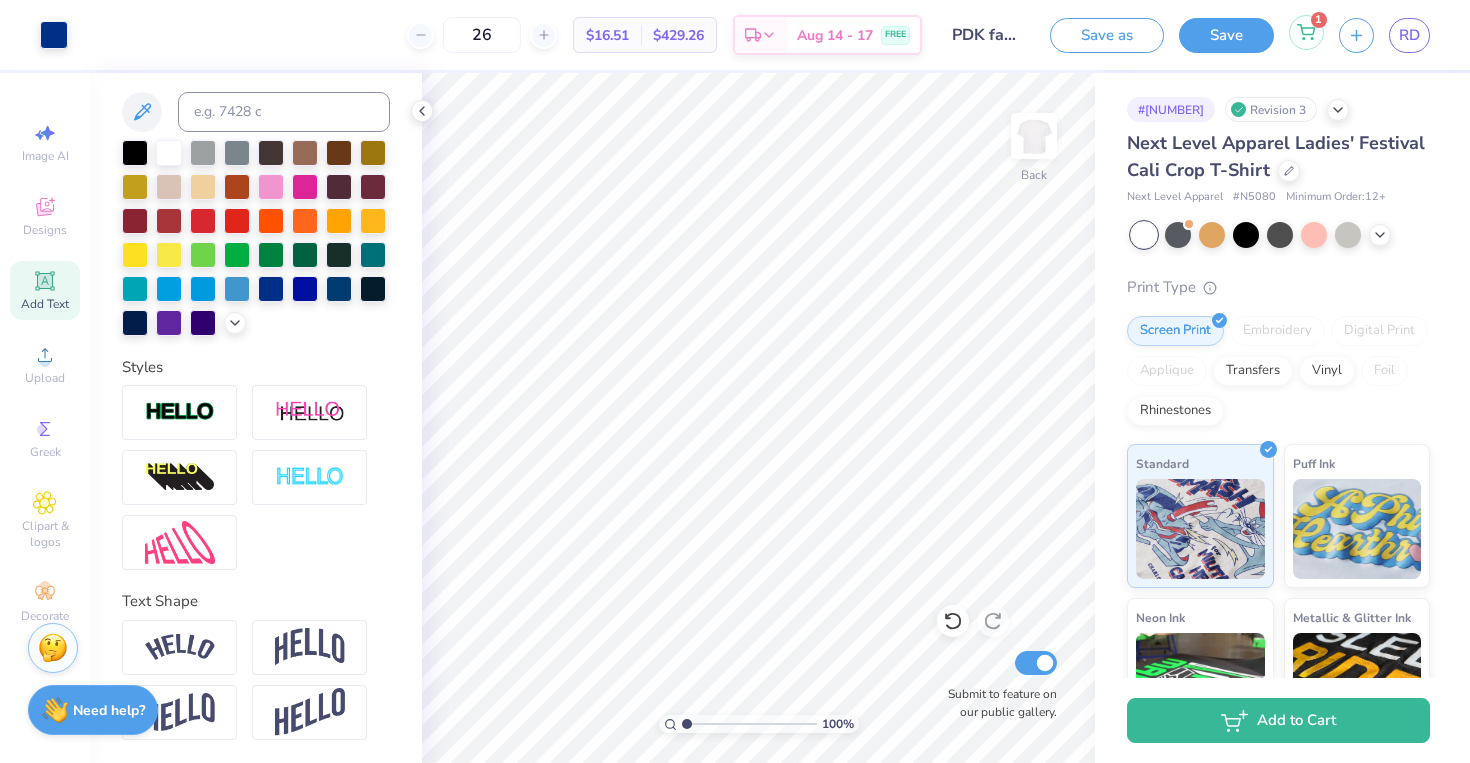 click on "1" at bounding box center [1306, 32] 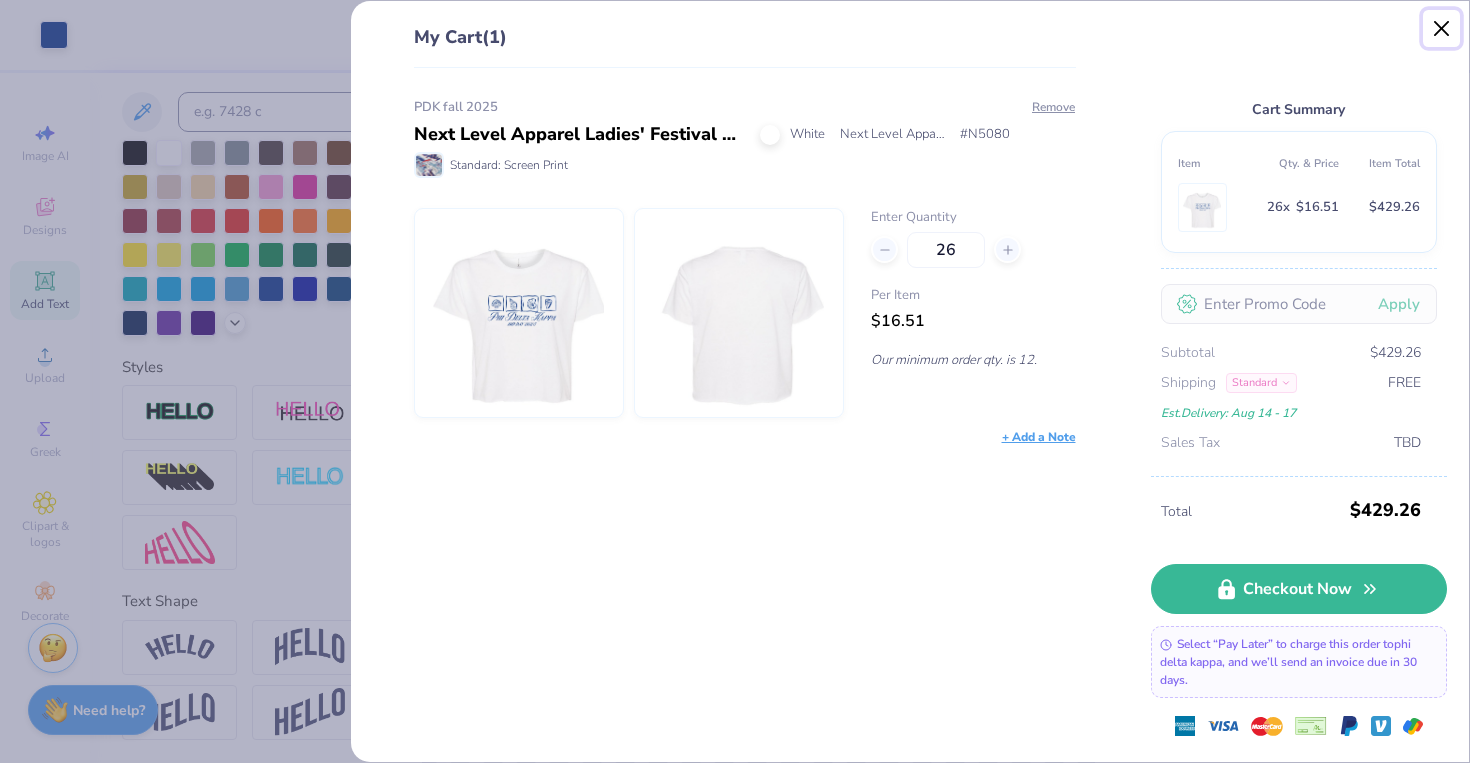 click at bounding box center [1442, 29] 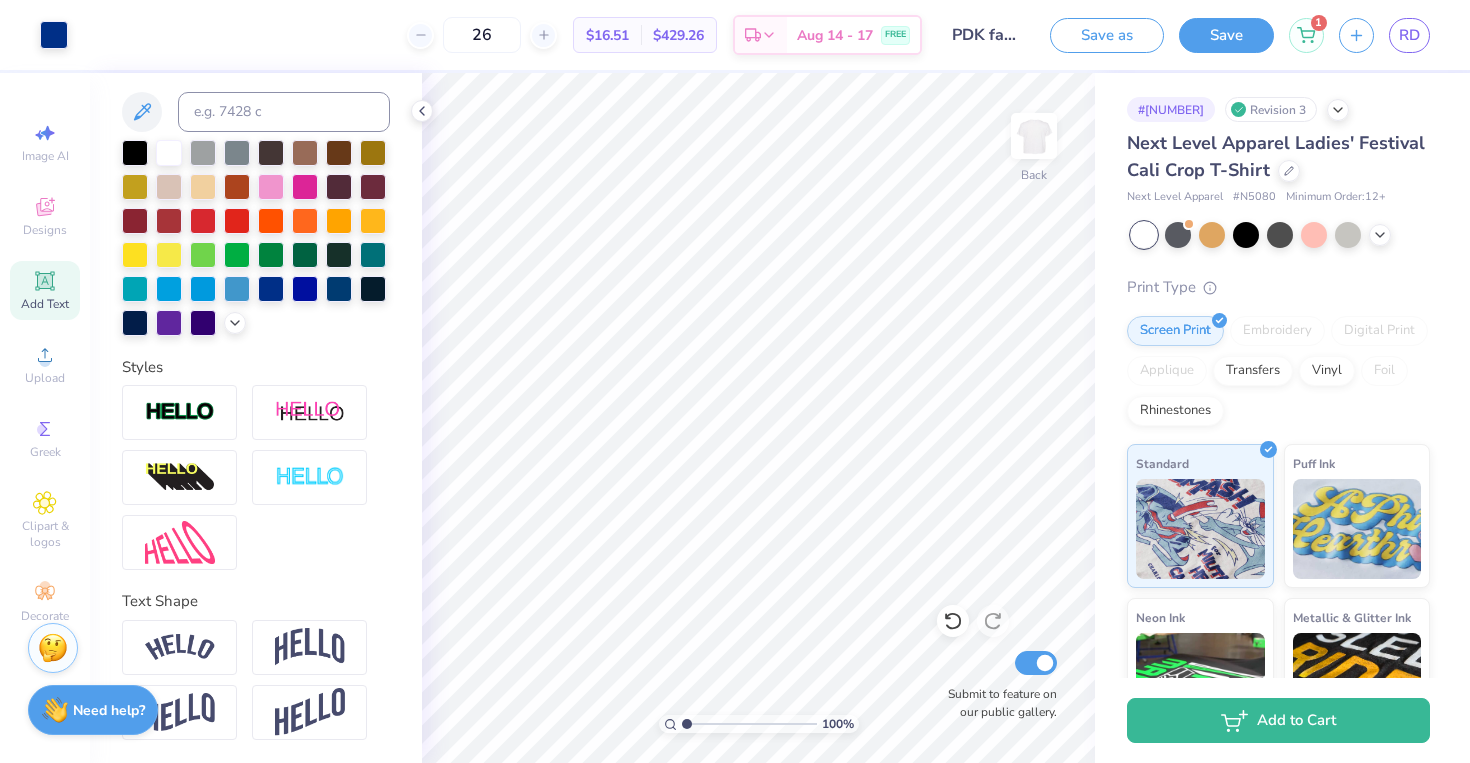 click on "Save as Save 1 RD" at bounding box center (1260, 35) 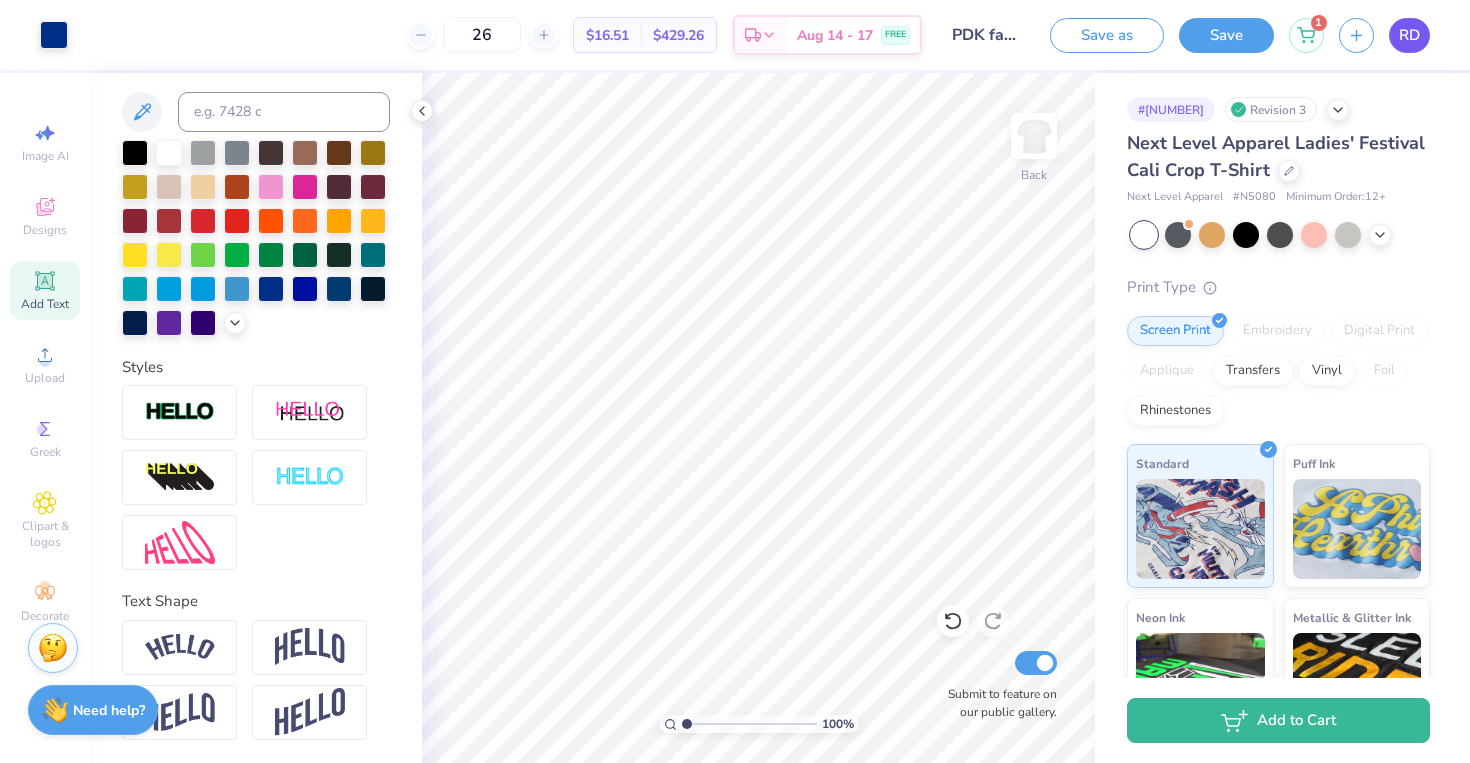 click on "RD" at bounding box center (1409, 35) 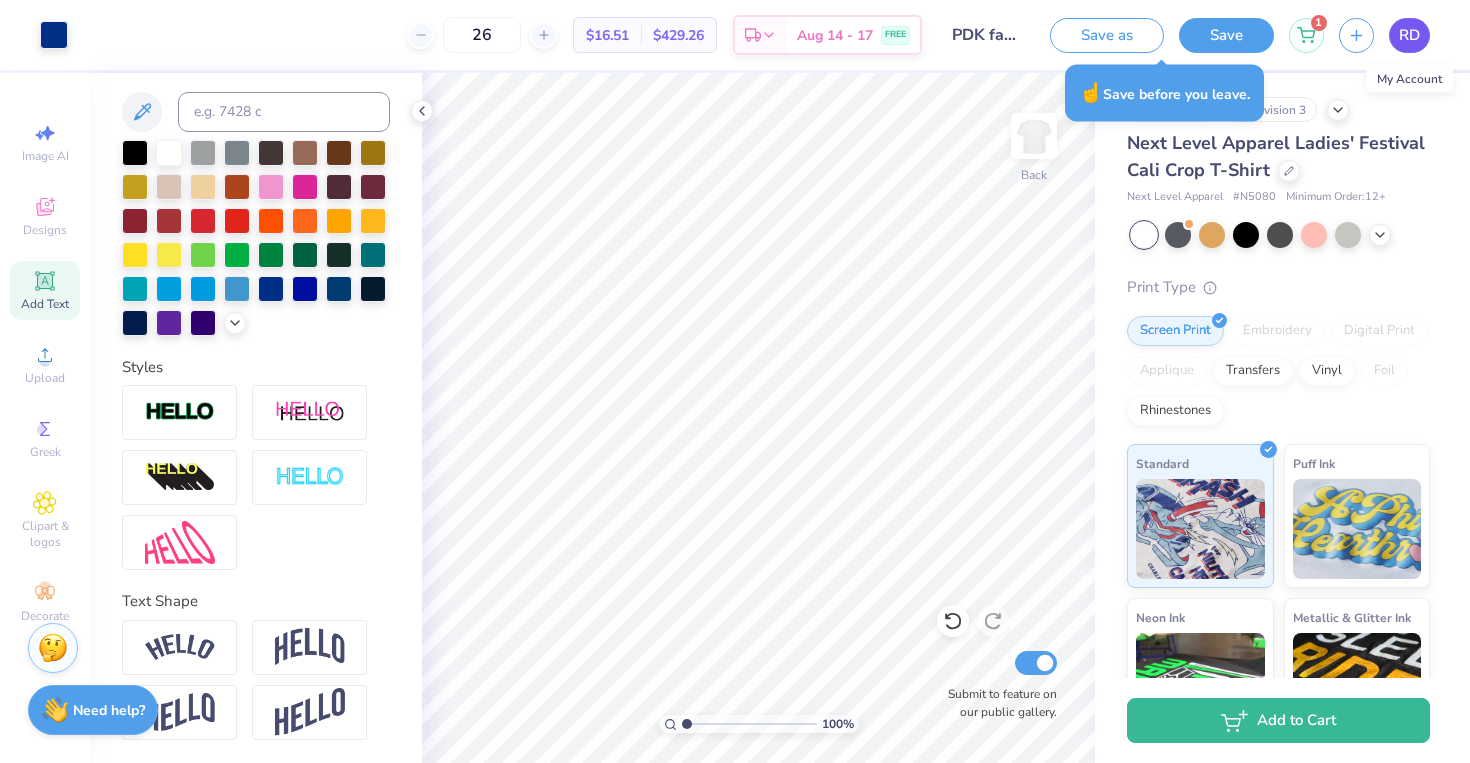 click on "RD" at bounding box center (1409, 35) 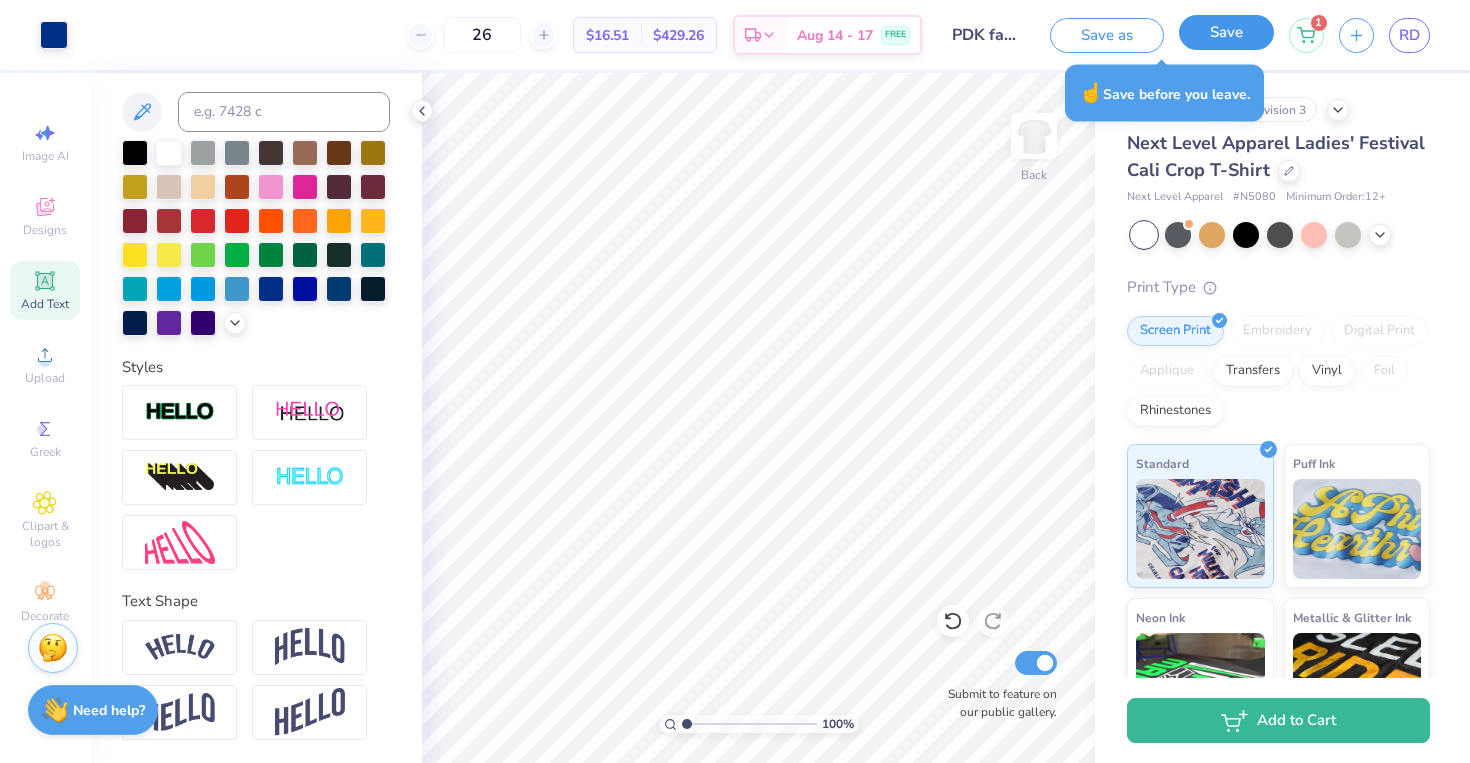 click on "Save" at bounding box center (1226, 32) 